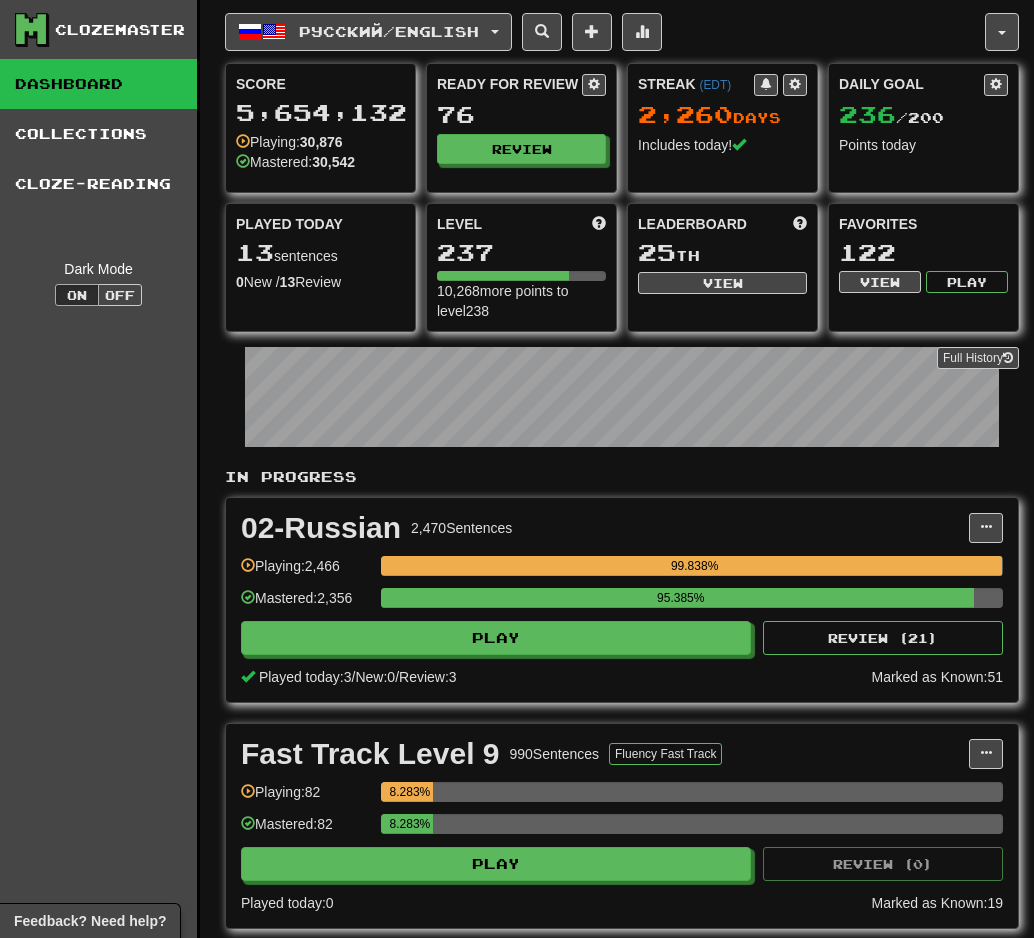 scroll, scrollTop: 0, scrollLeft: 0, axis: both 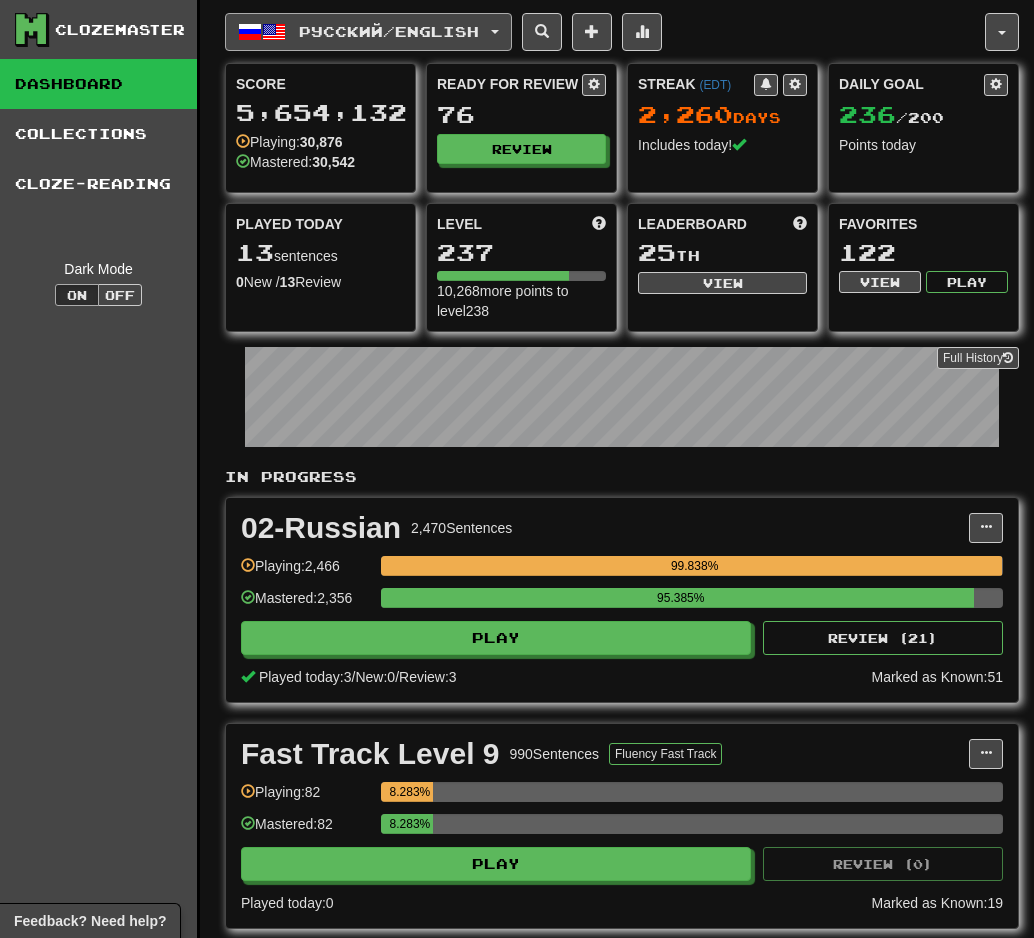 click on "Русский  /  English" at bounding box center (389, 31) 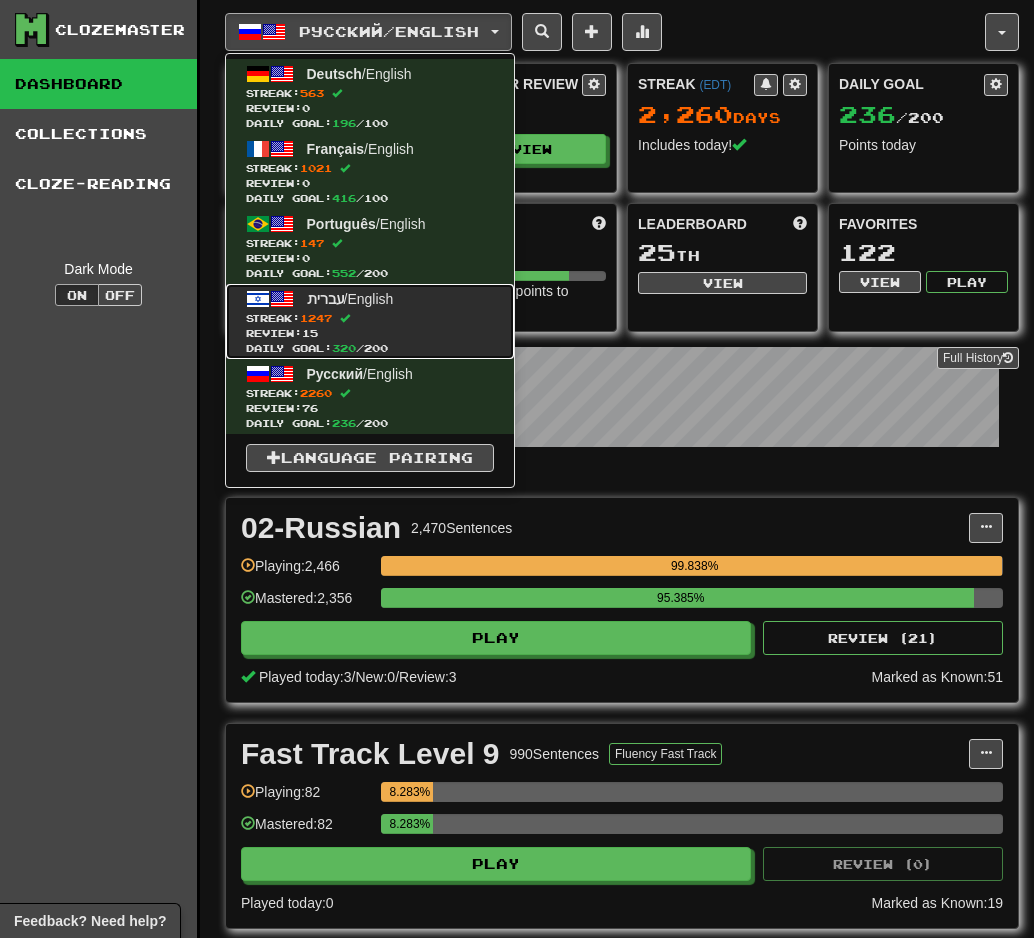 click on "Streak:  1247" at bounding box center (370, 318) 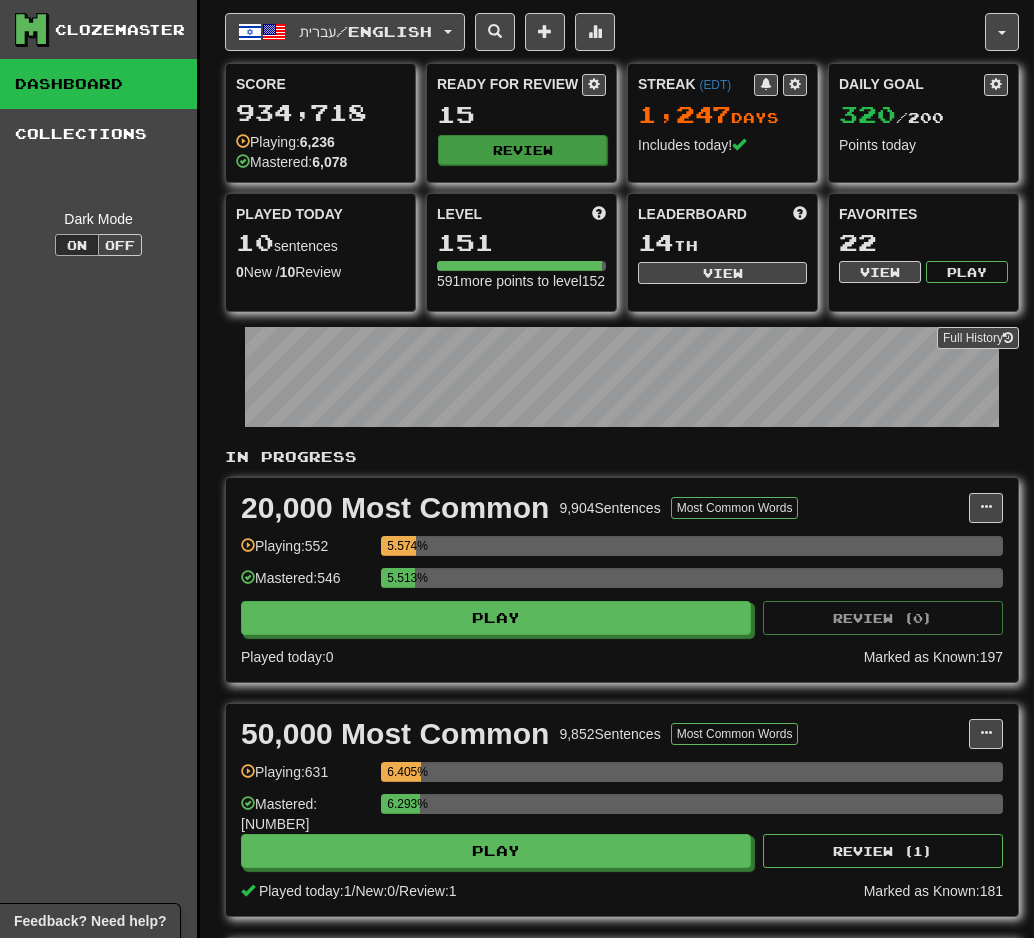 scroll, scrollTop: 0, scrollLeft: 0, axis: both 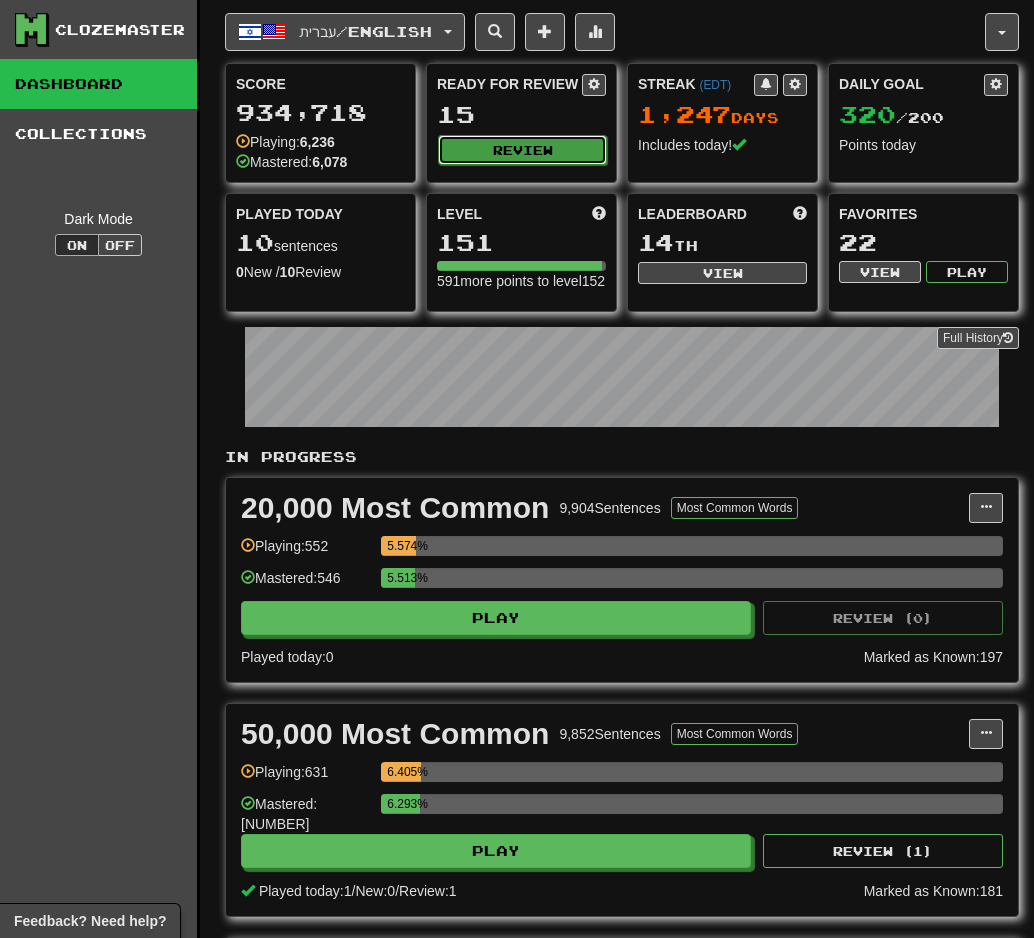 click on "Review" at bounding box center [522, 150] 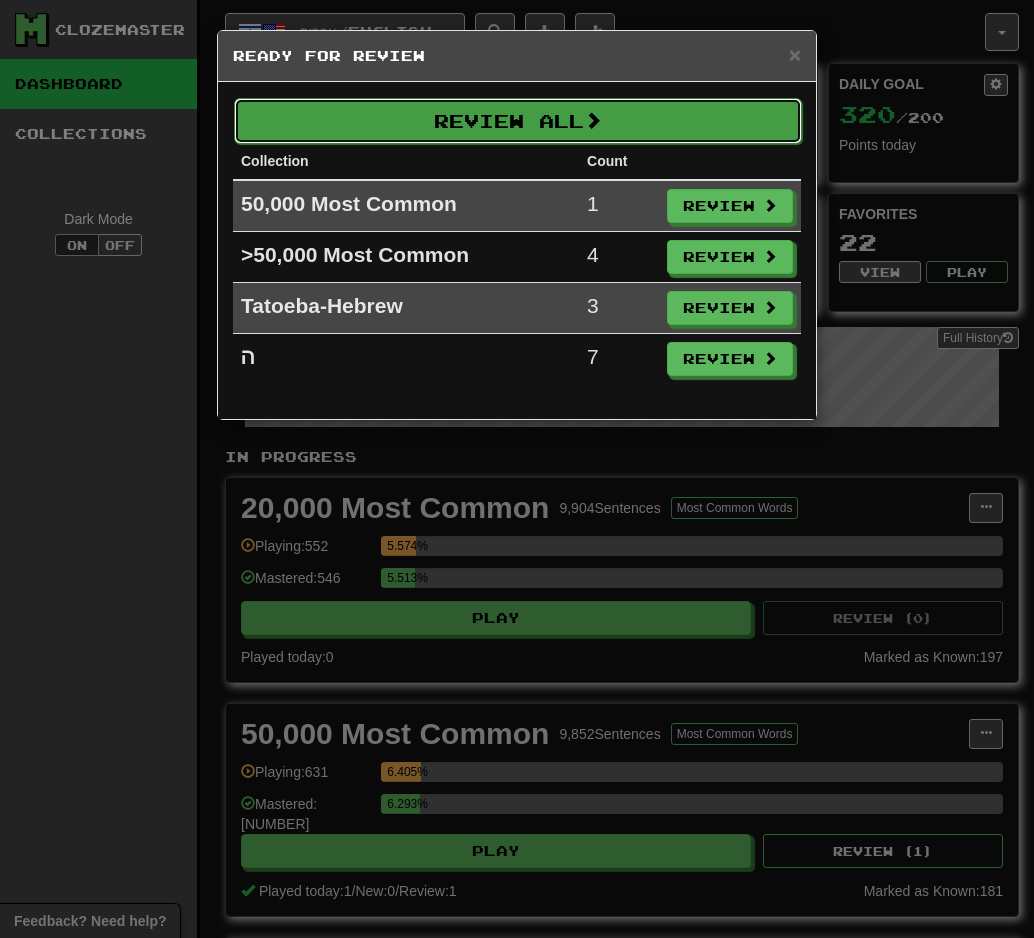 click on "Review All" at bounding box center (518, 121) 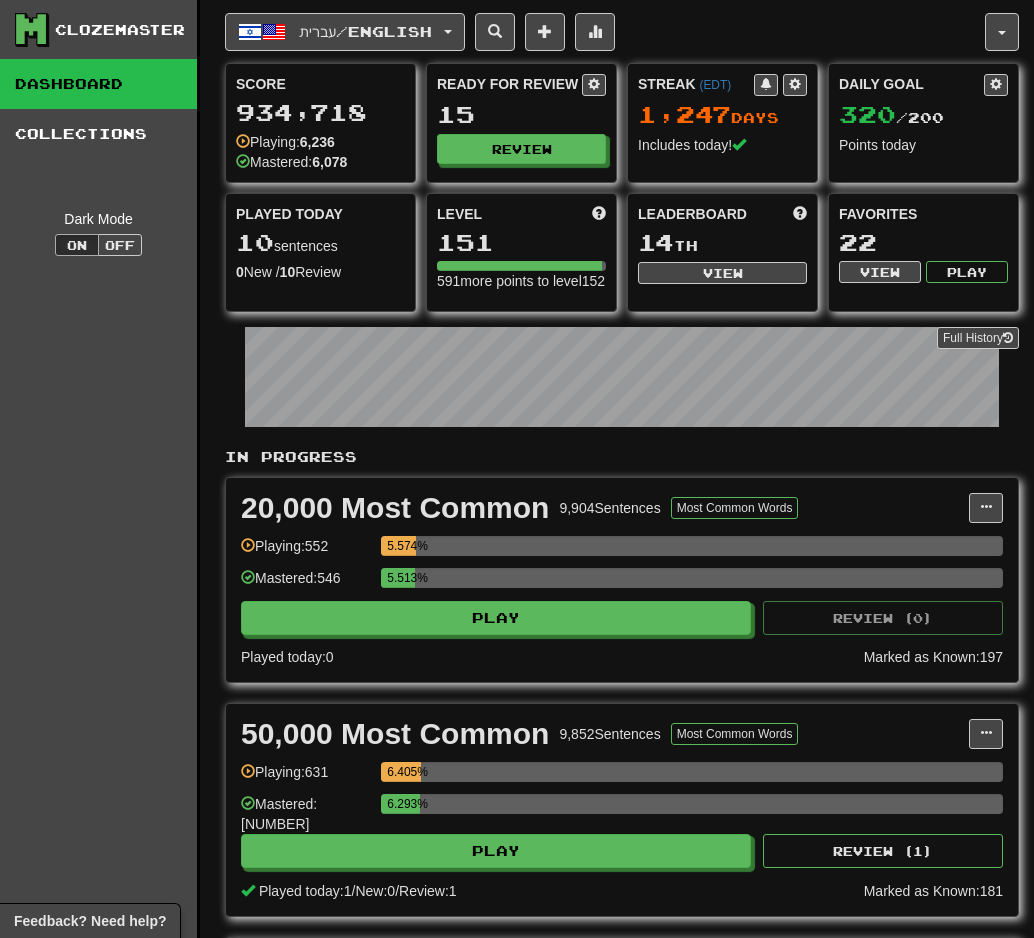 select on "**" 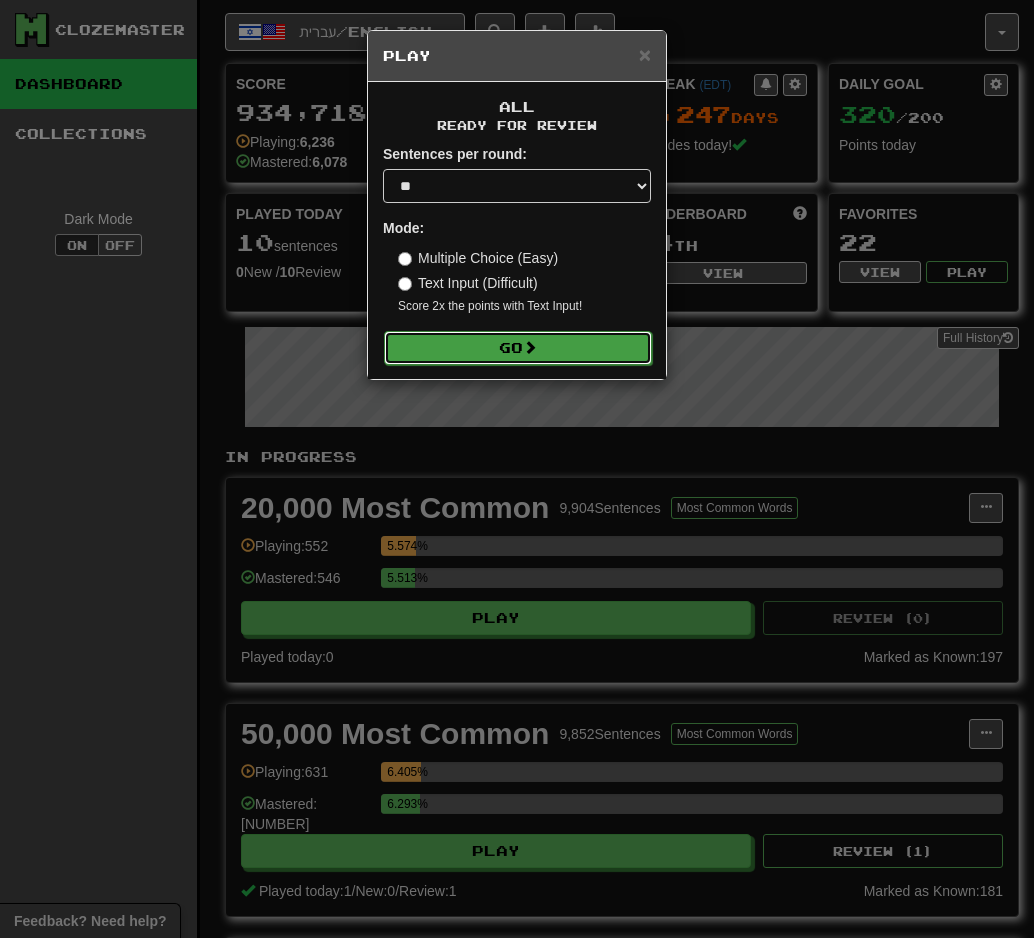 click on "Go" at bounding box center (518, 348) 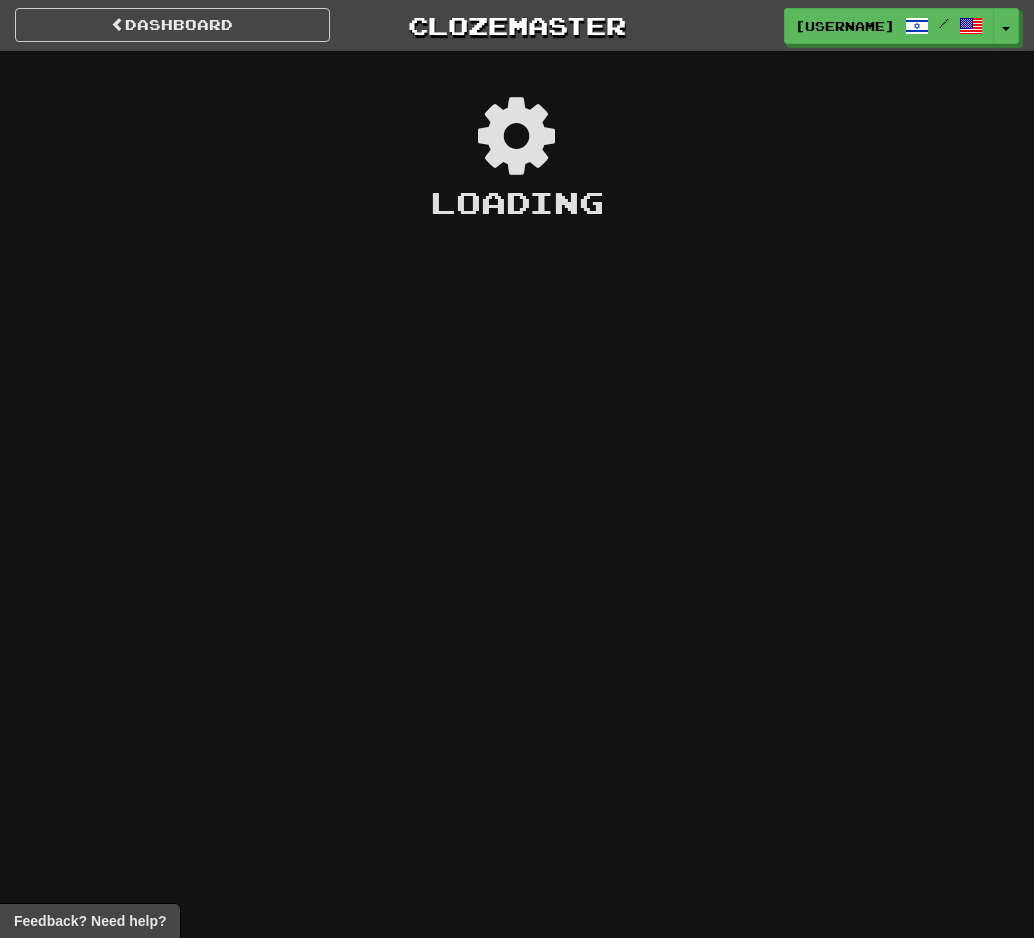 scroll, scrollTop: 0, scrollLeft: 0, axis: both 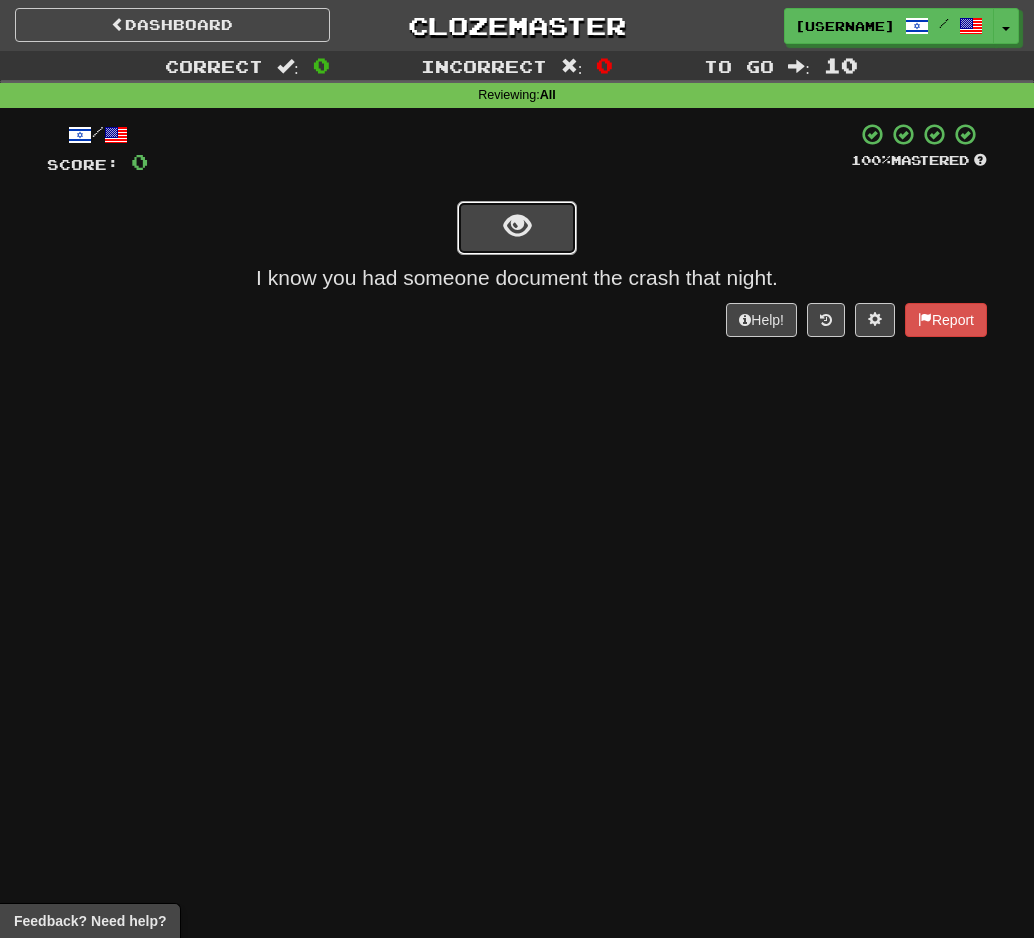 click at bounding box center (517, 226) 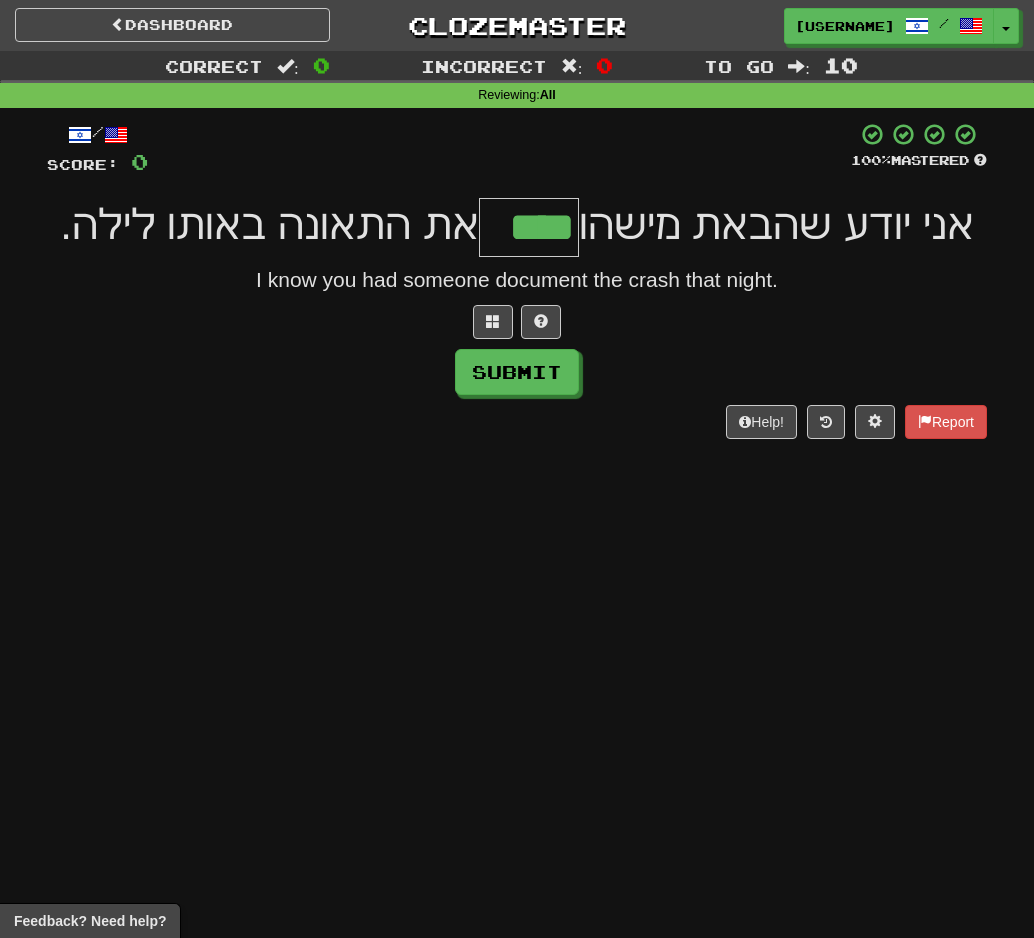 type on "****" 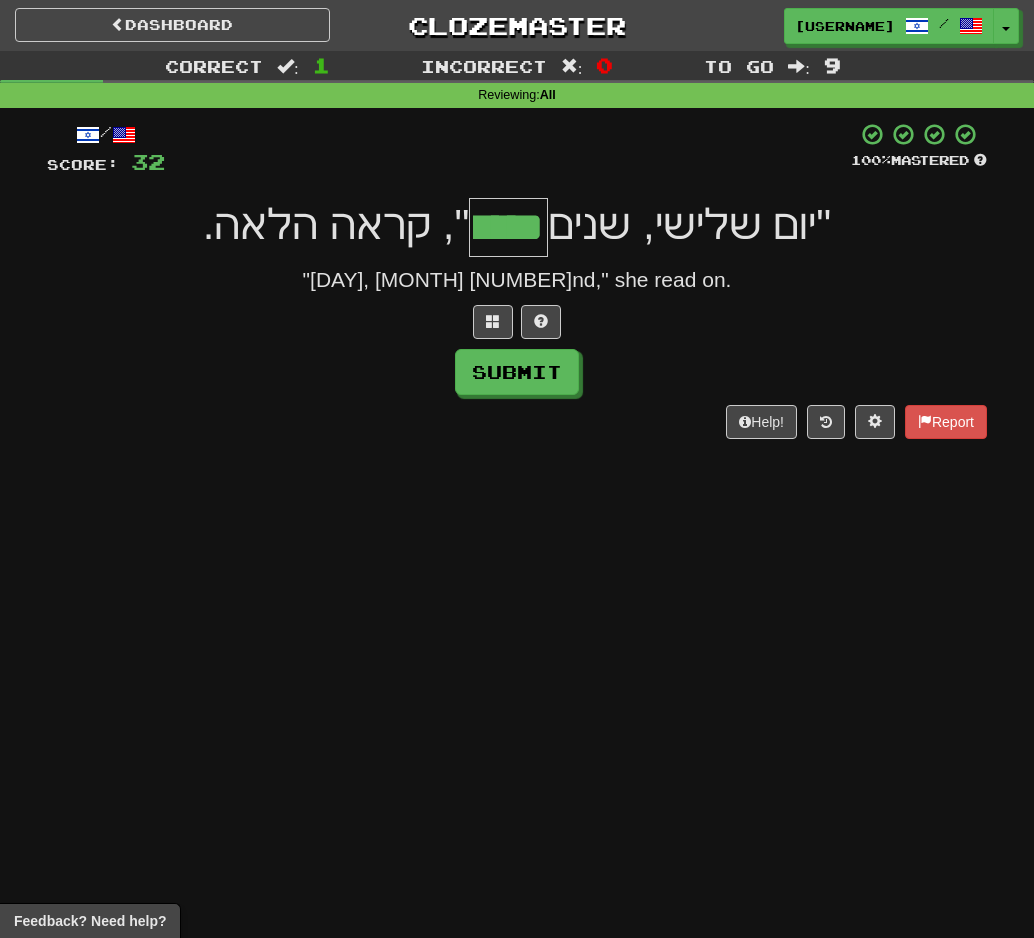 type on "*****" 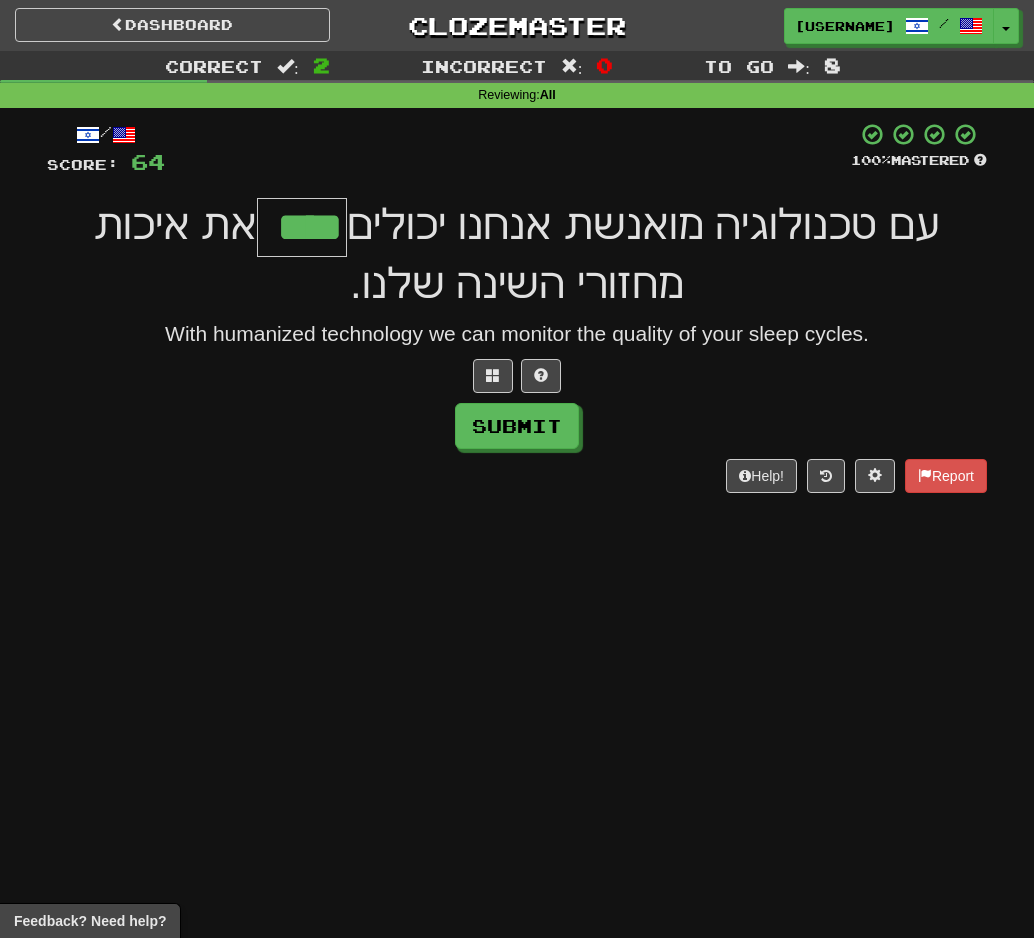 type on "****" 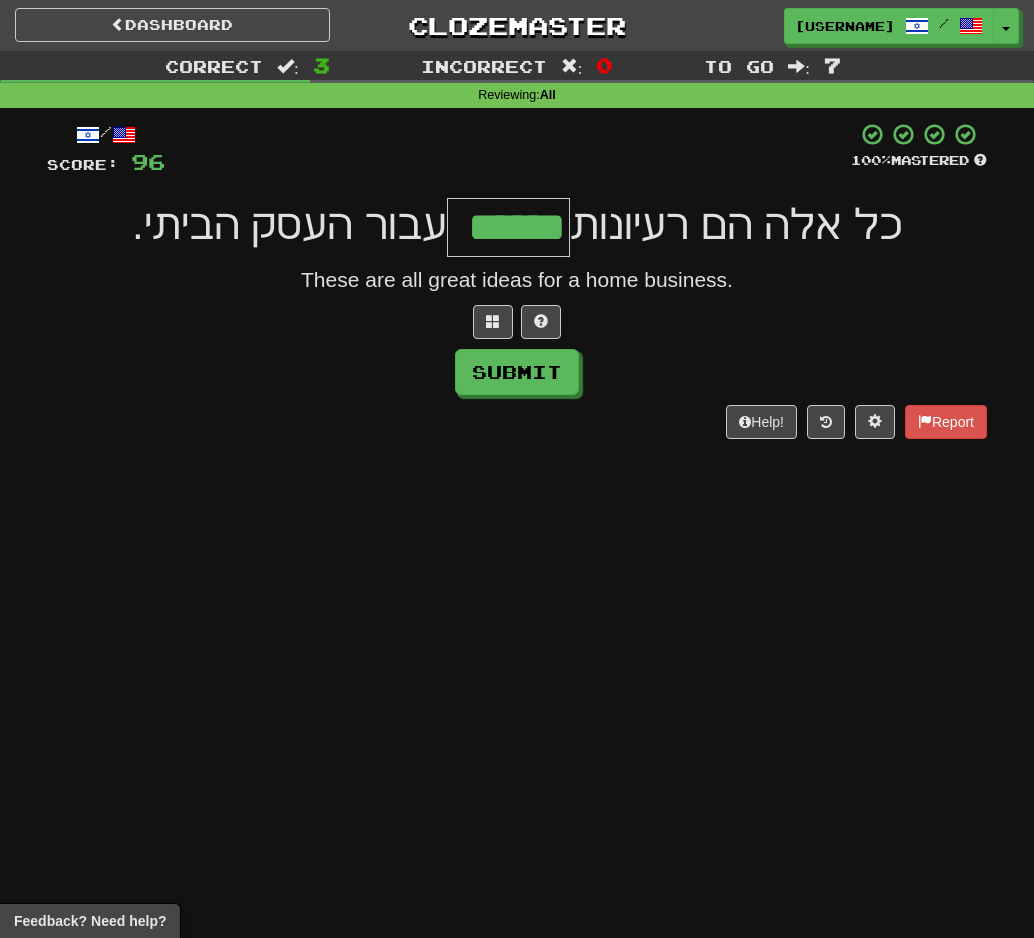 type on "******" 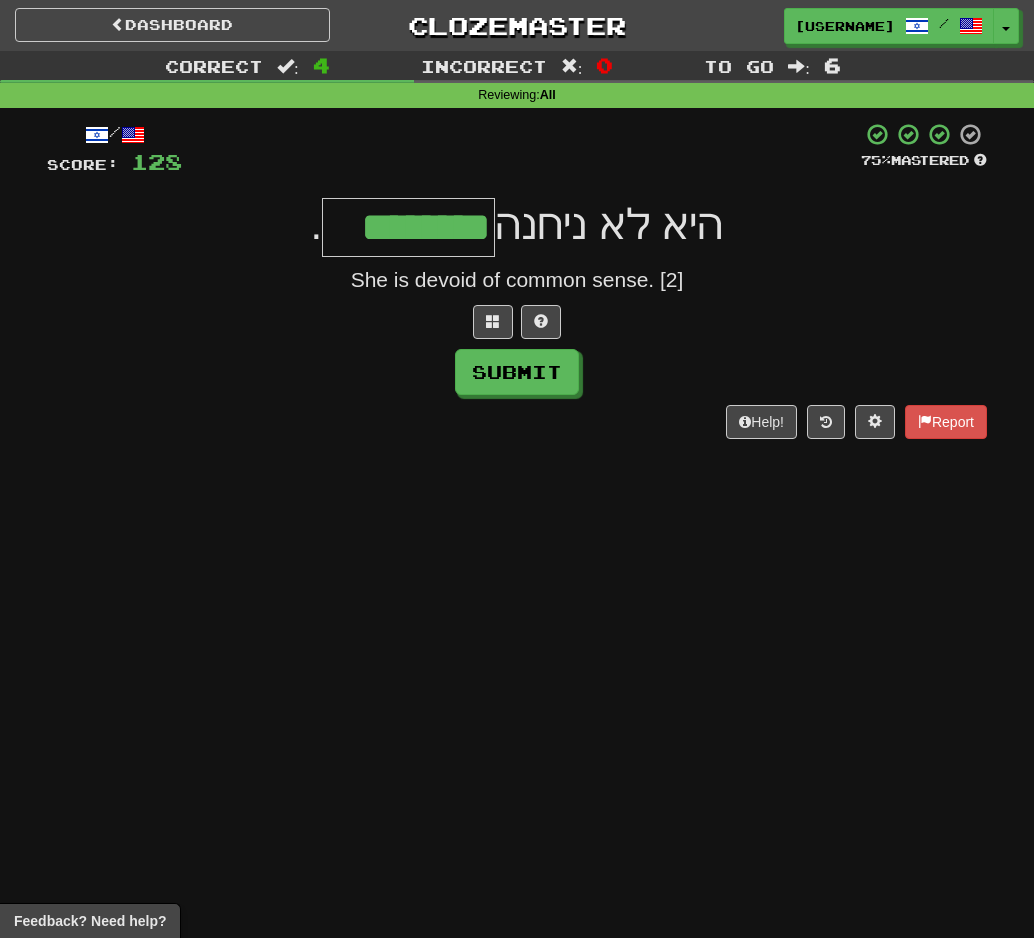 type on "********" 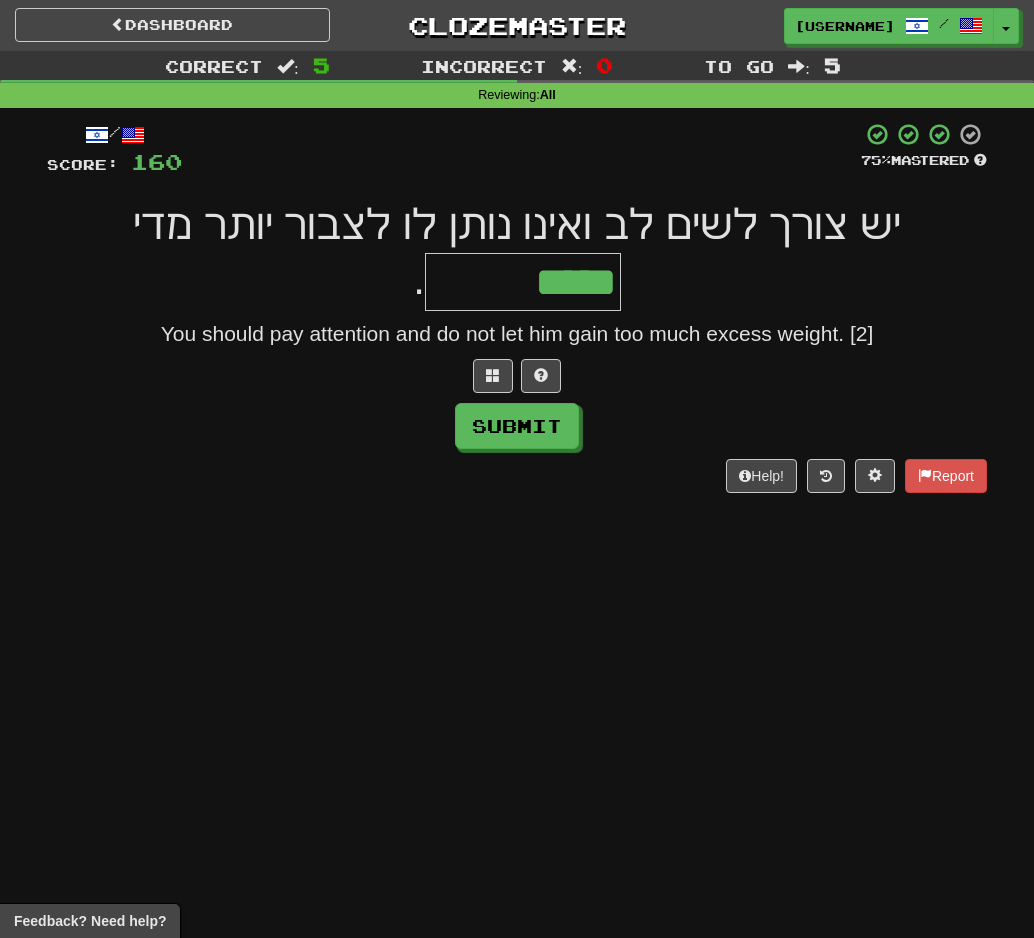 type on "*********" 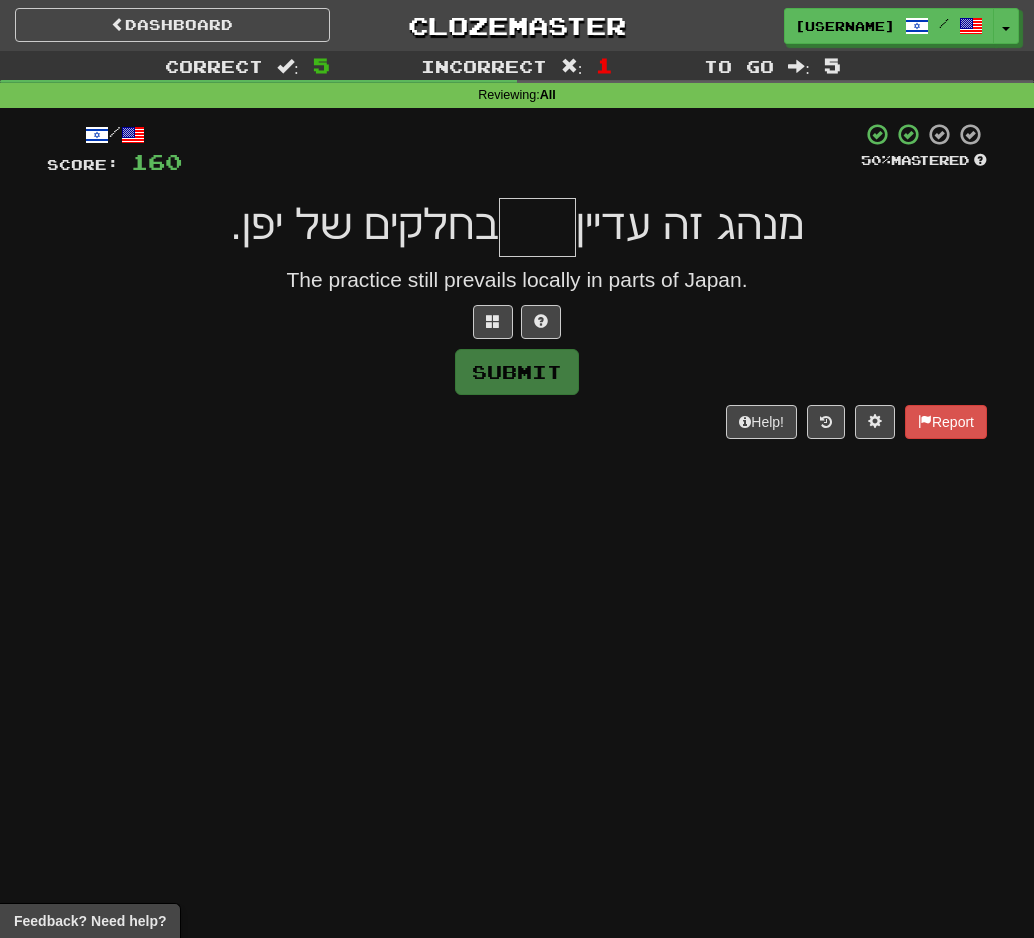 type on "*" 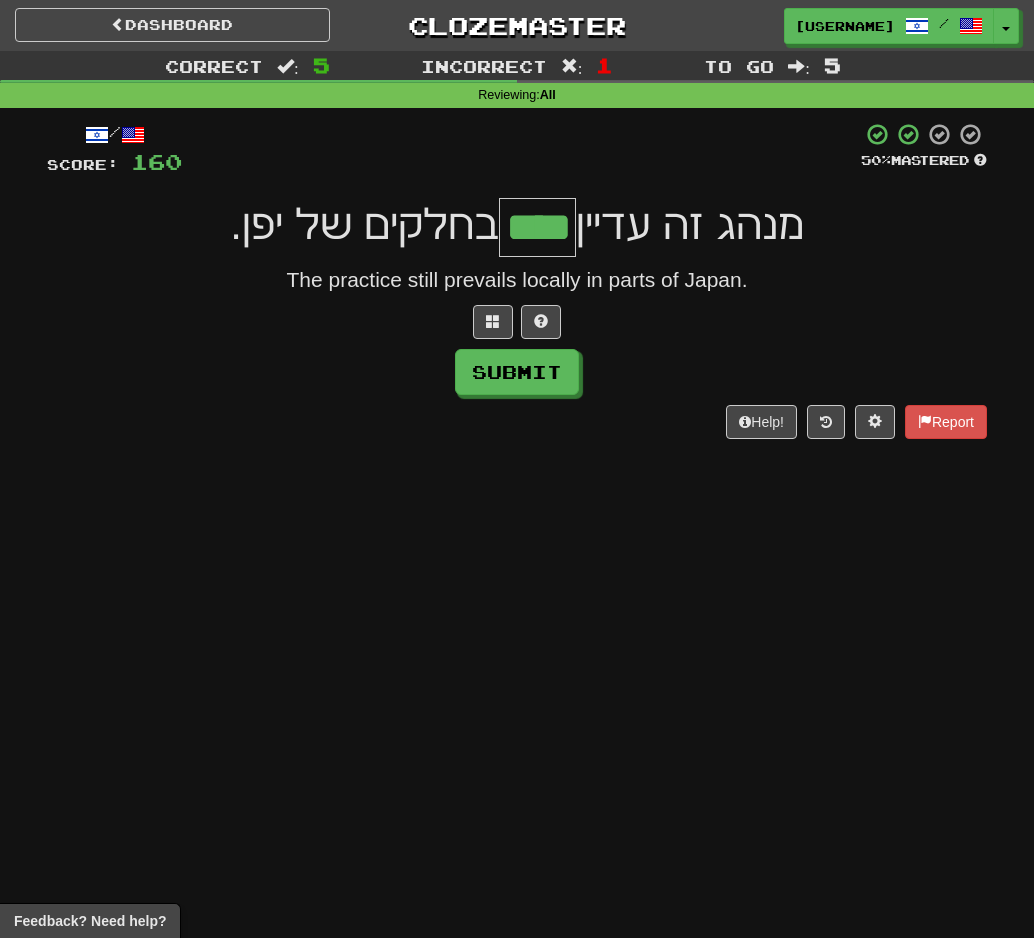 type on "****" 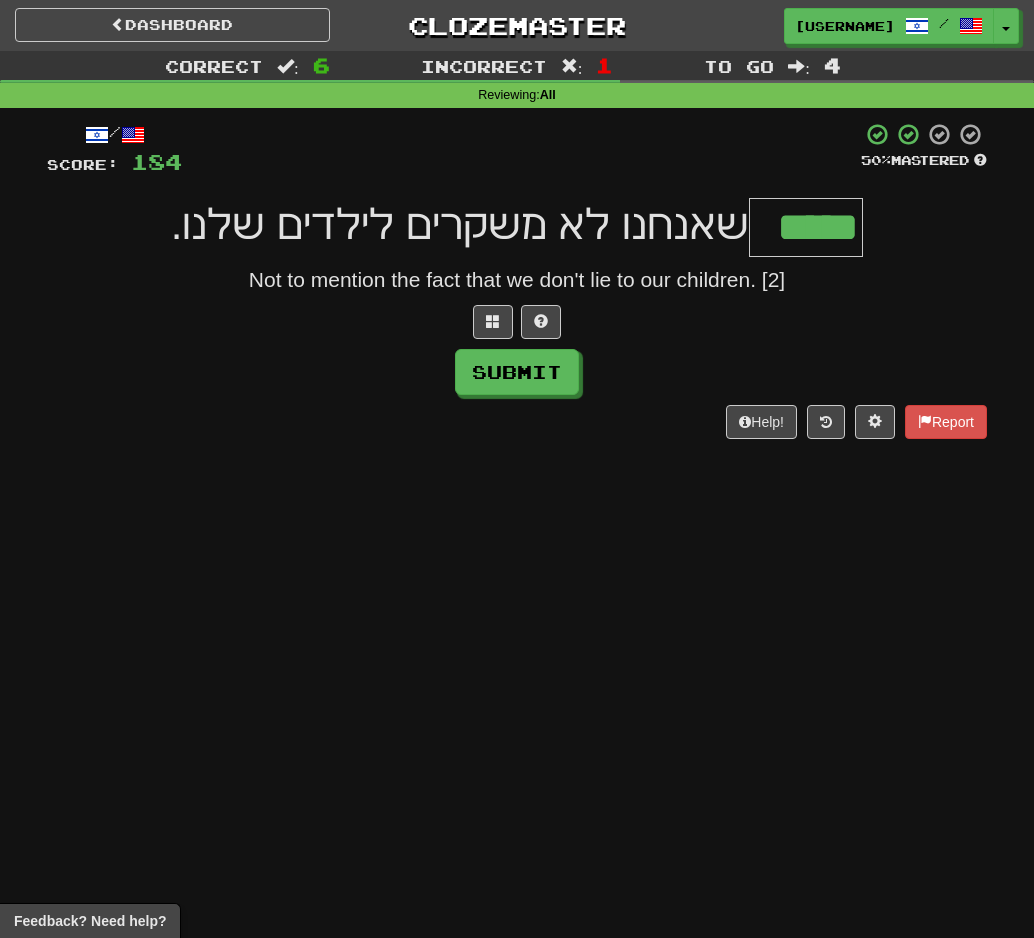 type on "*****" 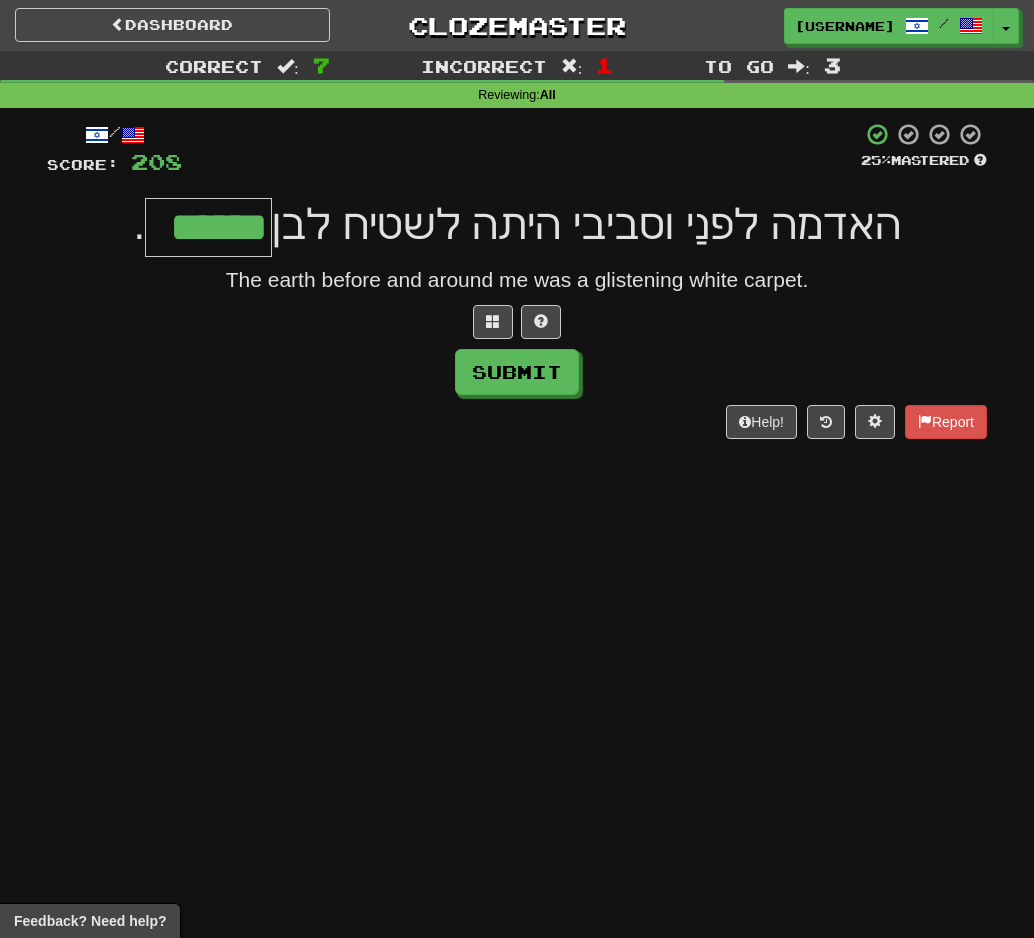 type on "******" 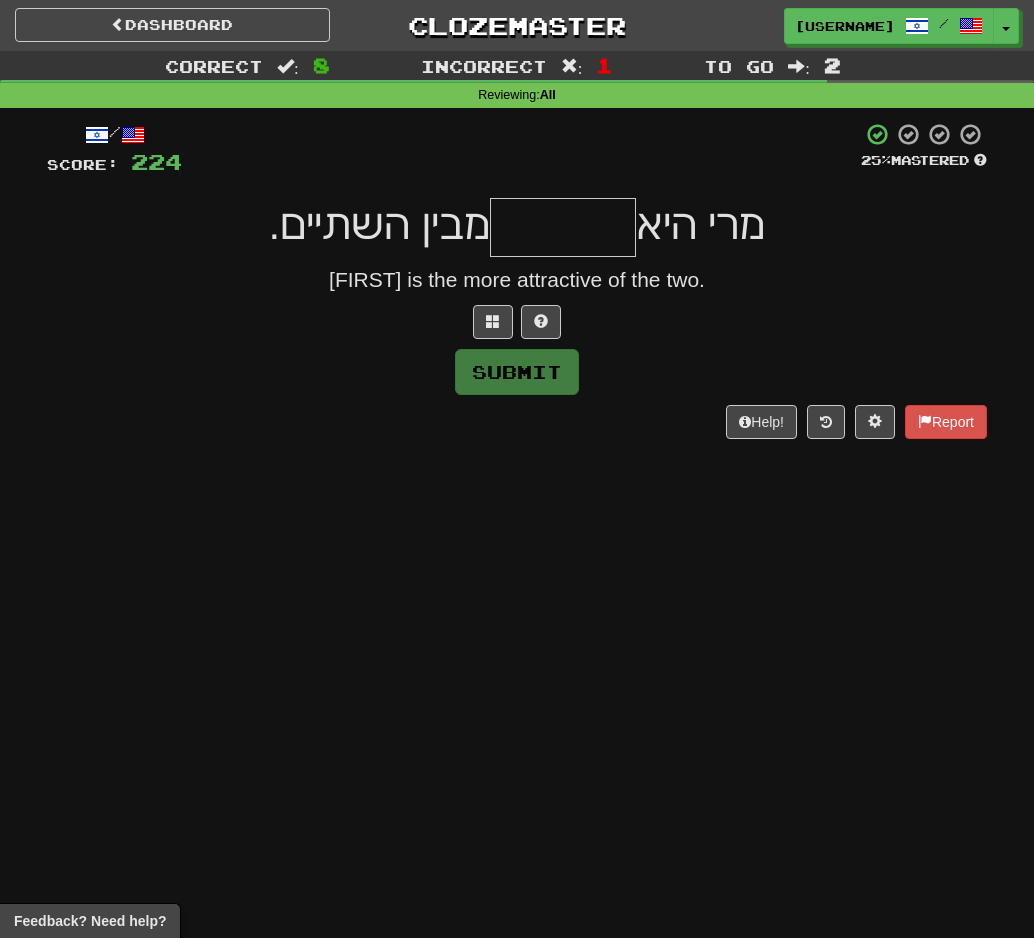 type on "*" 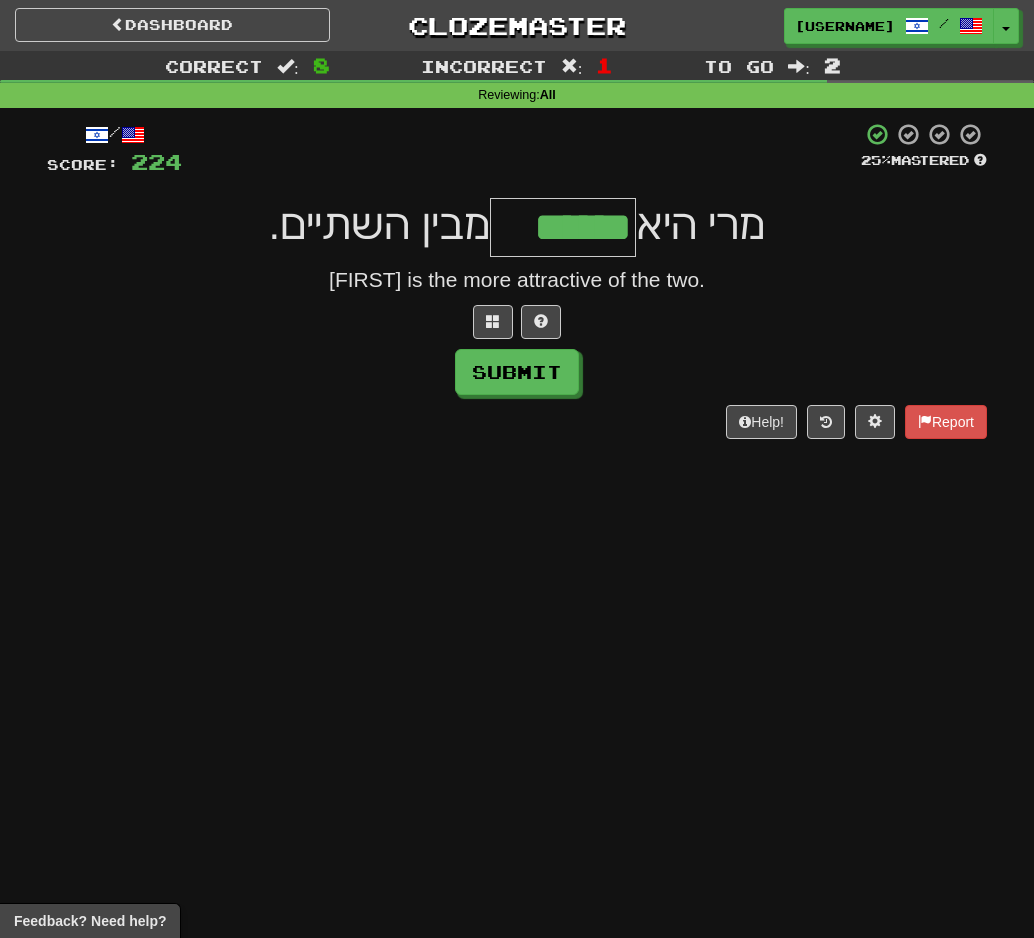 type on "******" 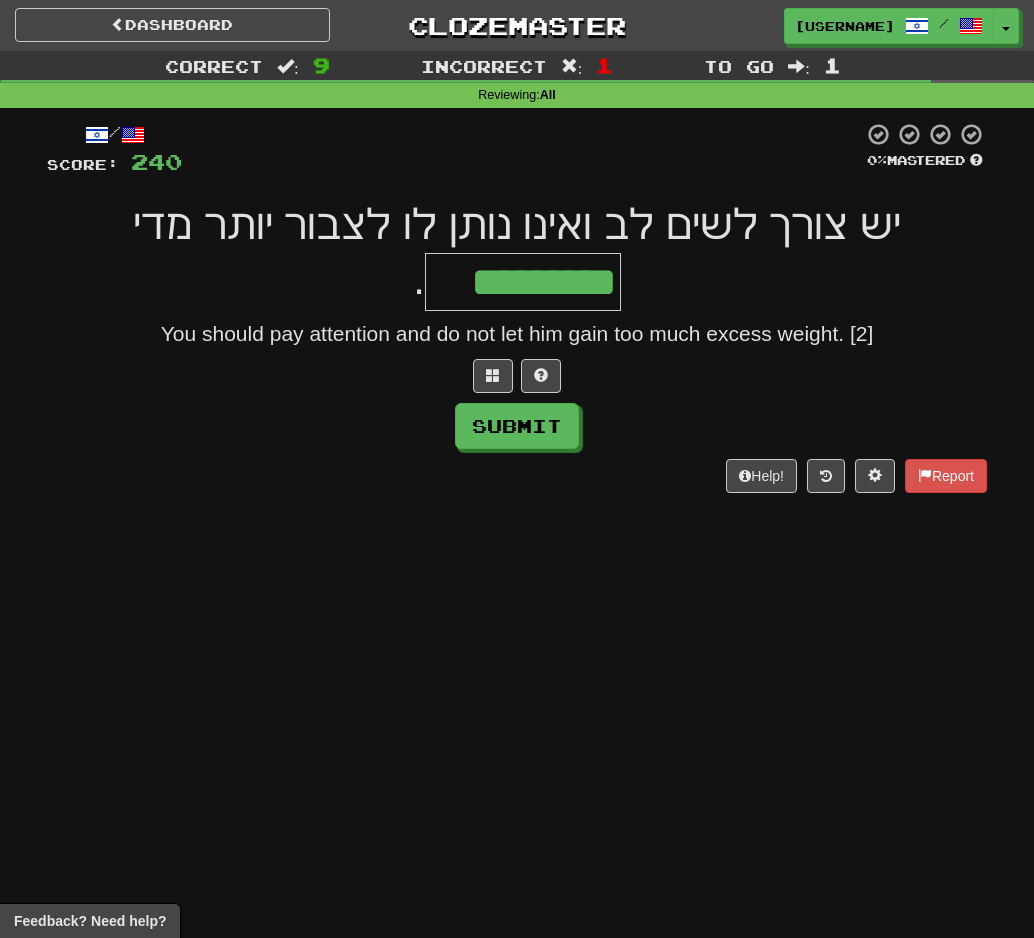 type on "*********" 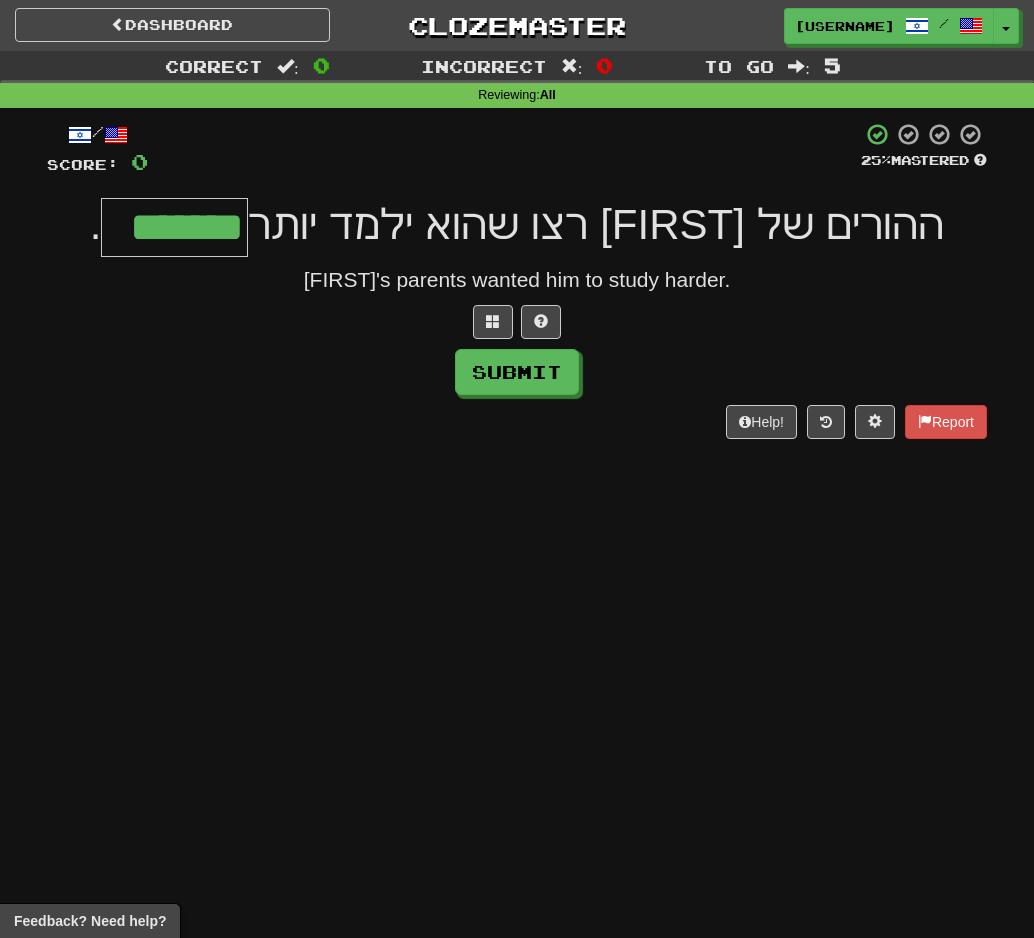 type on "*******" 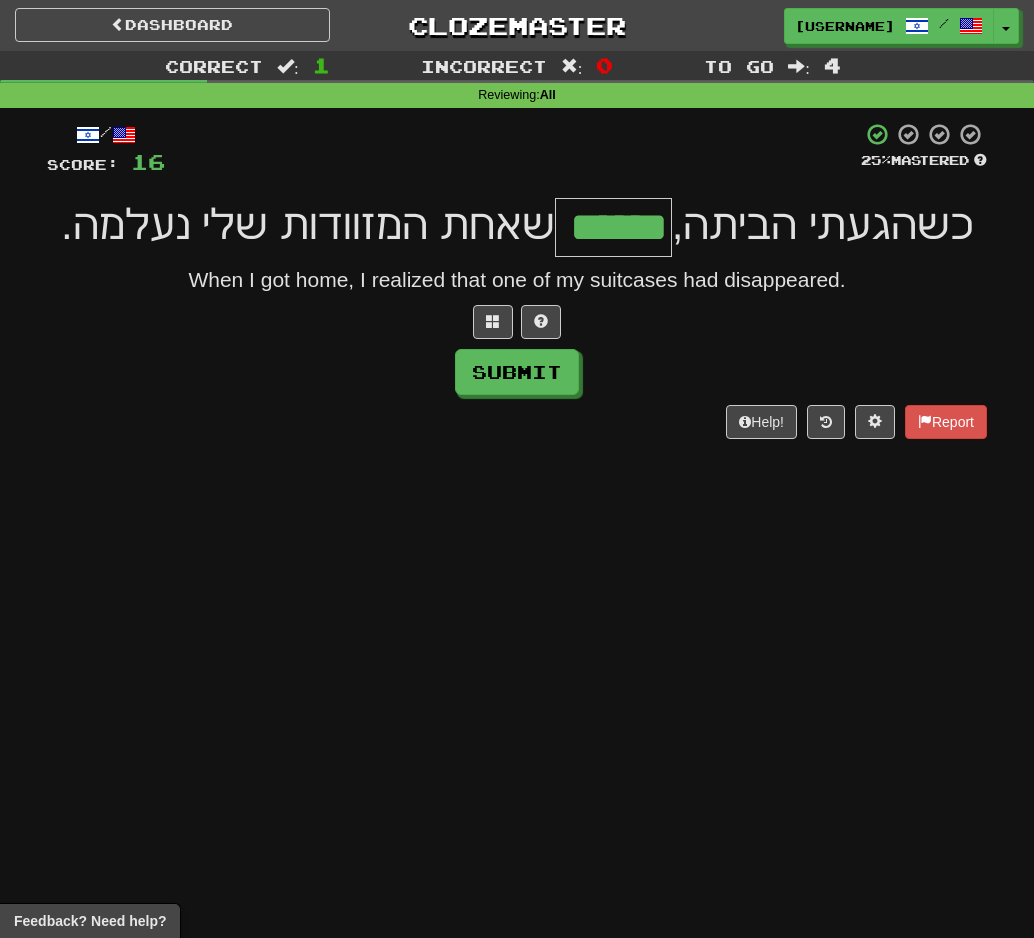 type on "******" 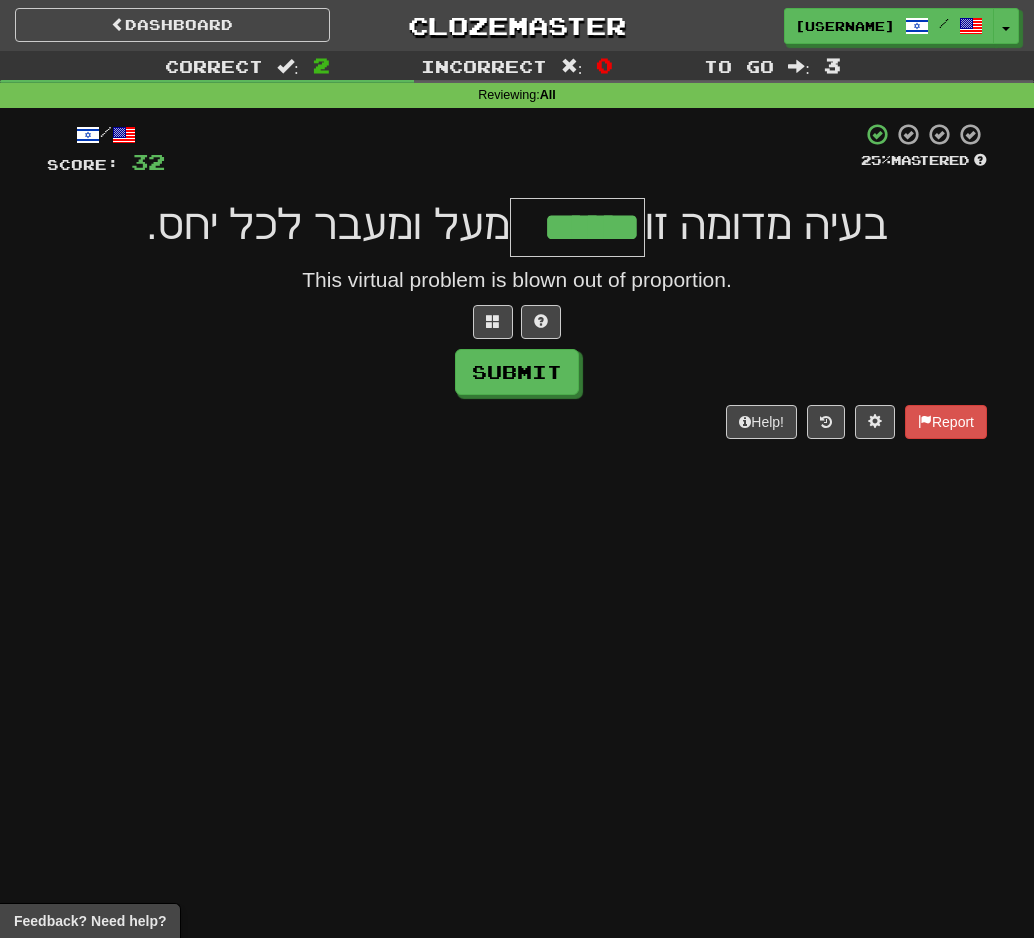 type on "******" 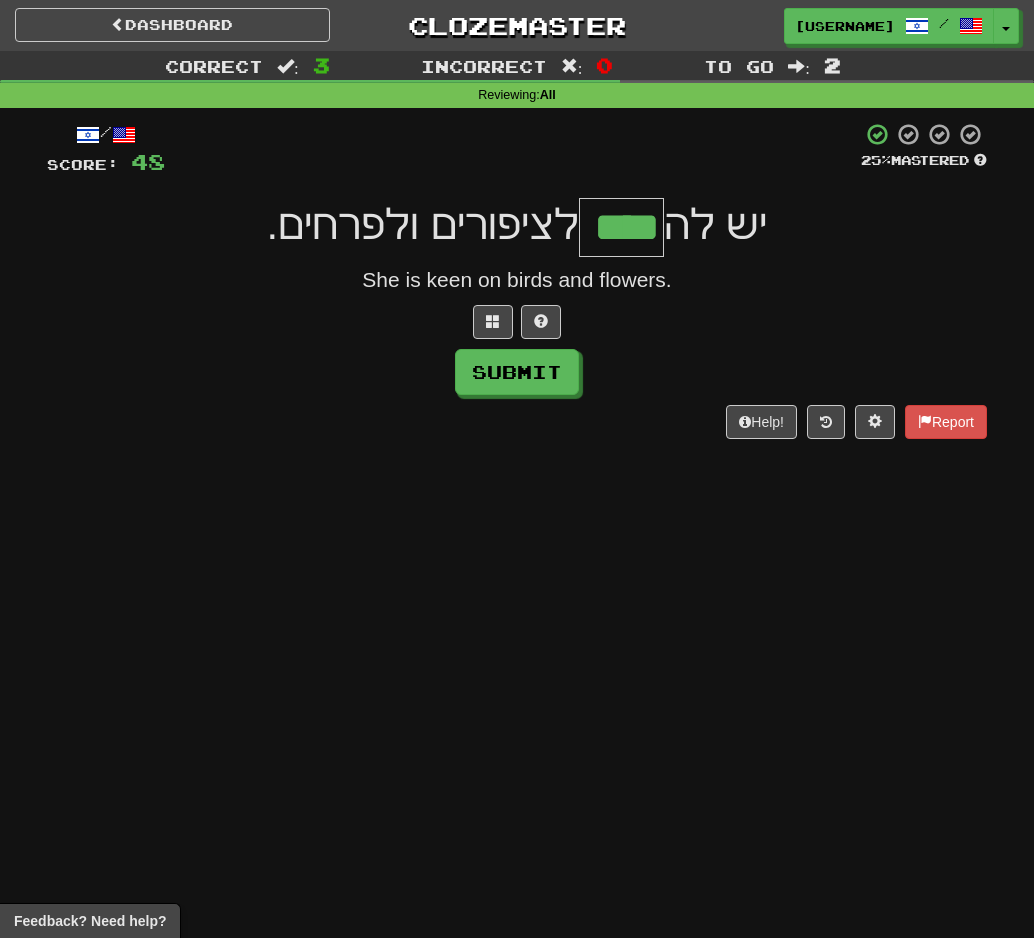 type on "****" 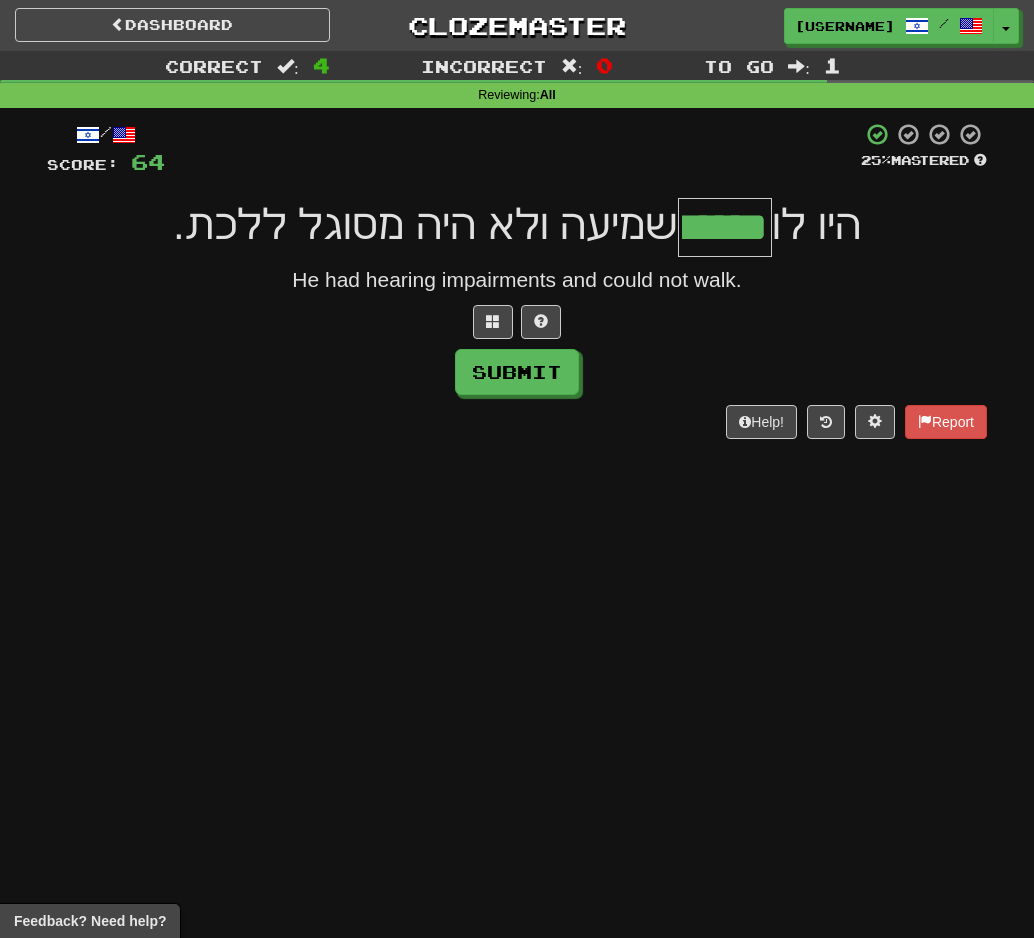 type on "******" 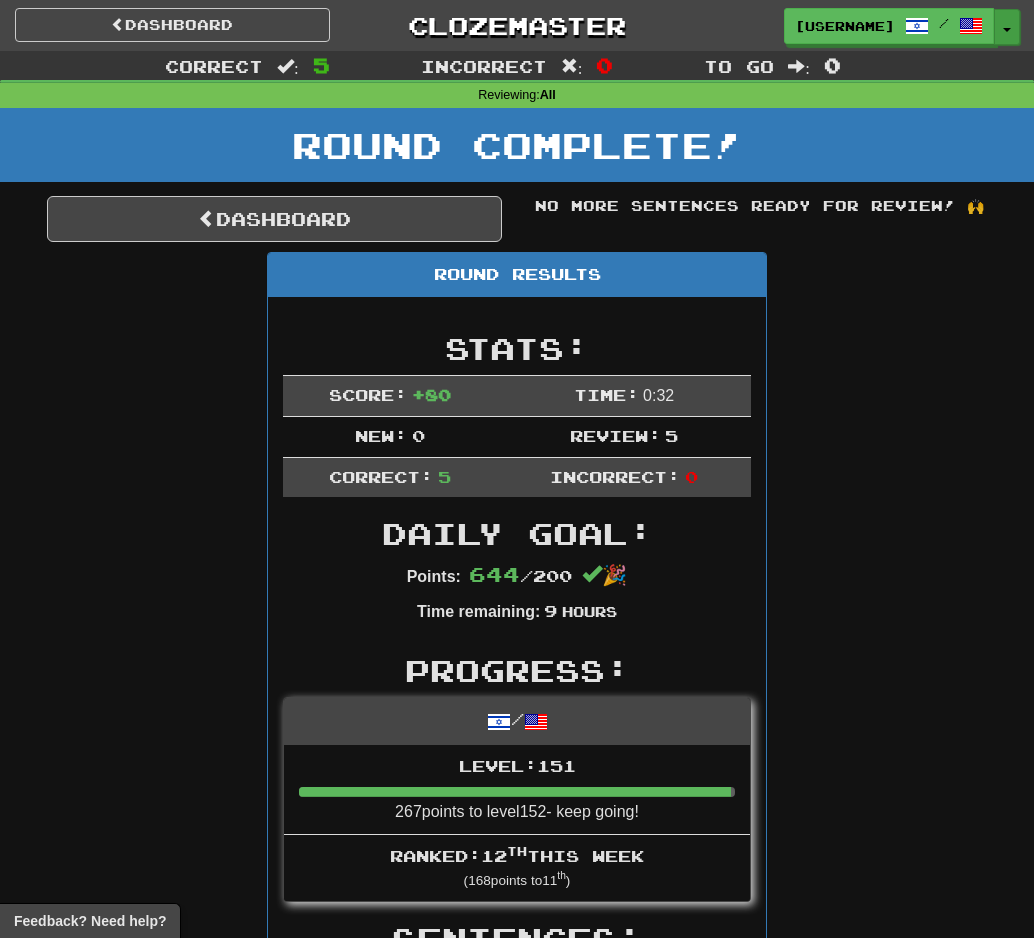 click on "Toggle Dropdown" at bounding box center [1007, 27] 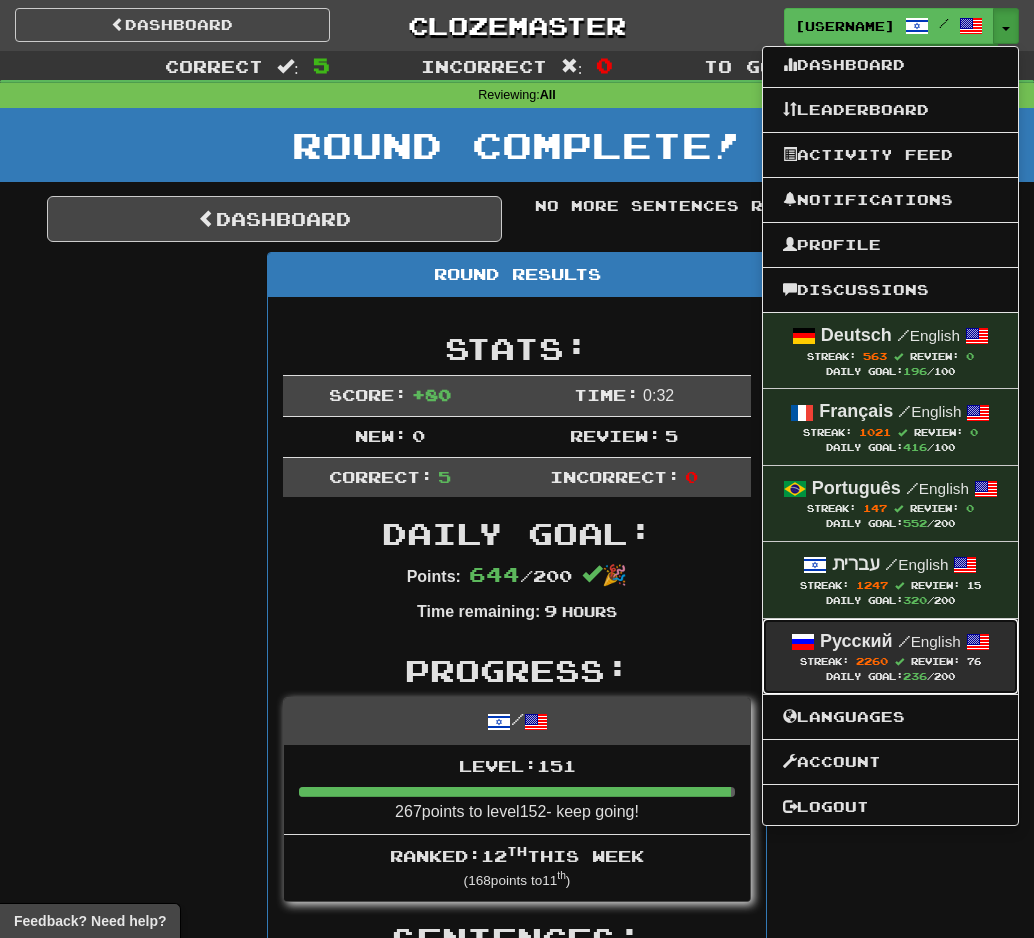 click on "/
English" at bounding box center (929, 641) 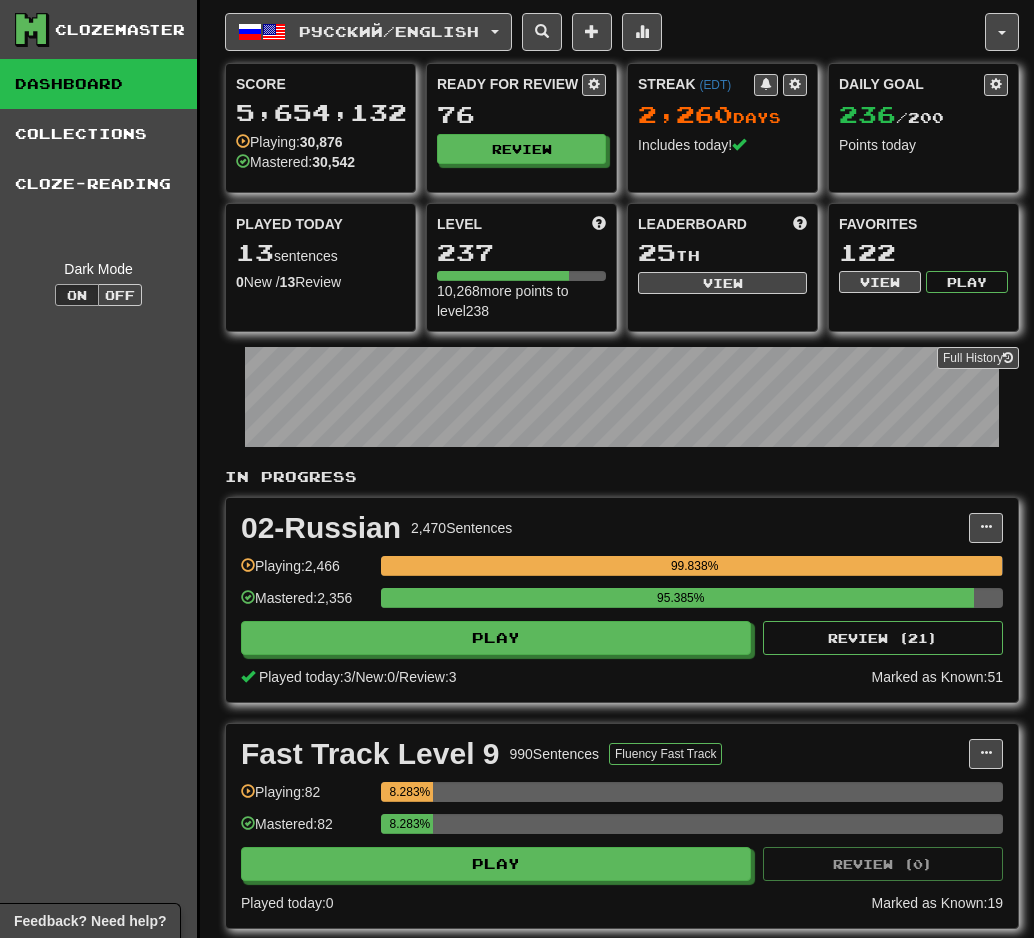 scroll, scrollTop: 0, scrollLeft: 0, axis: both 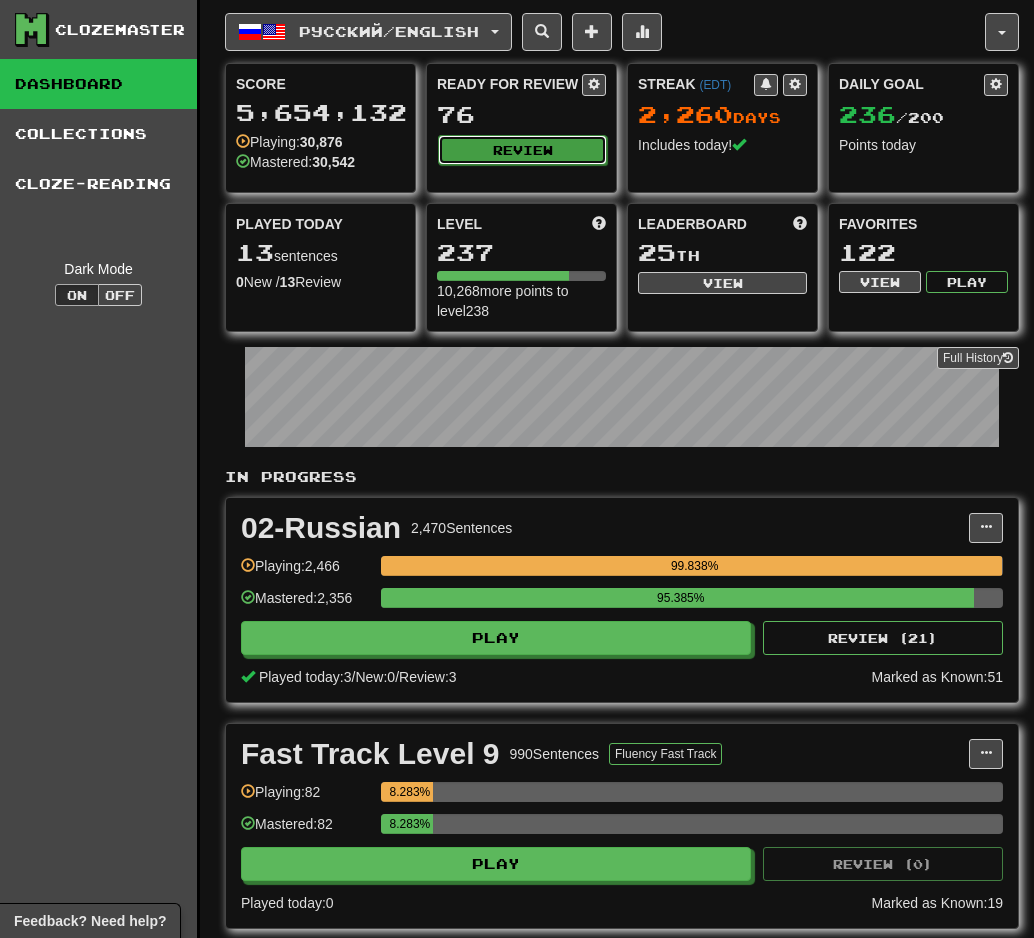 click on "Review" at bounding box center (522, 150) 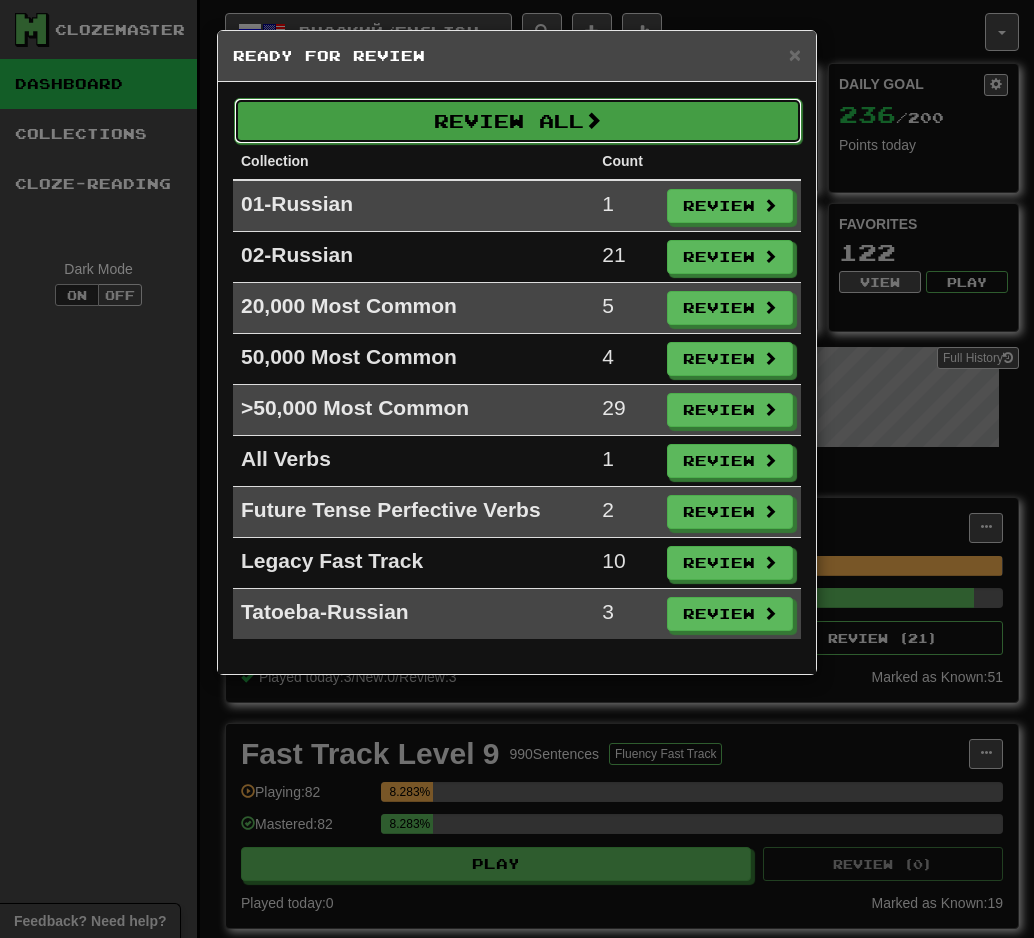 click on "Review All" at bounding box center (518, 121) 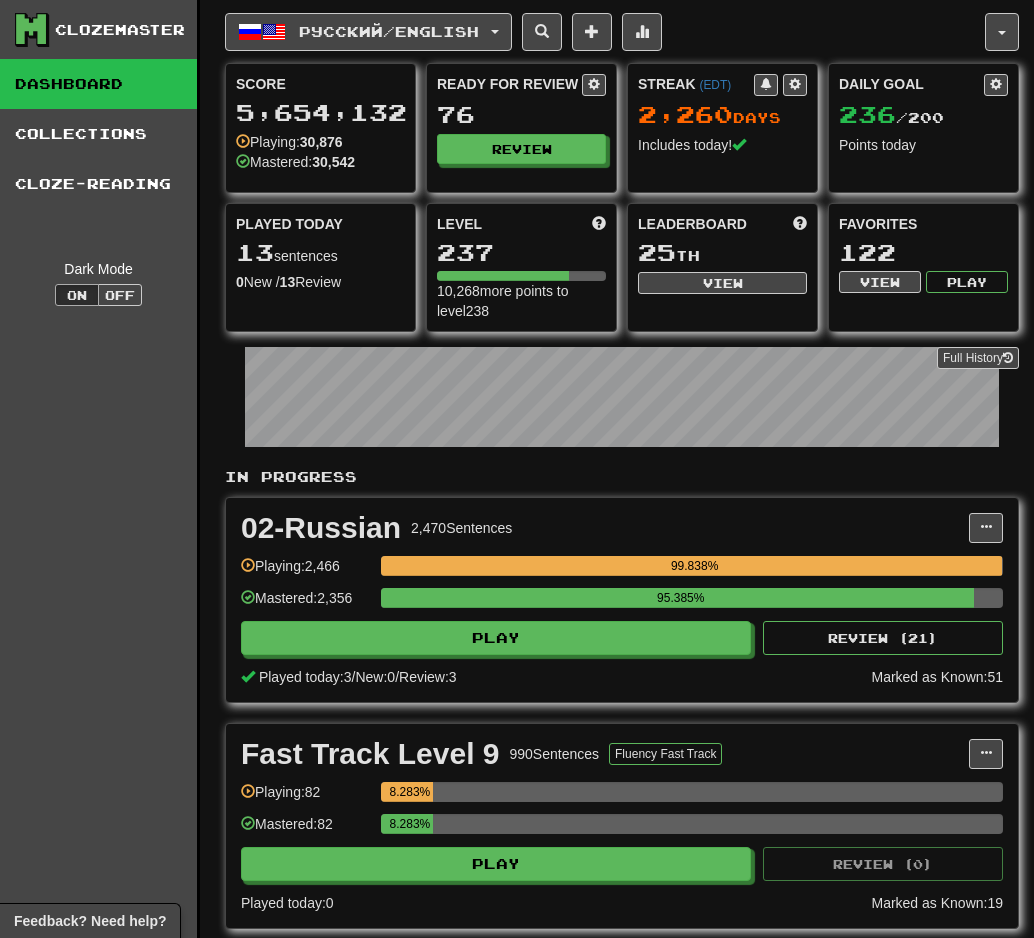 select on "**" 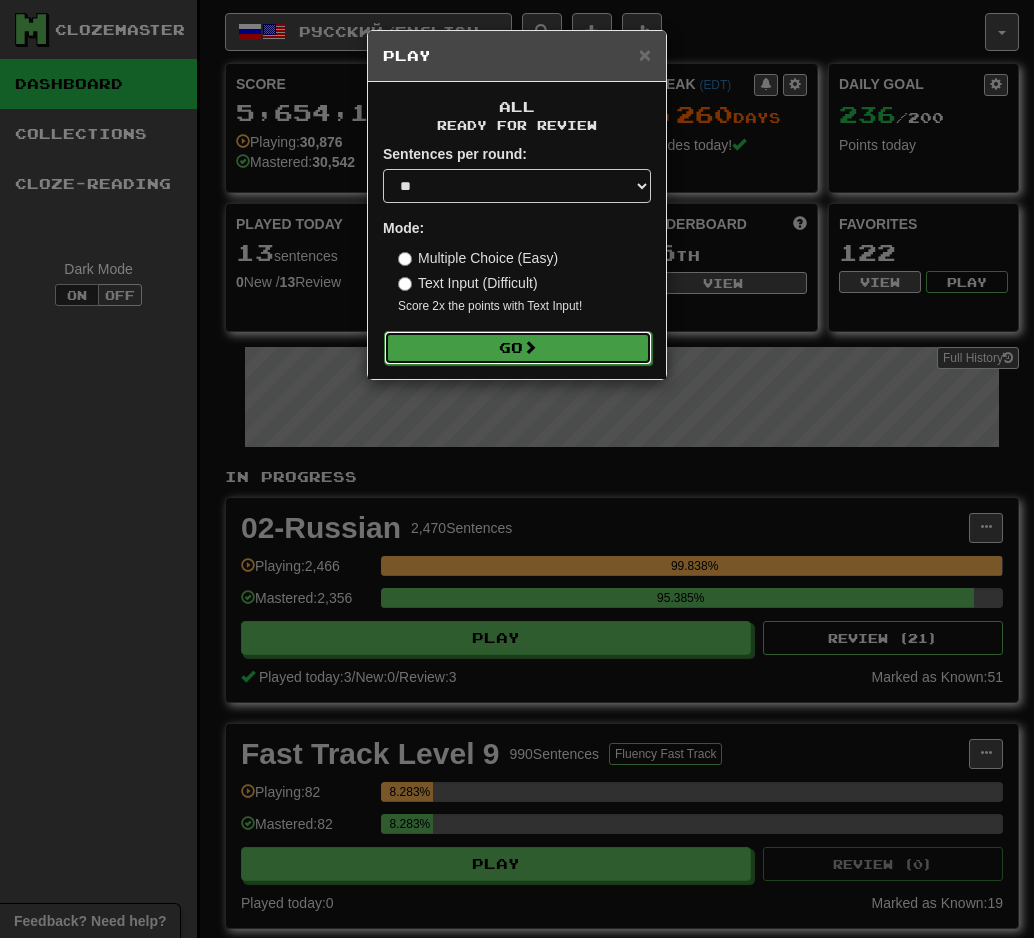 click on "Go" at bounding box center [518, 348] 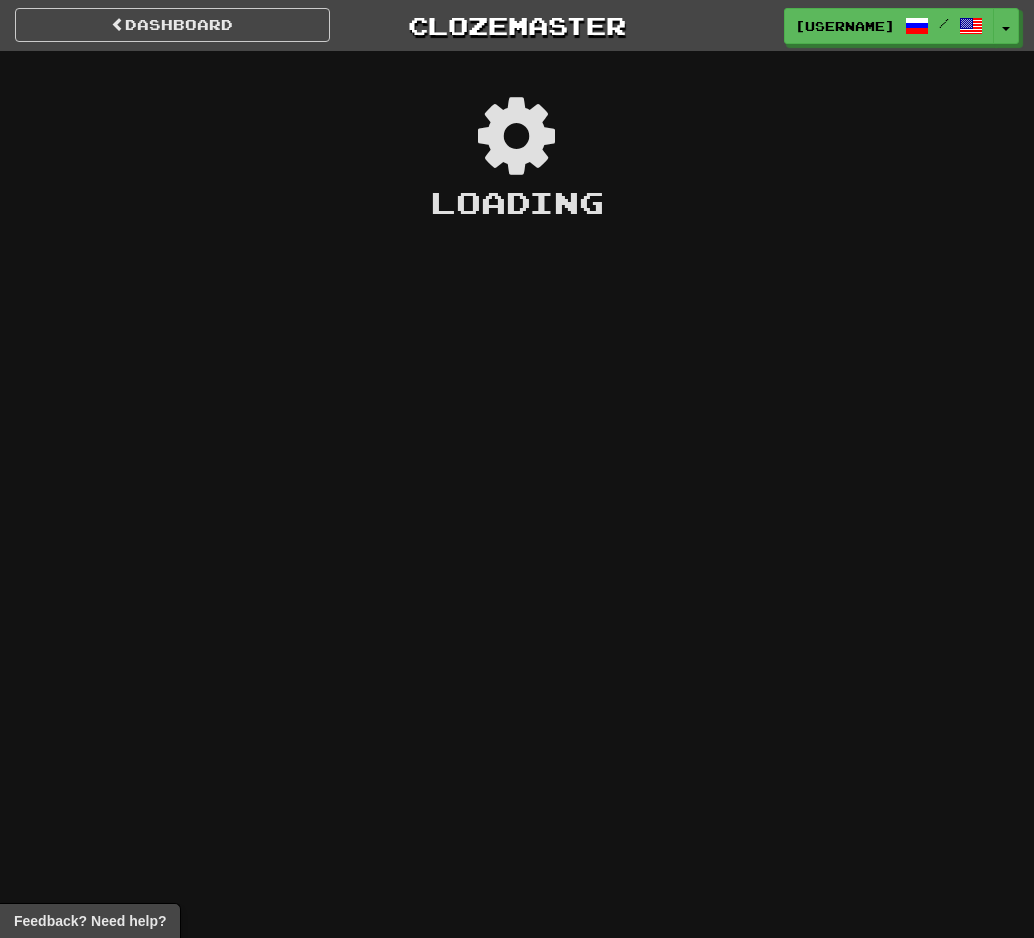 scroll, scrollTop: 0, scrollLeft: 0, axis: both 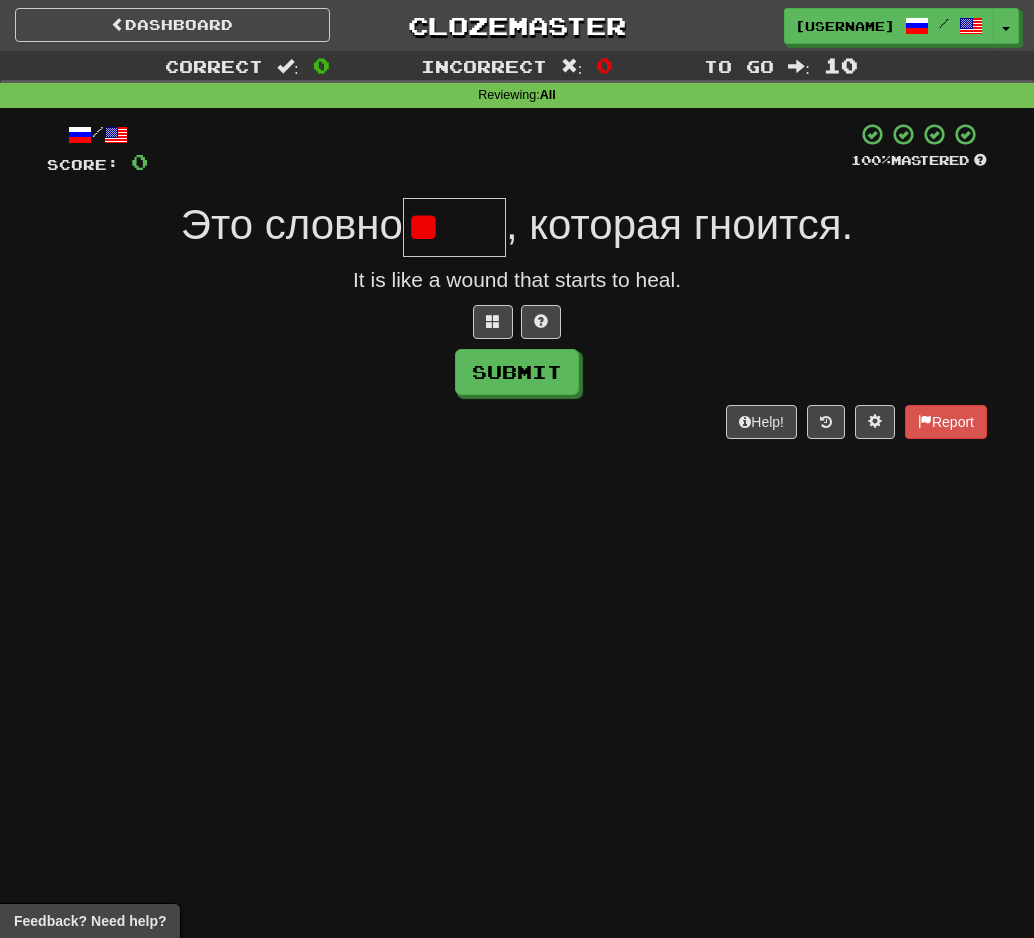 type on "*" 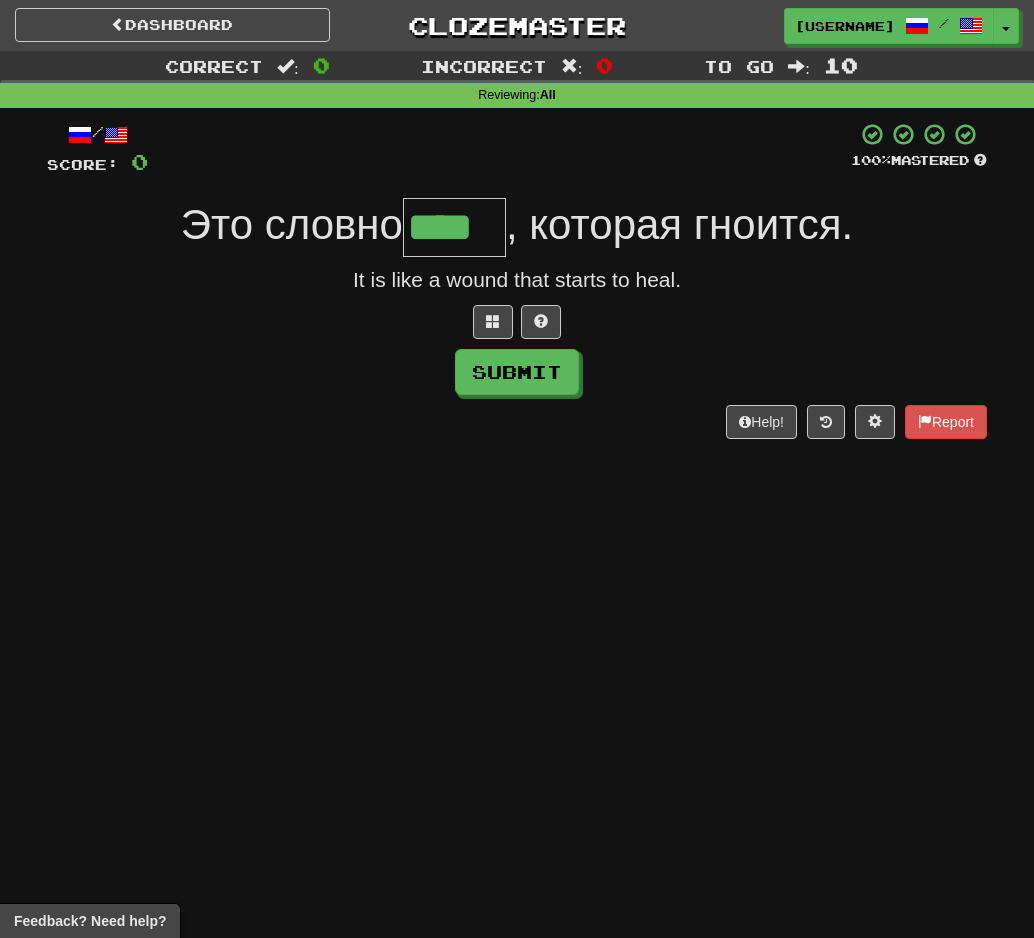 type on "****" 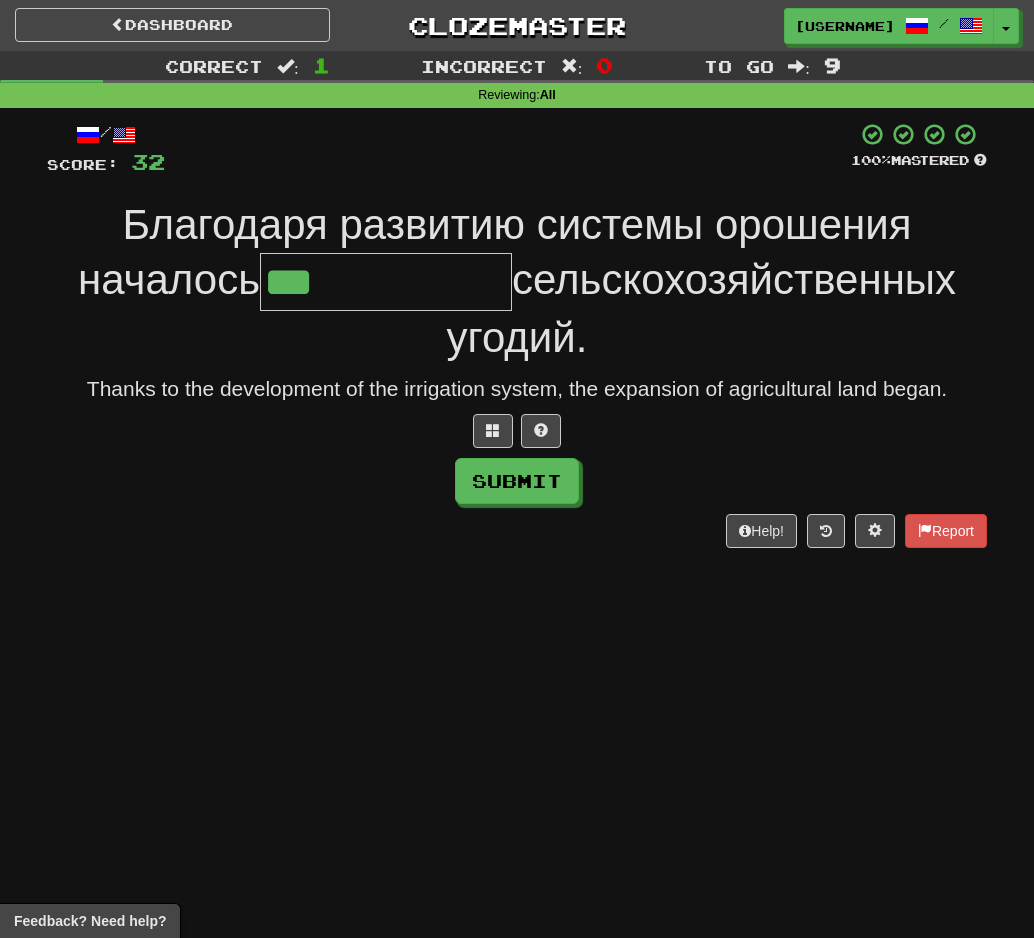 type on "**********" 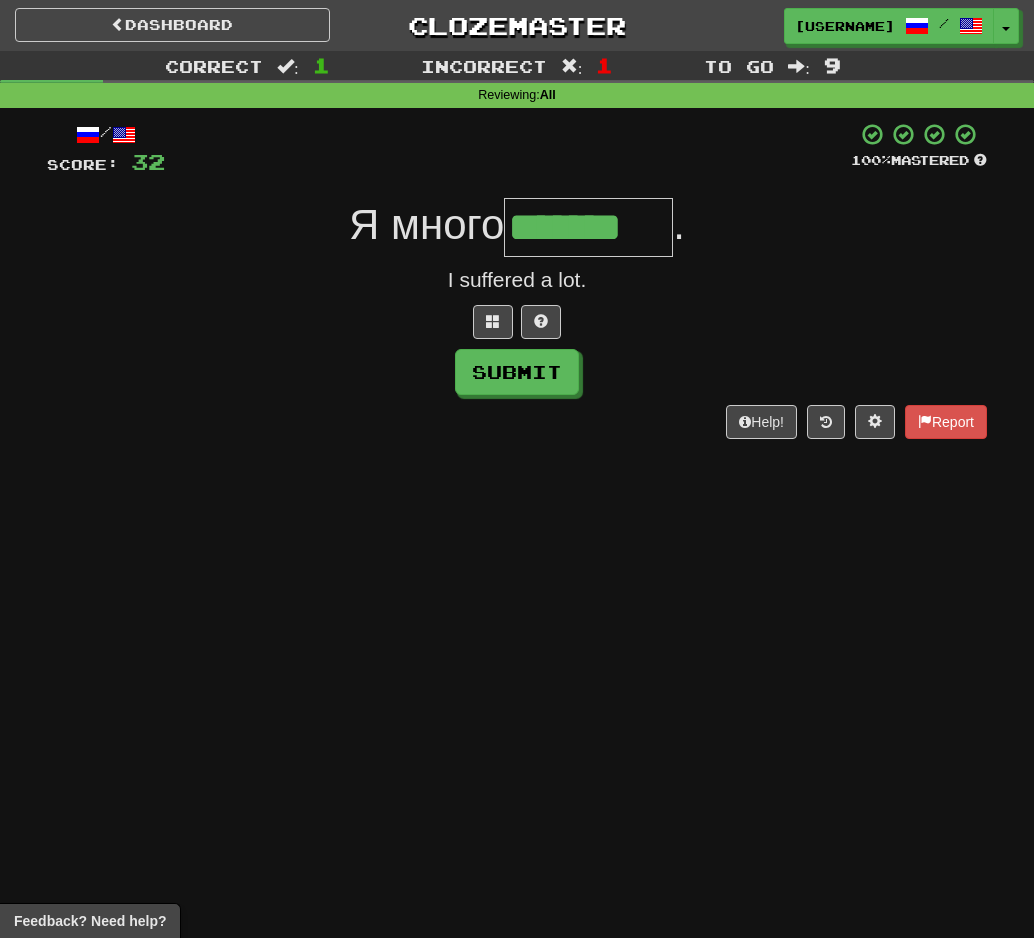 type on "*******" 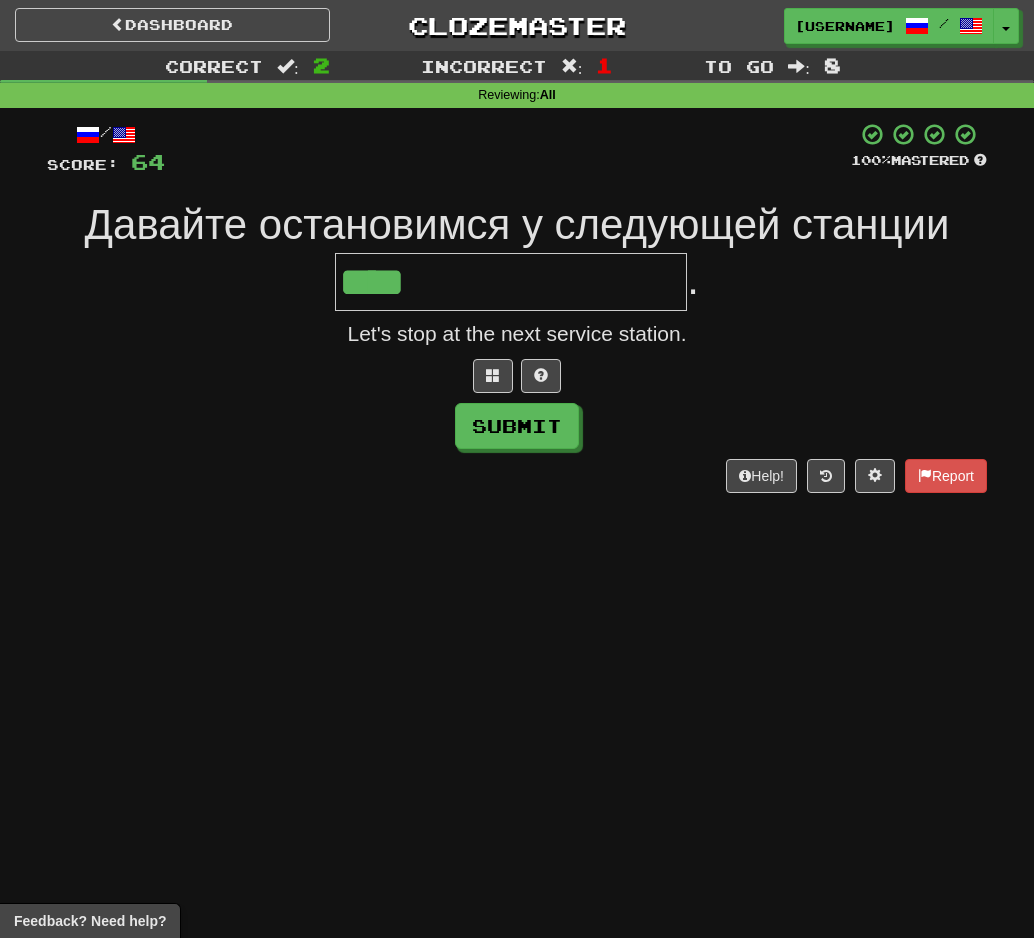 type on "**********" 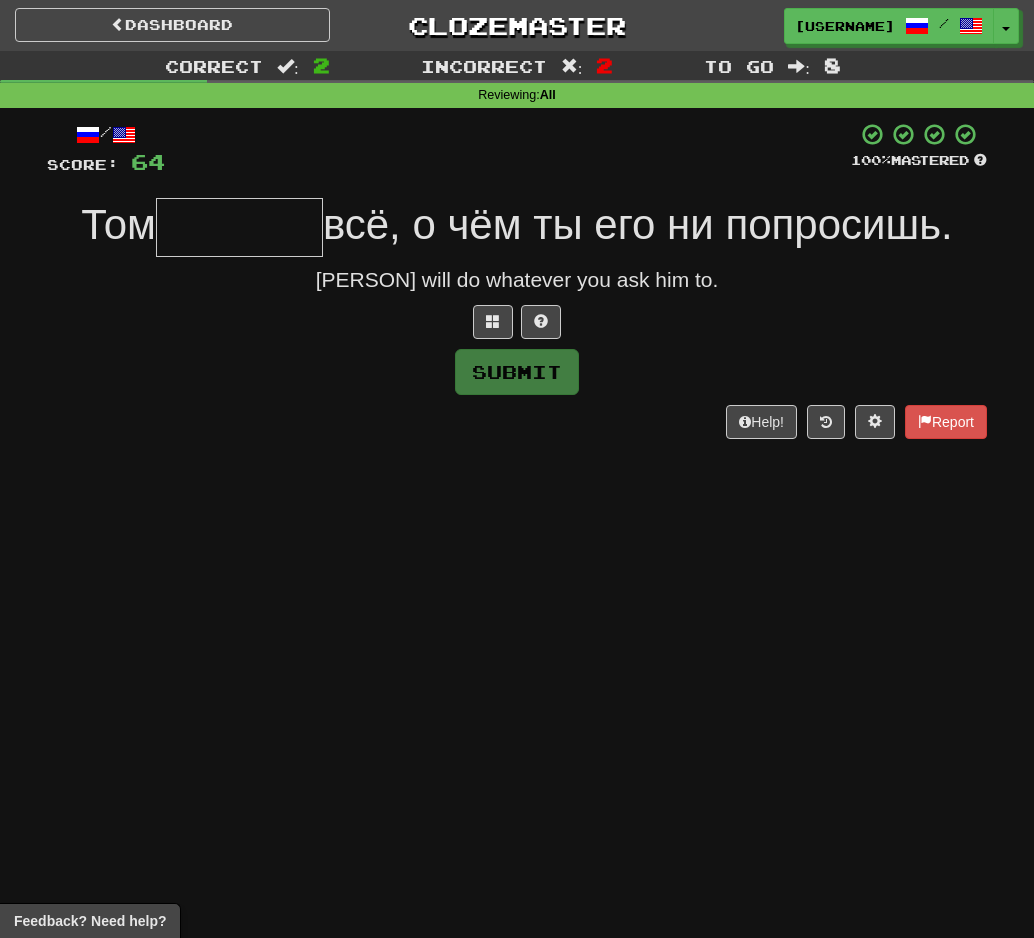 type on "*" 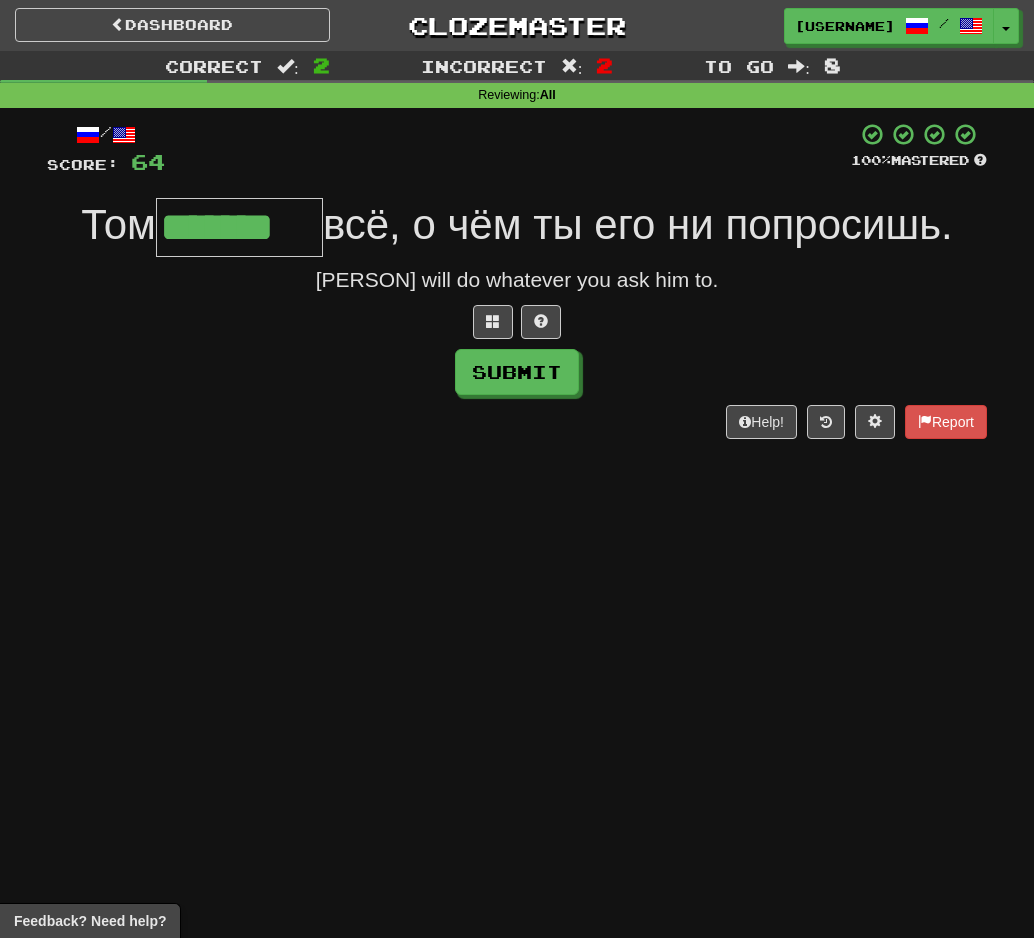 type on "*******" 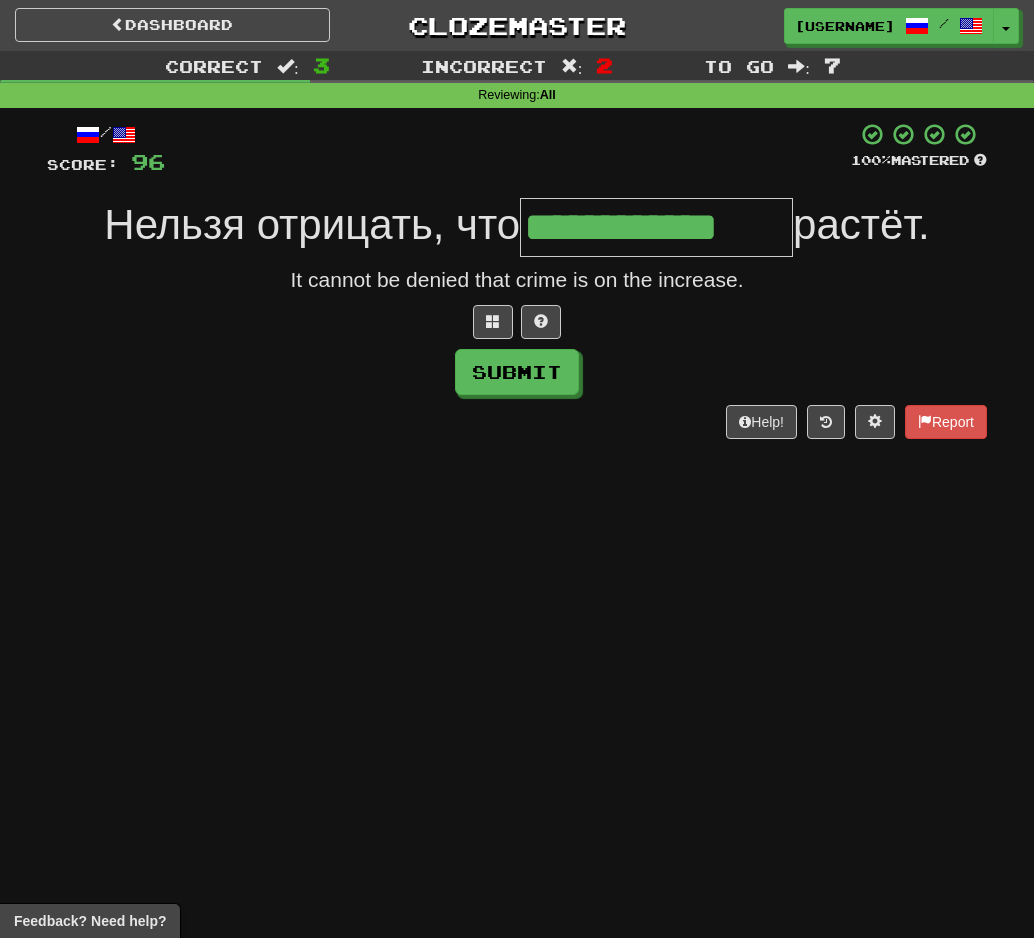 type on "**********" 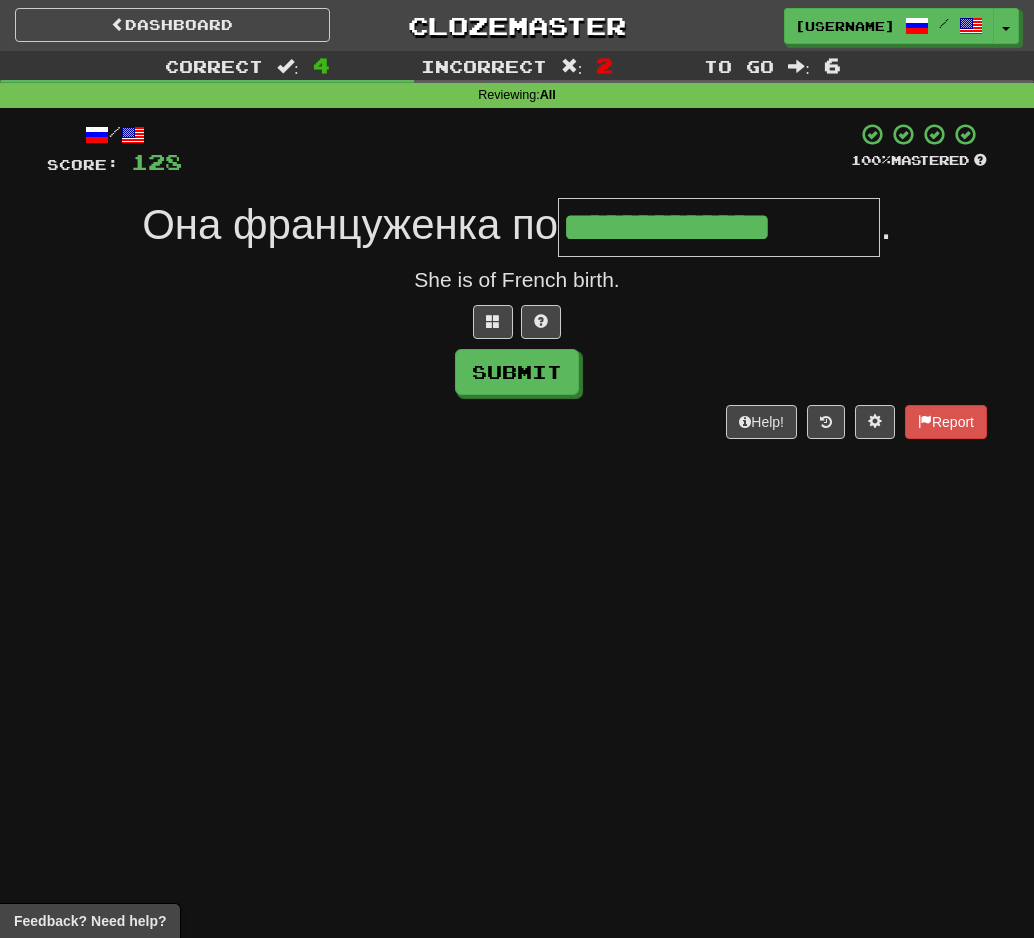 type on "**********" 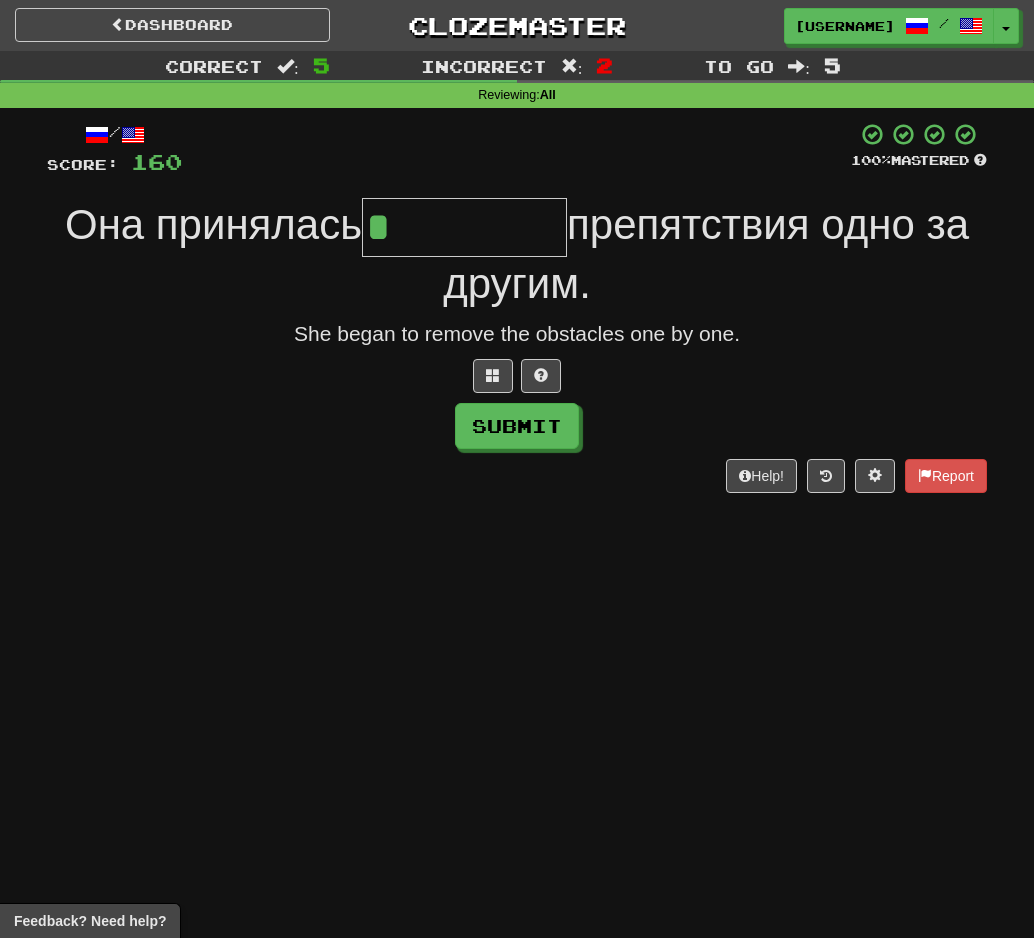 type on "*********" 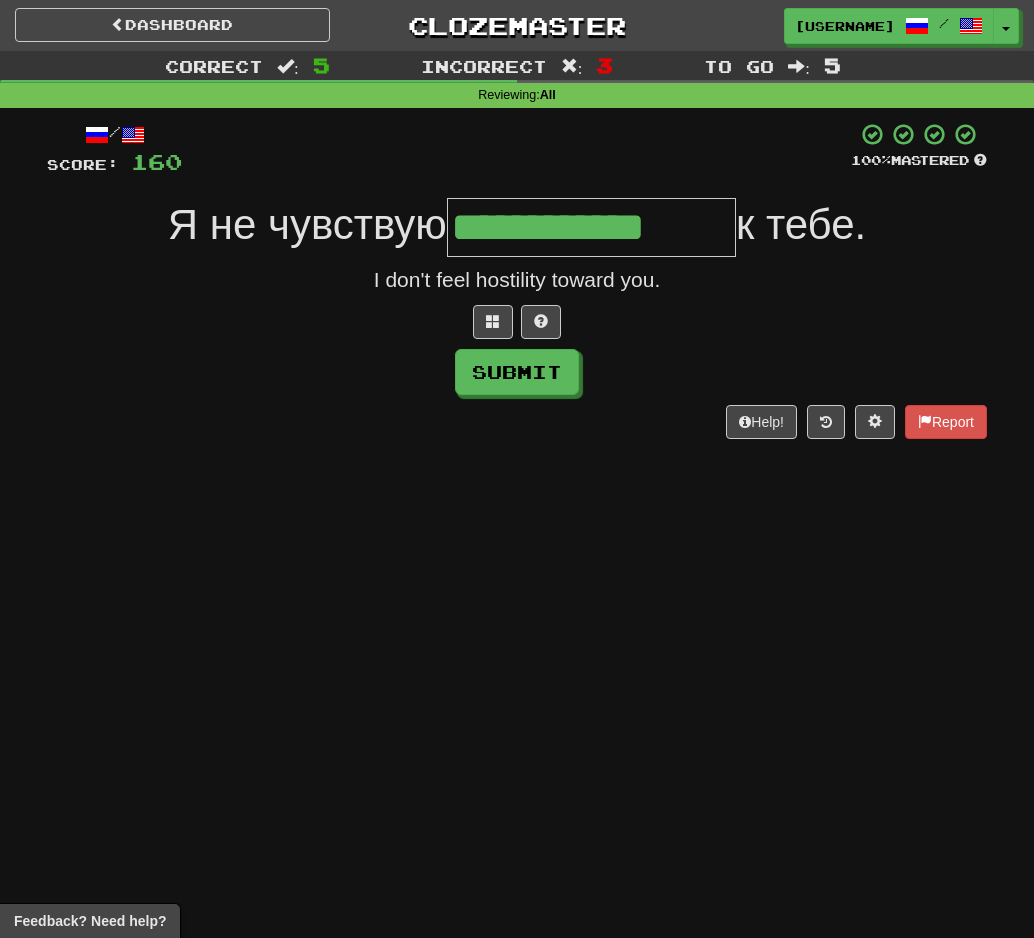 type on "**********" 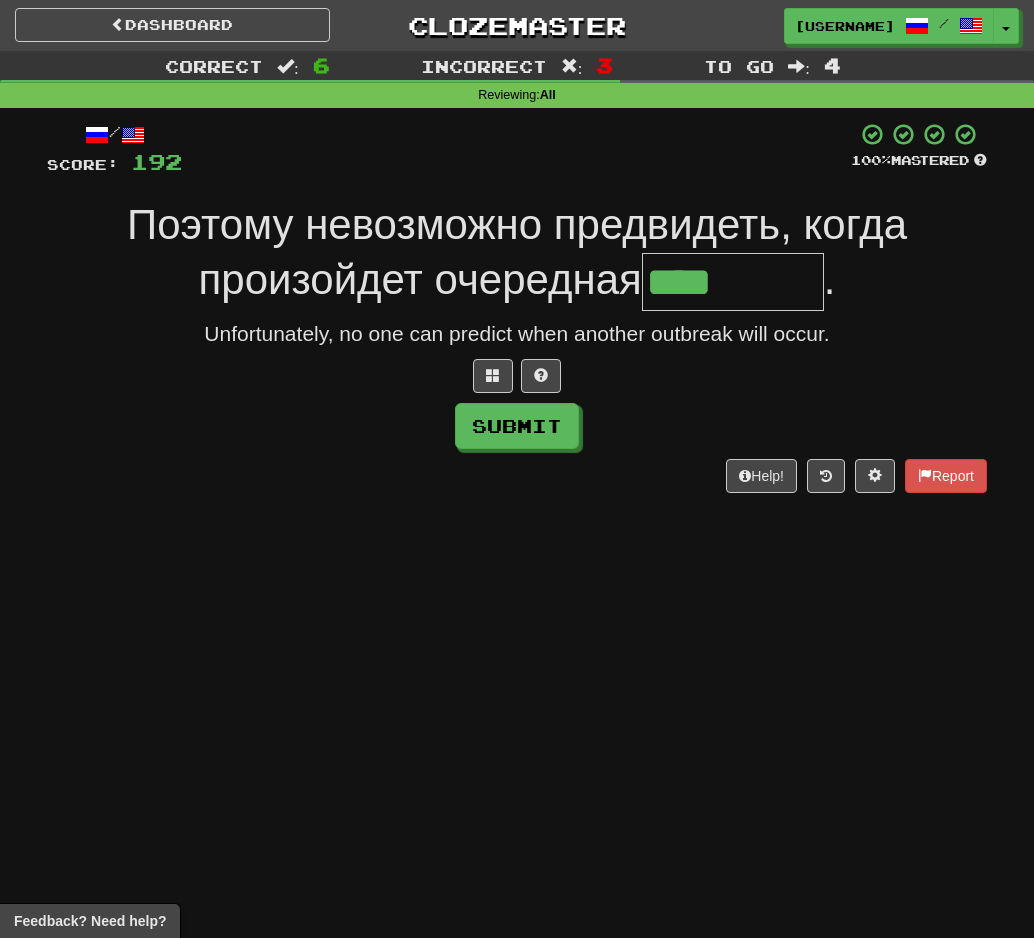 type on "*******" 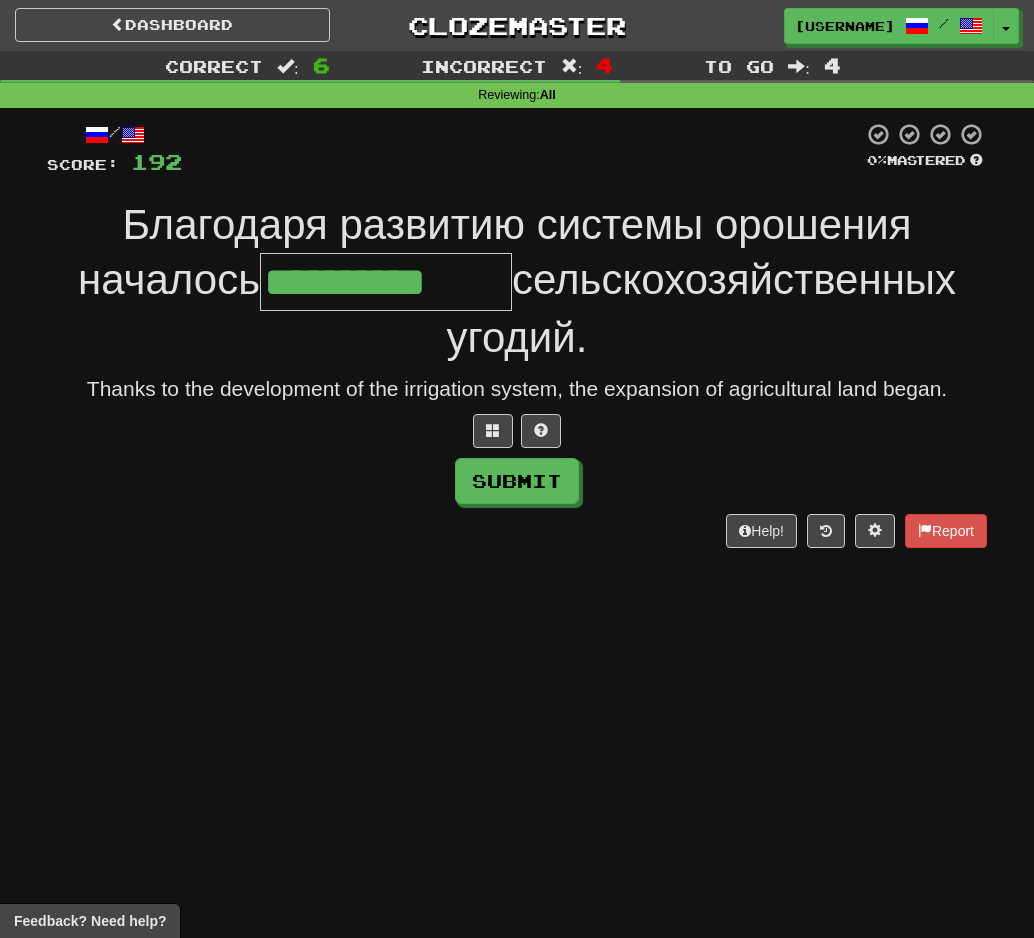 type on "**********" 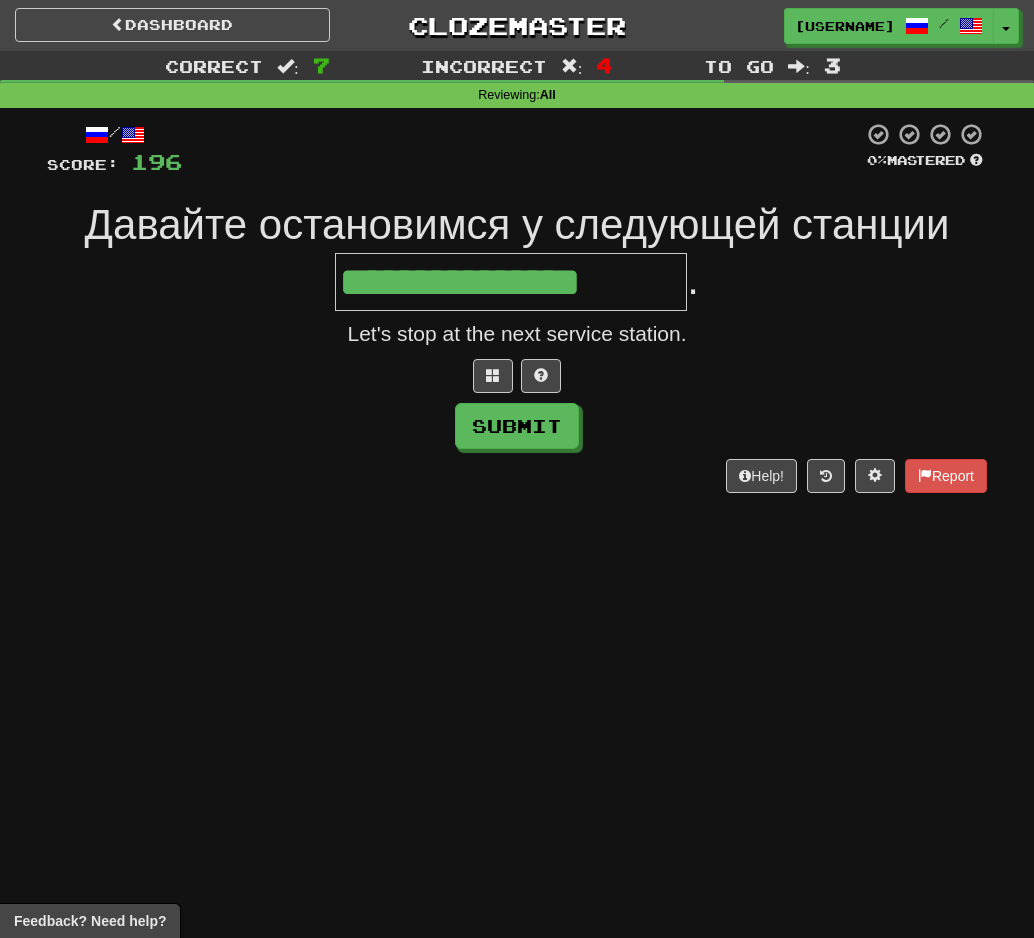 type on "**********" 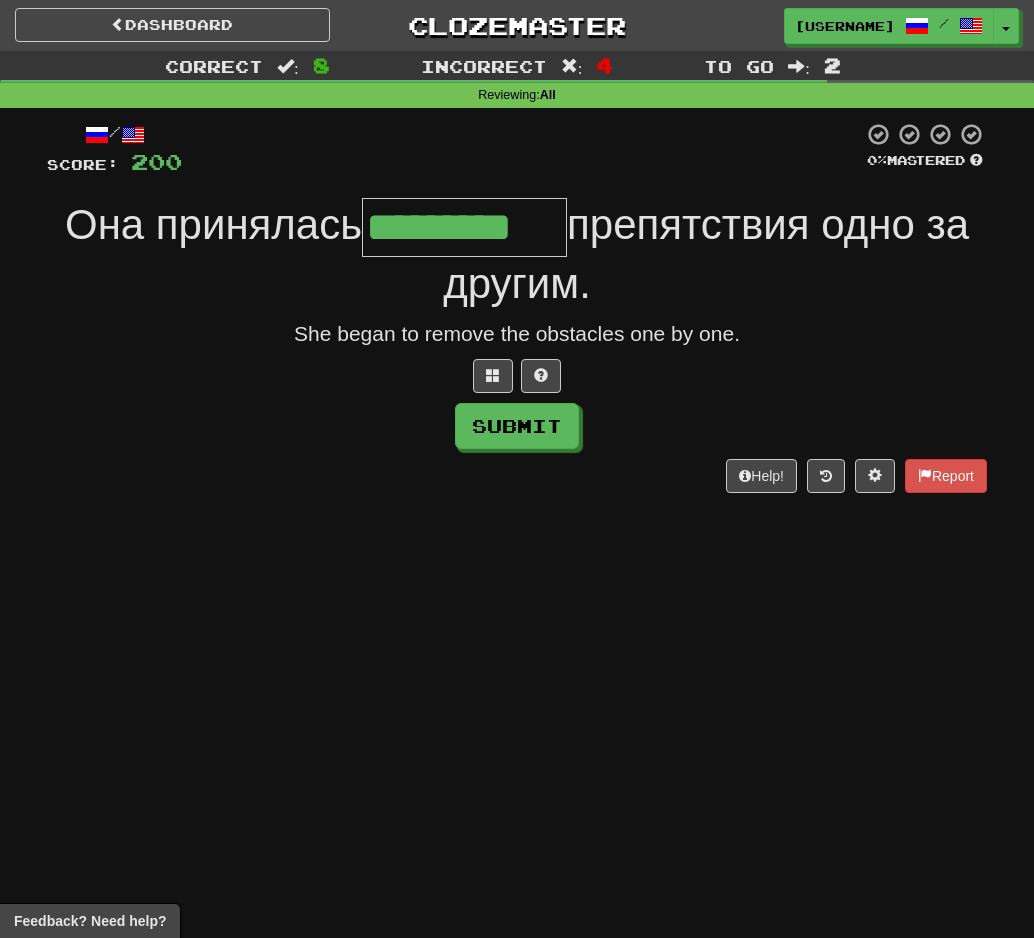 type on "*********" 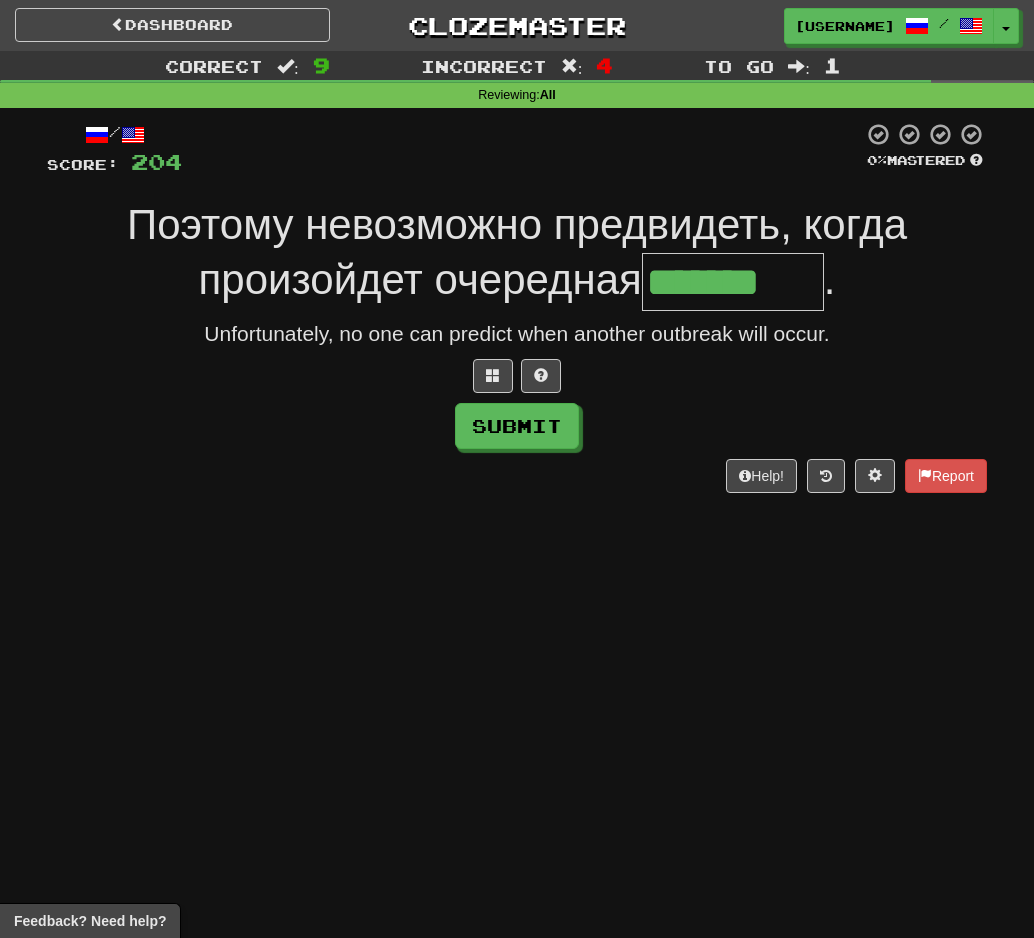 type on "*******" 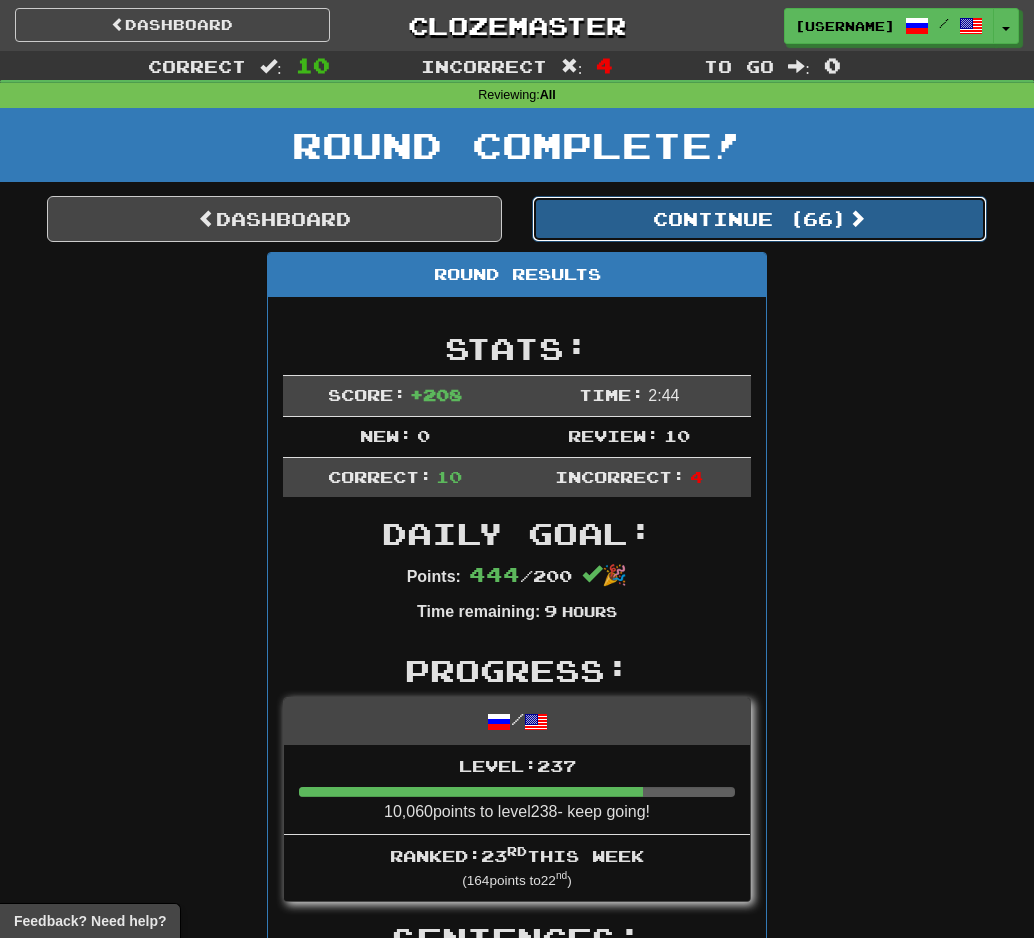 click on "Continue ( 66 )" at bounding box center (759, 219) 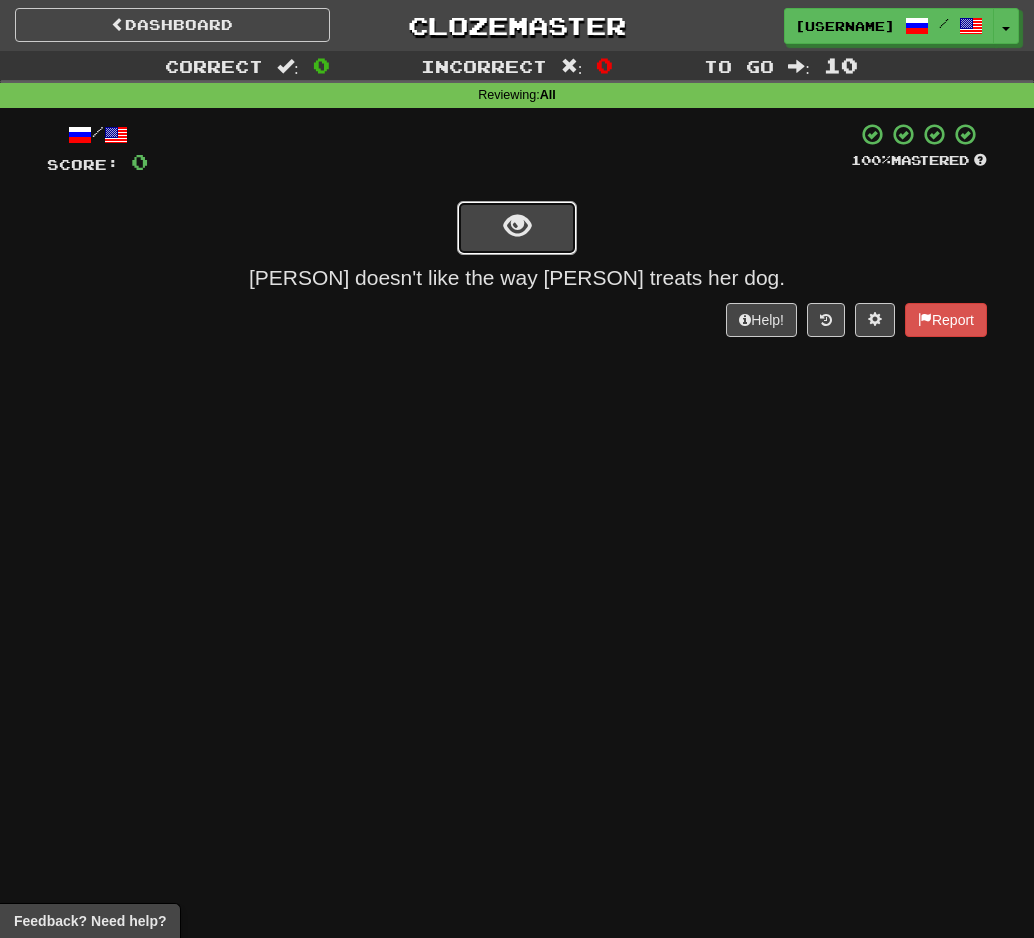 click at bounding box center [517, 226] 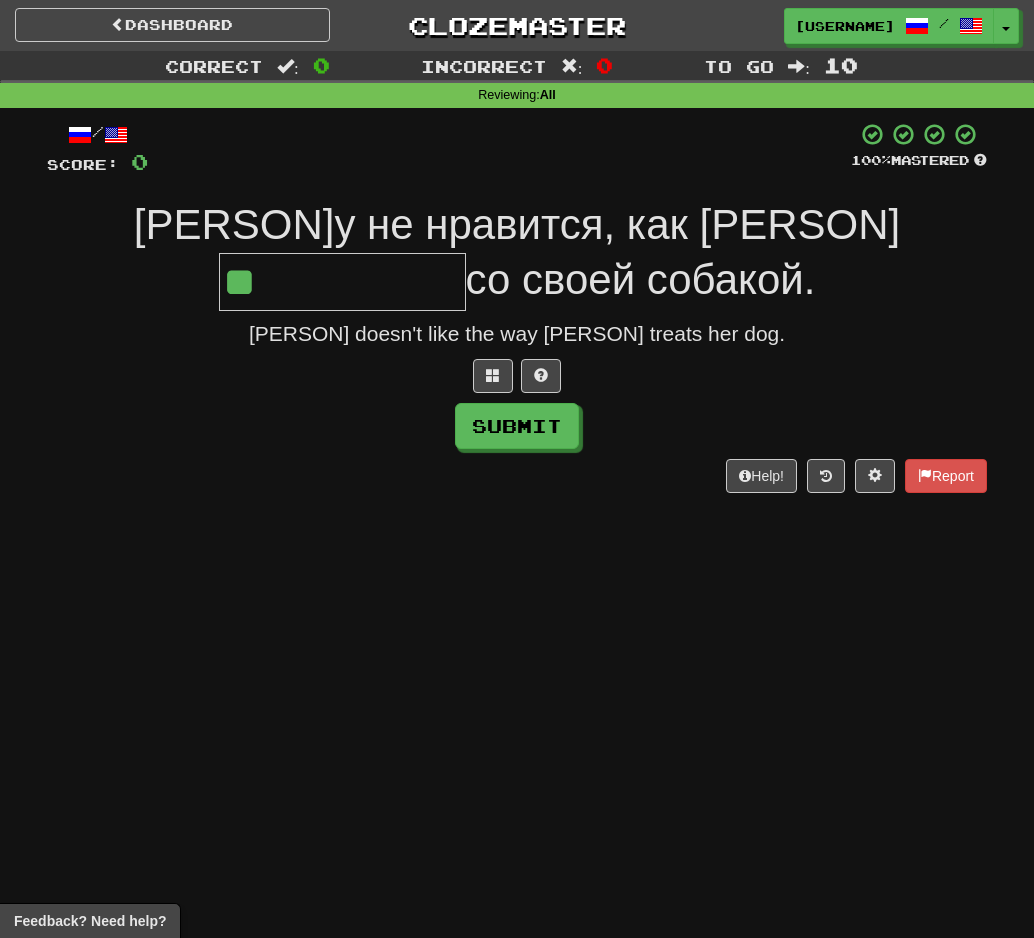 type on "**********" 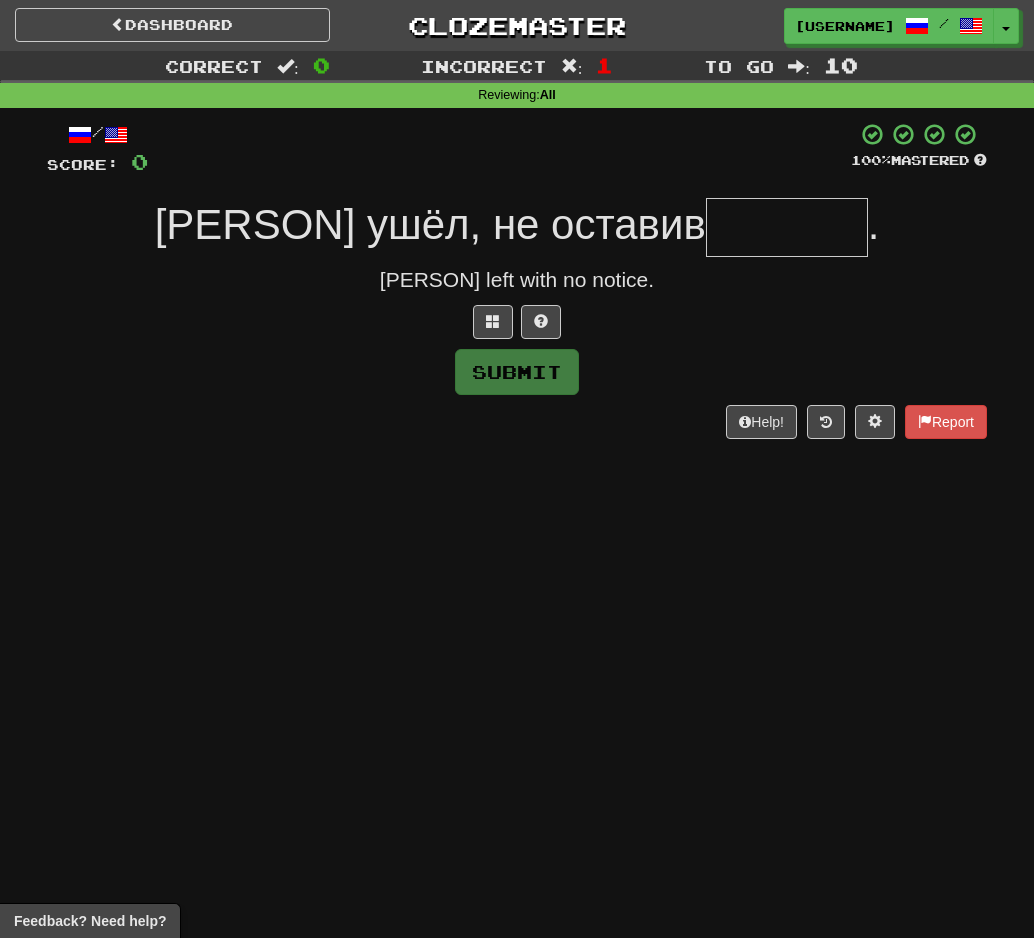 type on "*" 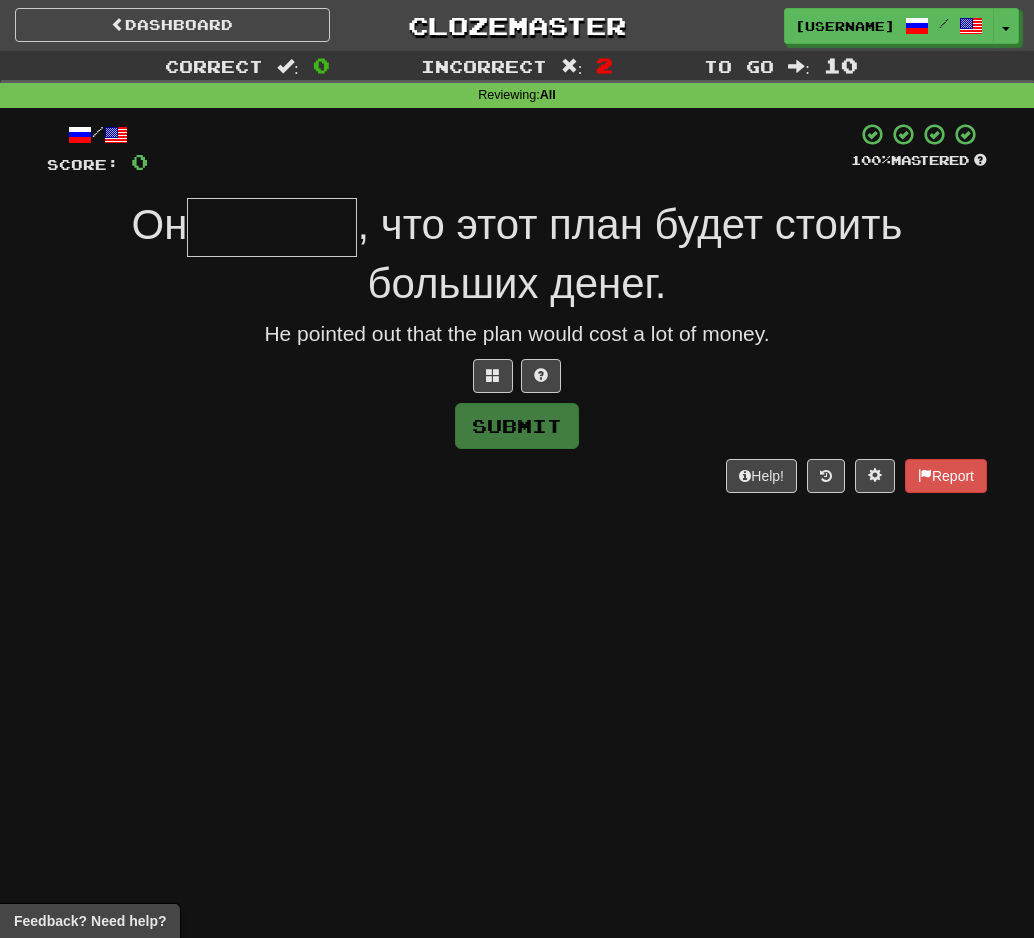 type on "*" 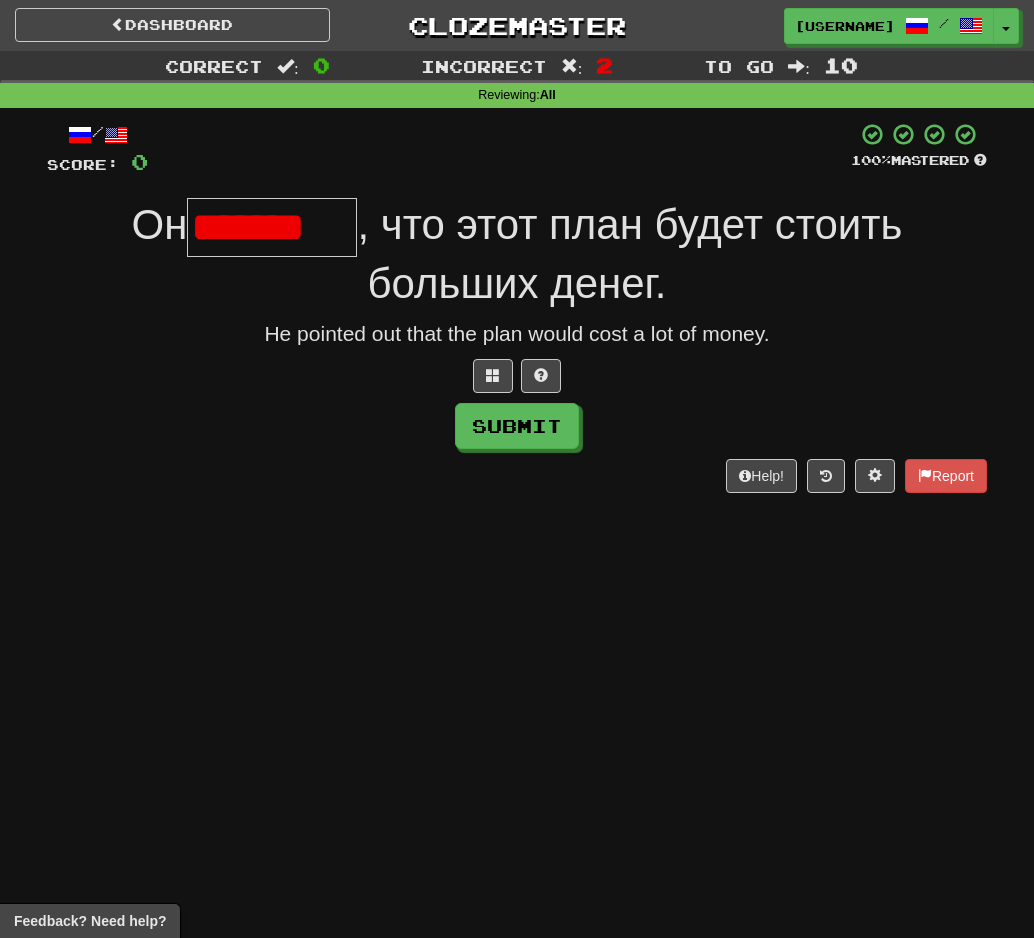 type on "*******" 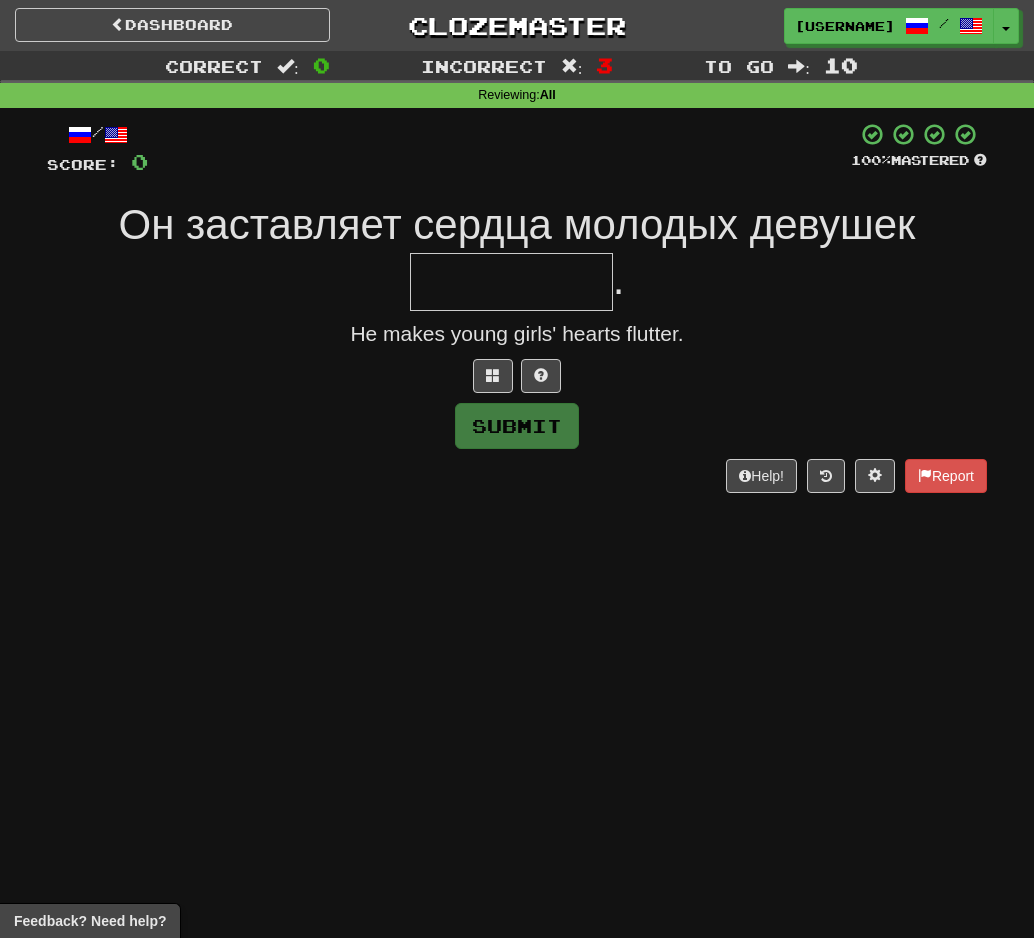 type on "*********" 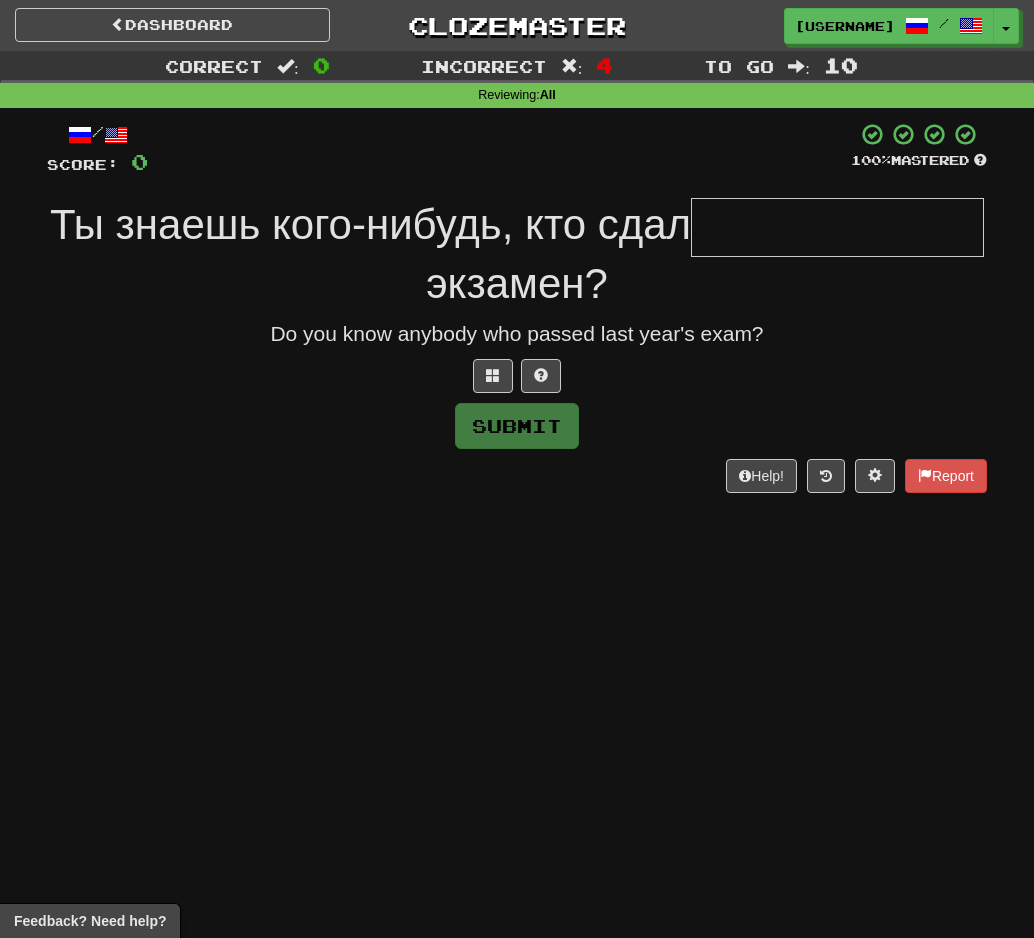 type on "*" 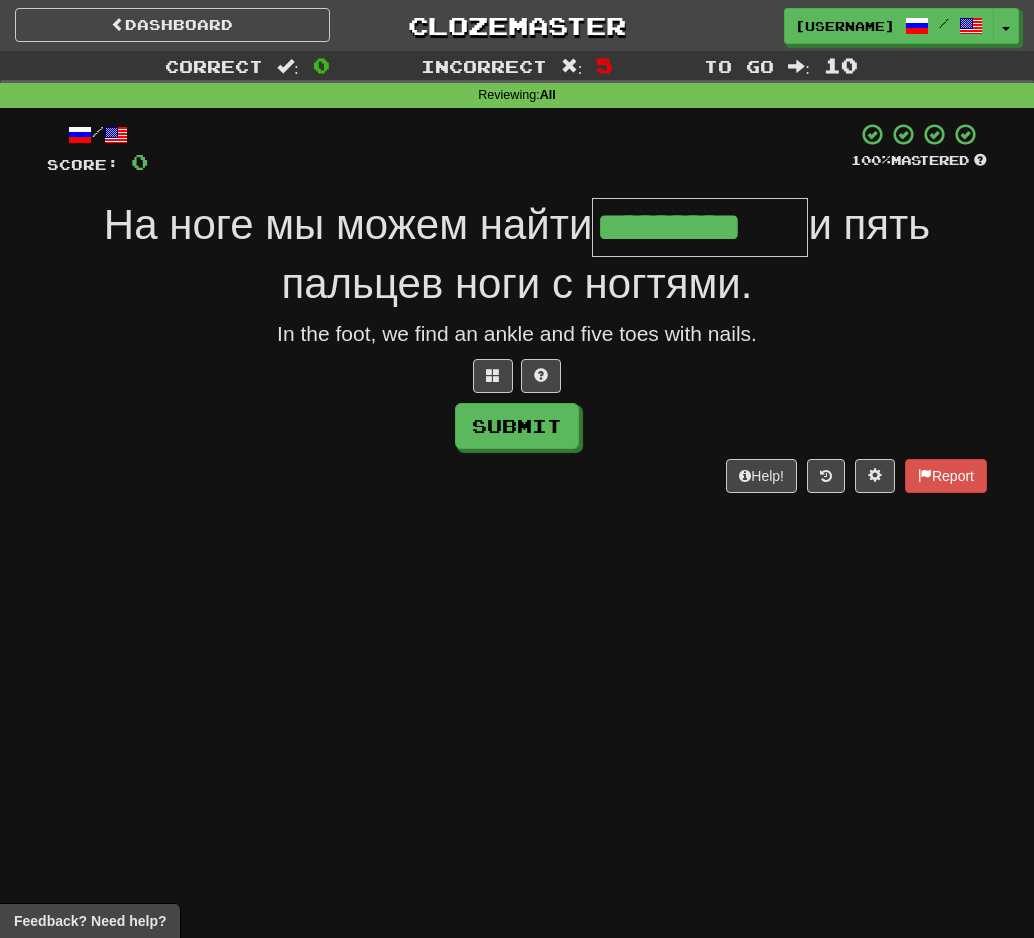 type on "*********" 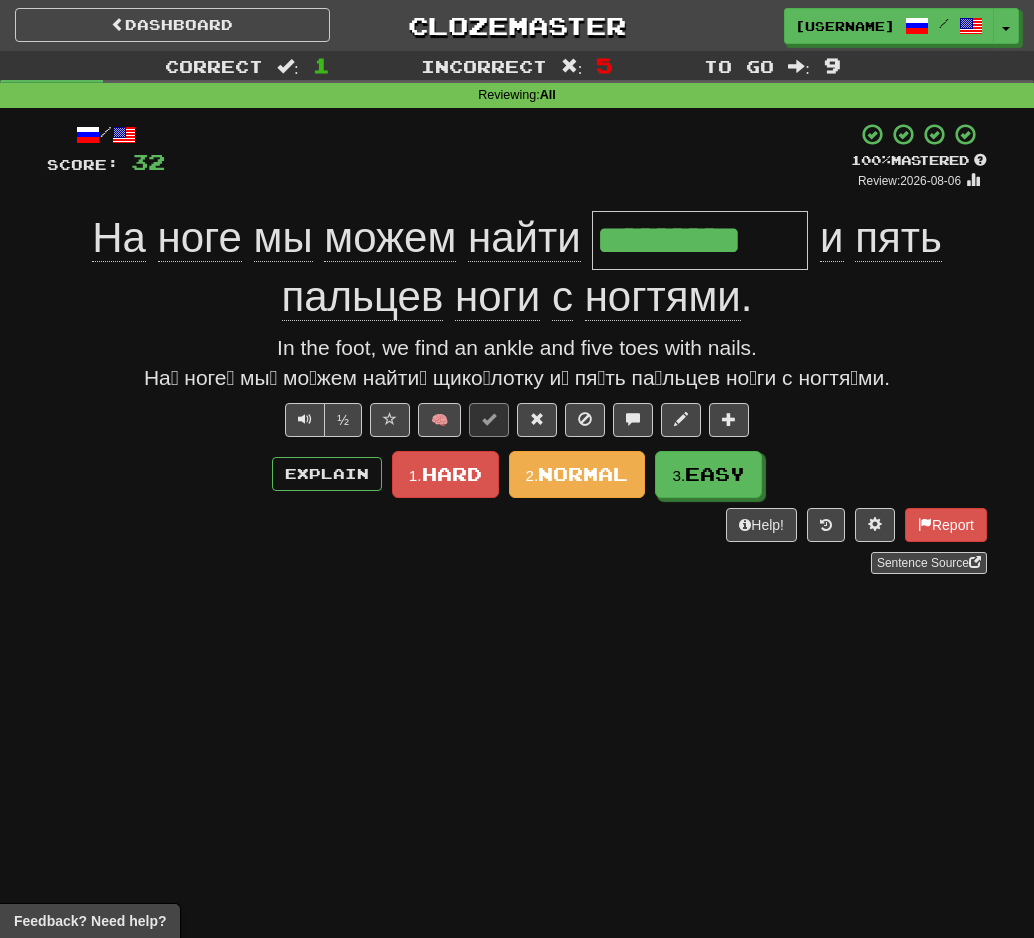 click on "*********" at bounding box center [700, 240] 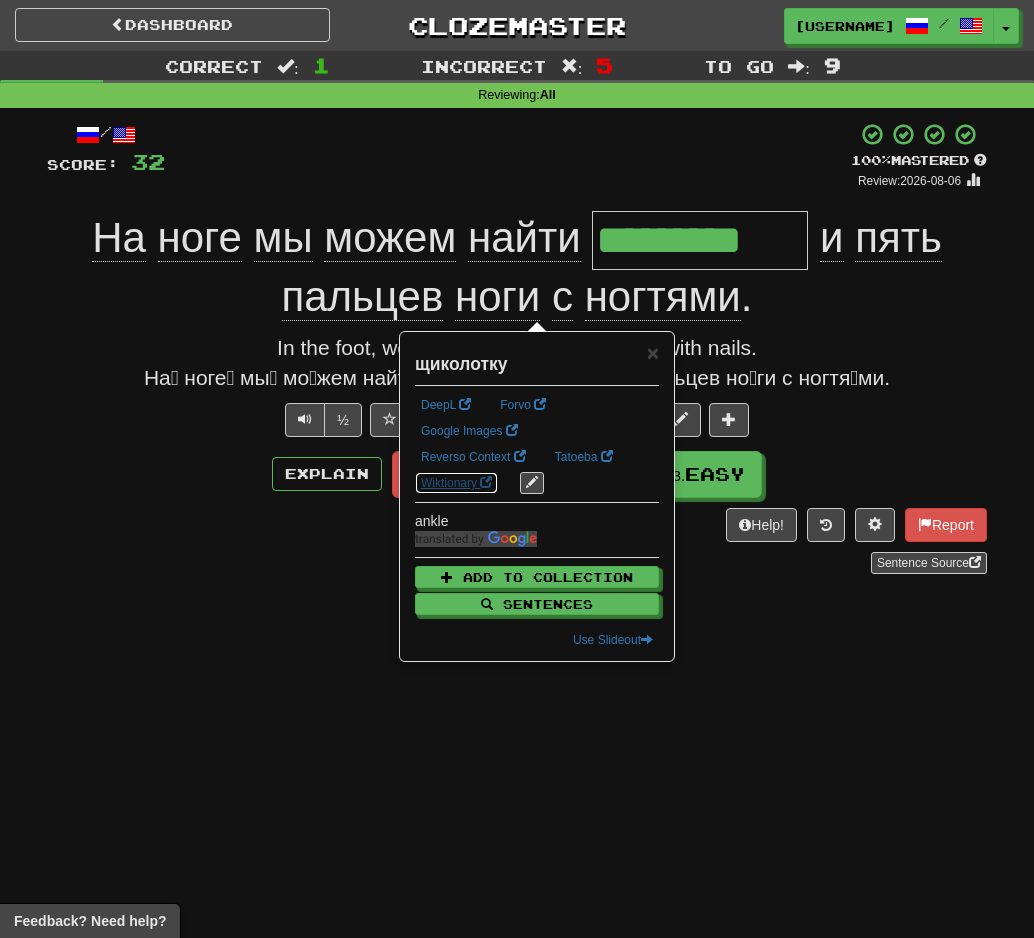 click on "Wiktionary" at bounding box center (456, 483) 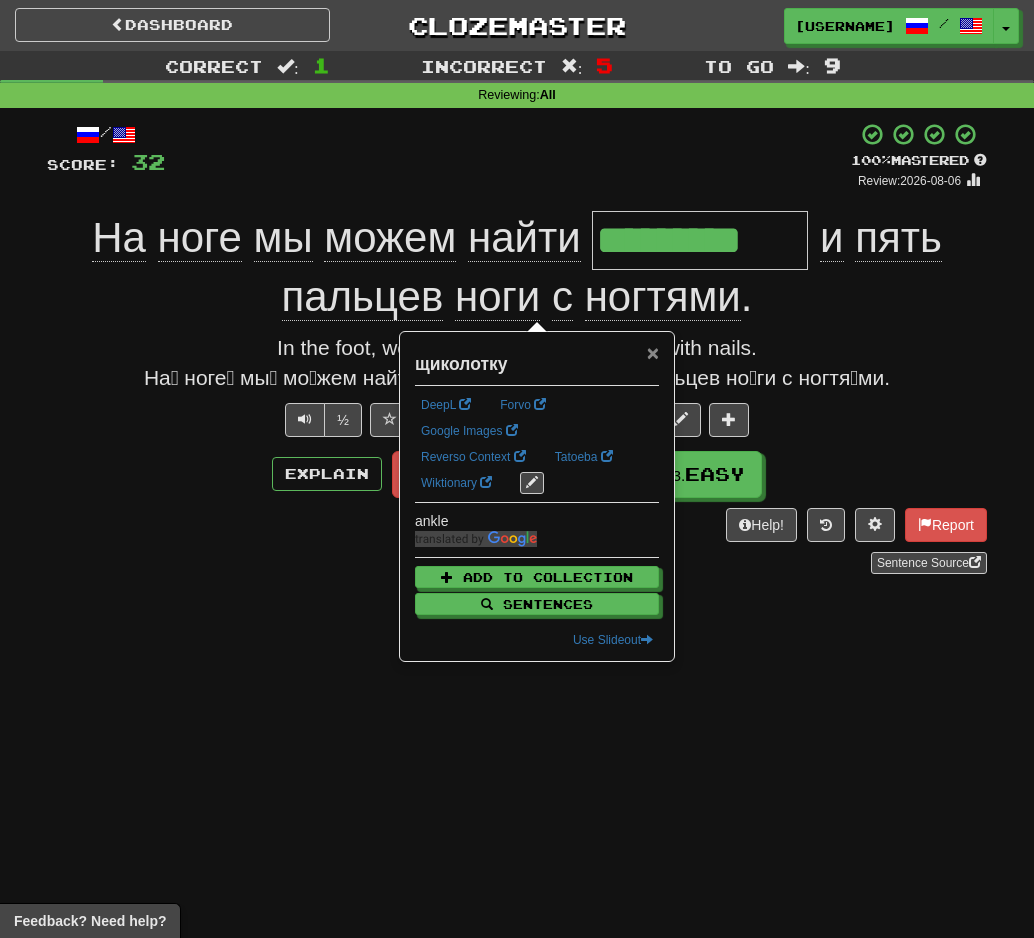 click on "×" at bounding box center [653, 352] 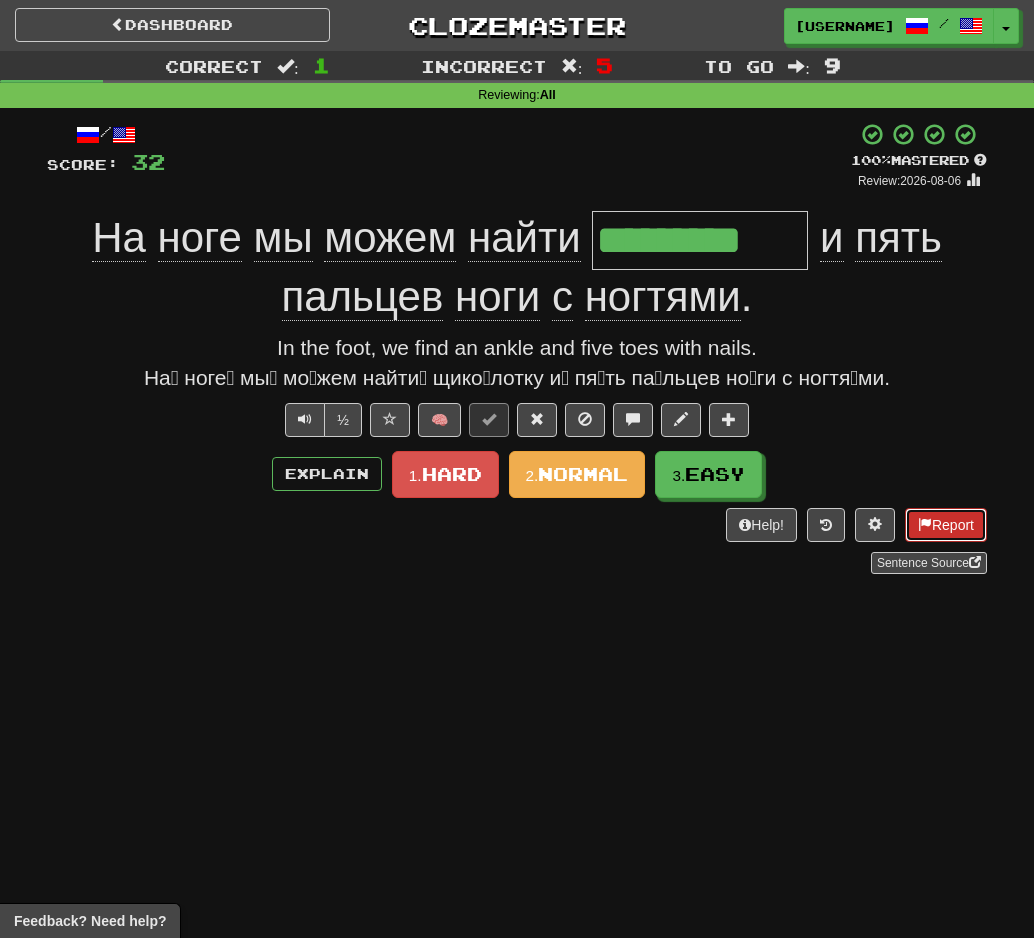 click on "Report" at bounding box center [946, 525] 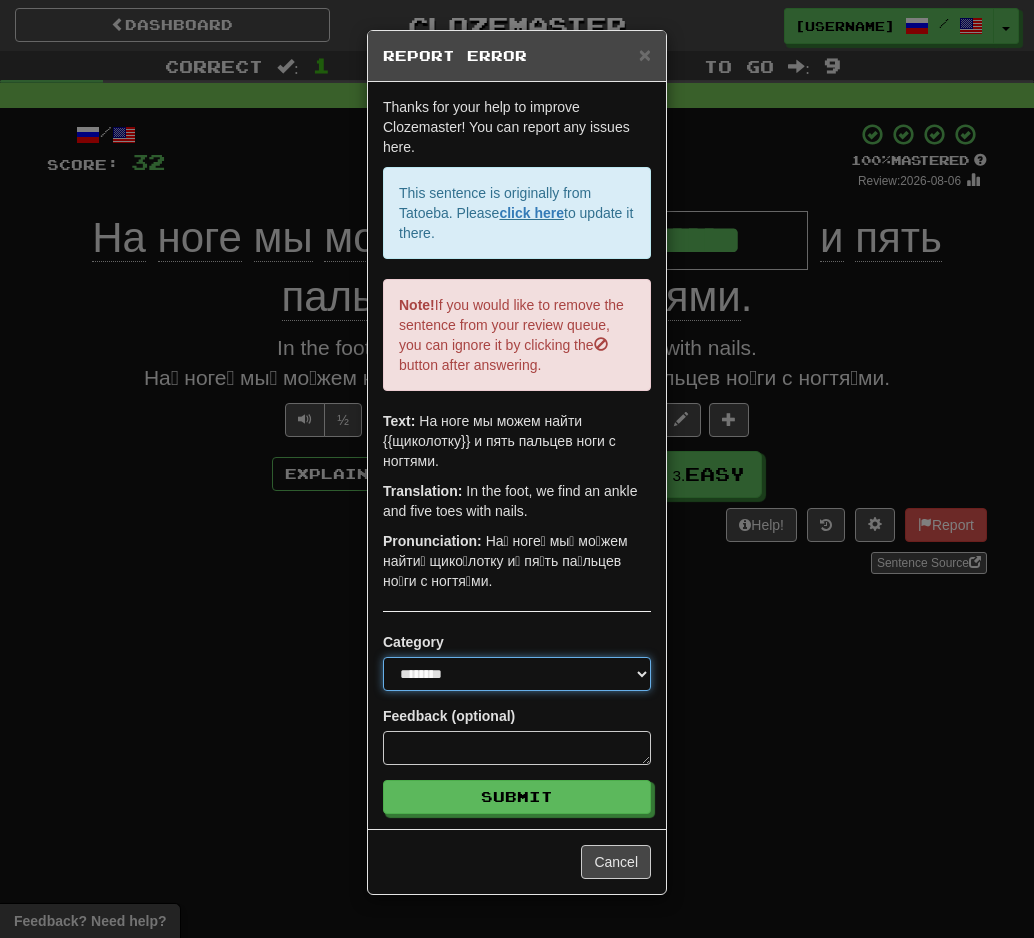 select on "**********" 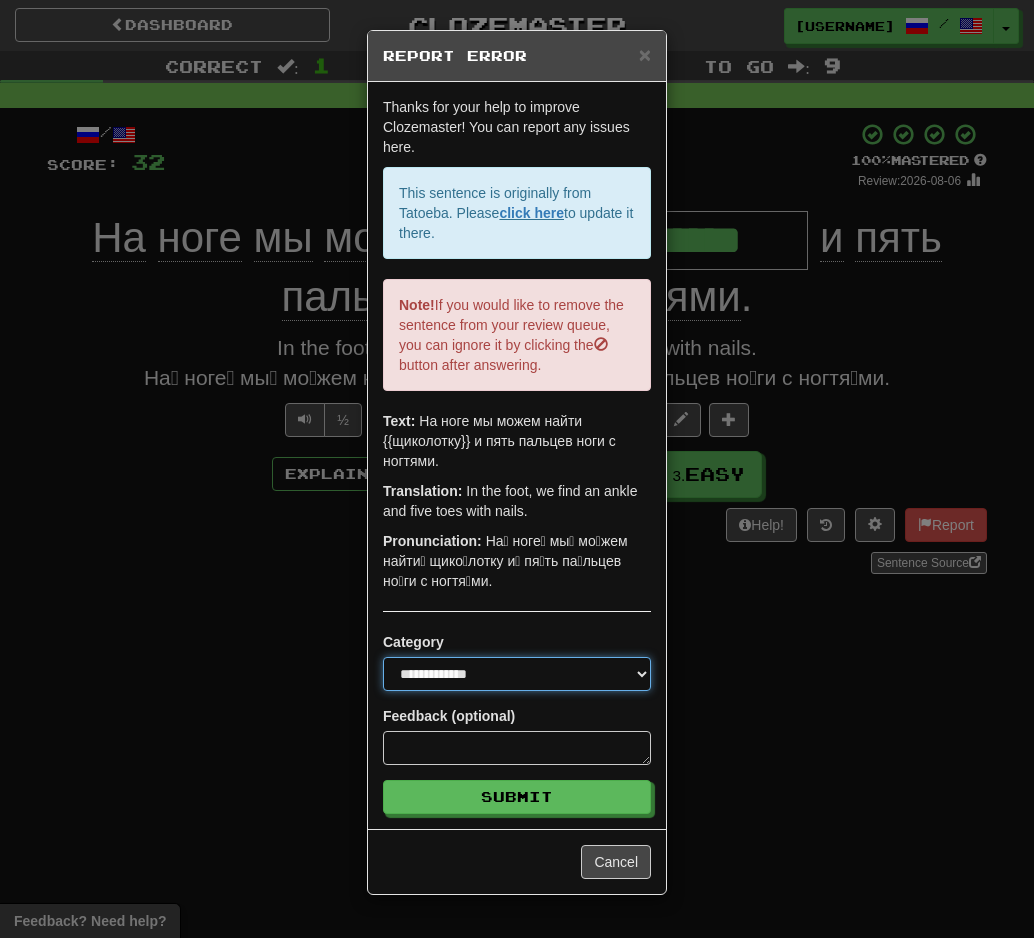 click on "**********" at bounding box center [0, 0] 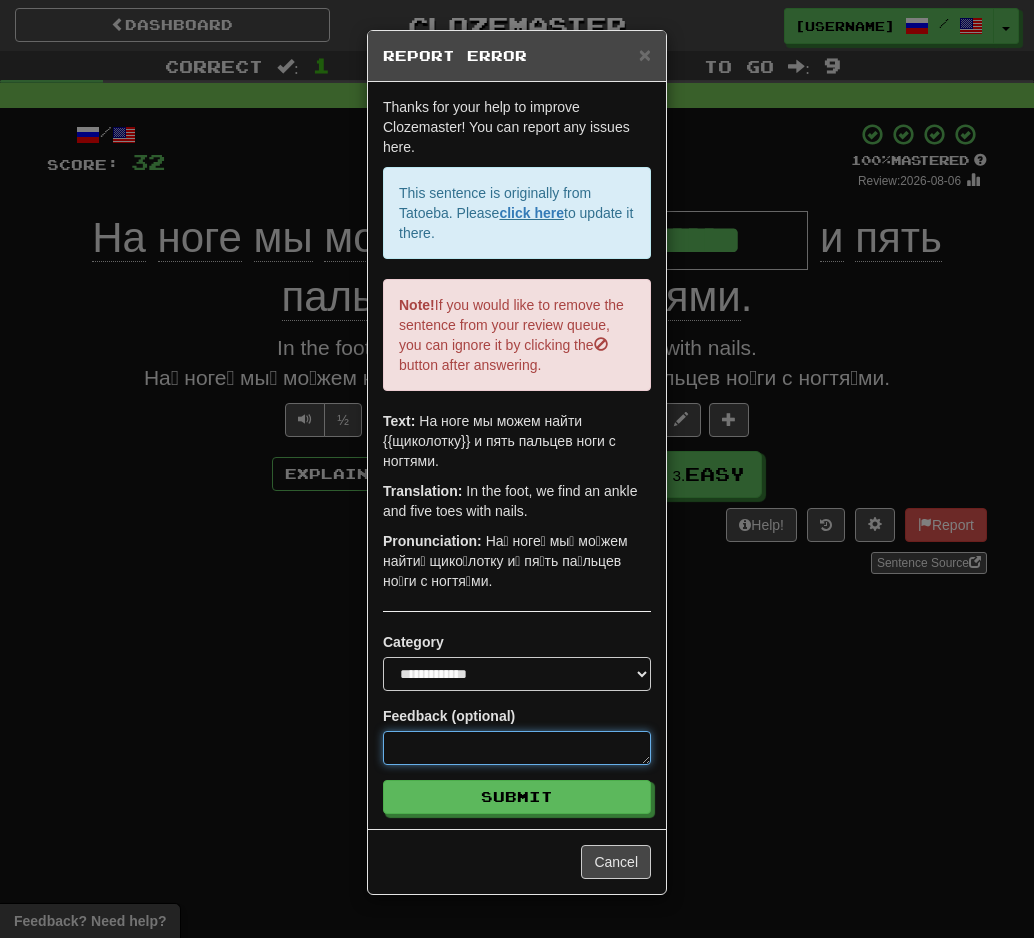 click at bounding box center (517, 748) 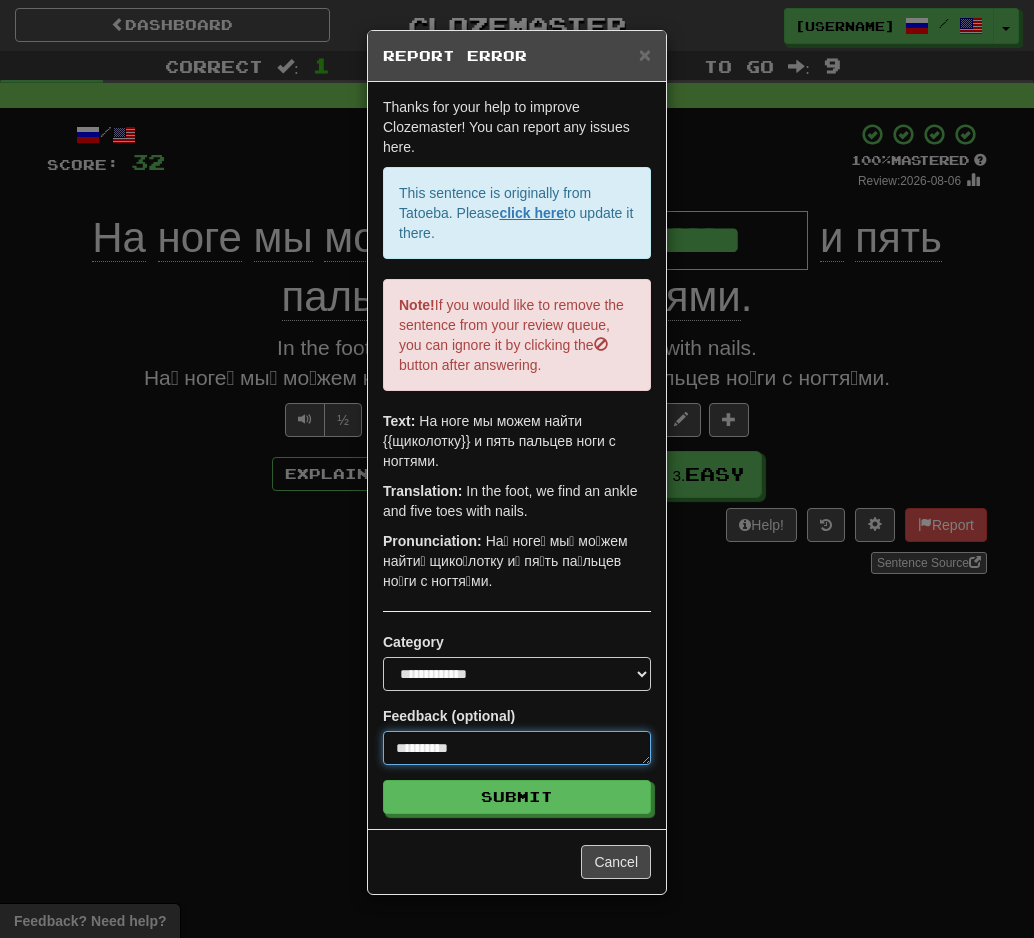 type on "**********" 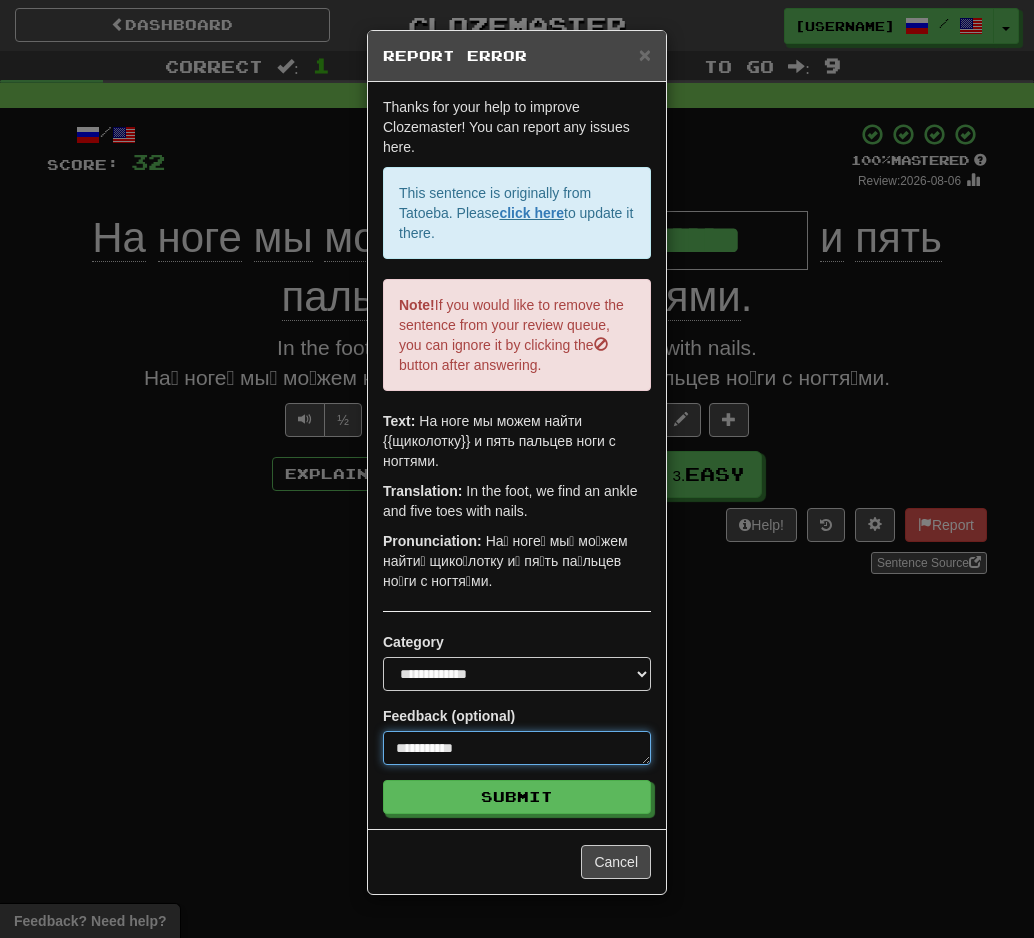 type on "**********" 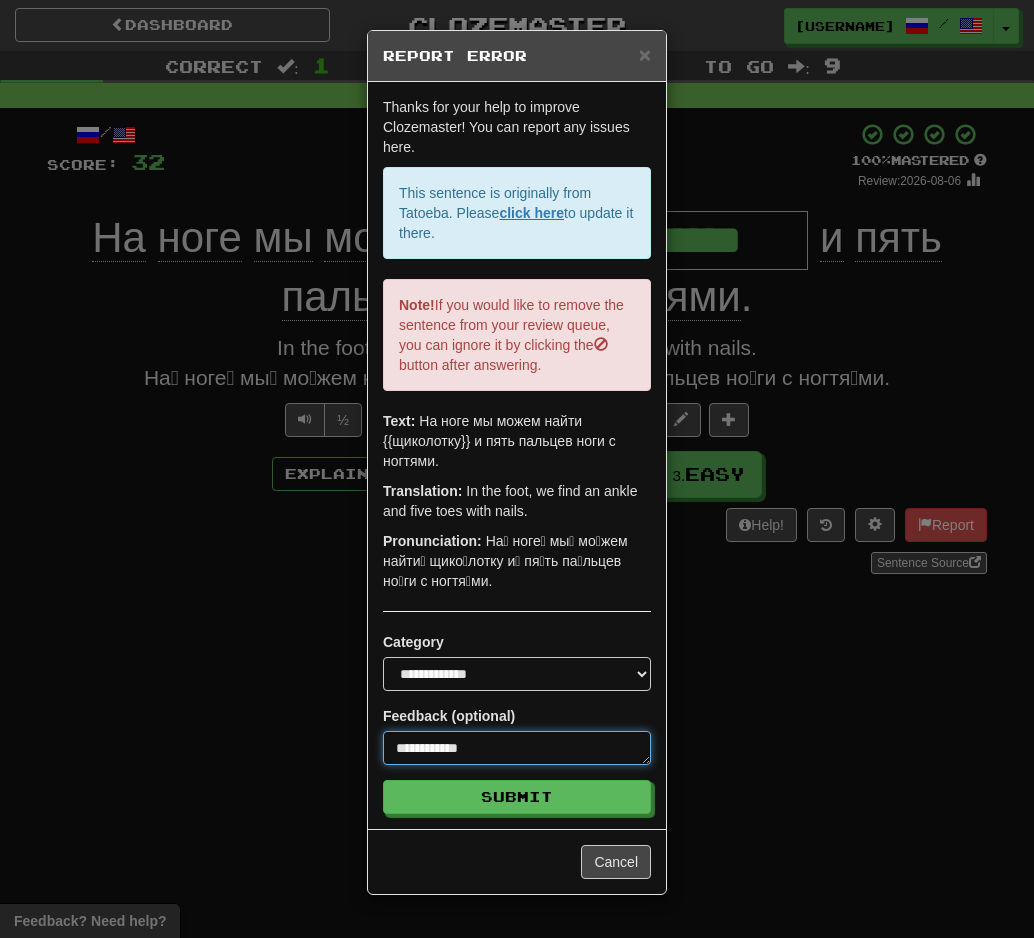 type on "**********" 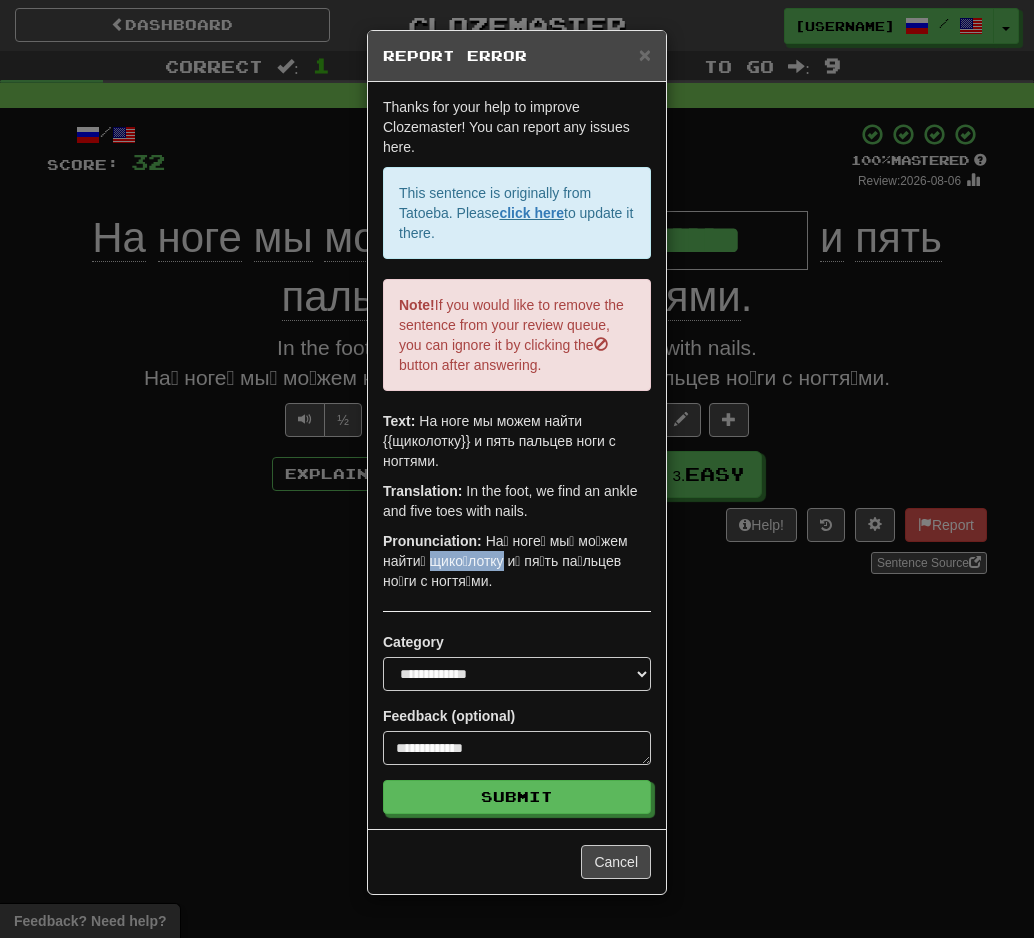 drag, startPoint x: 382, startPoint y: 560, endPoint x: 452, endPoint y: 560, distance: 70 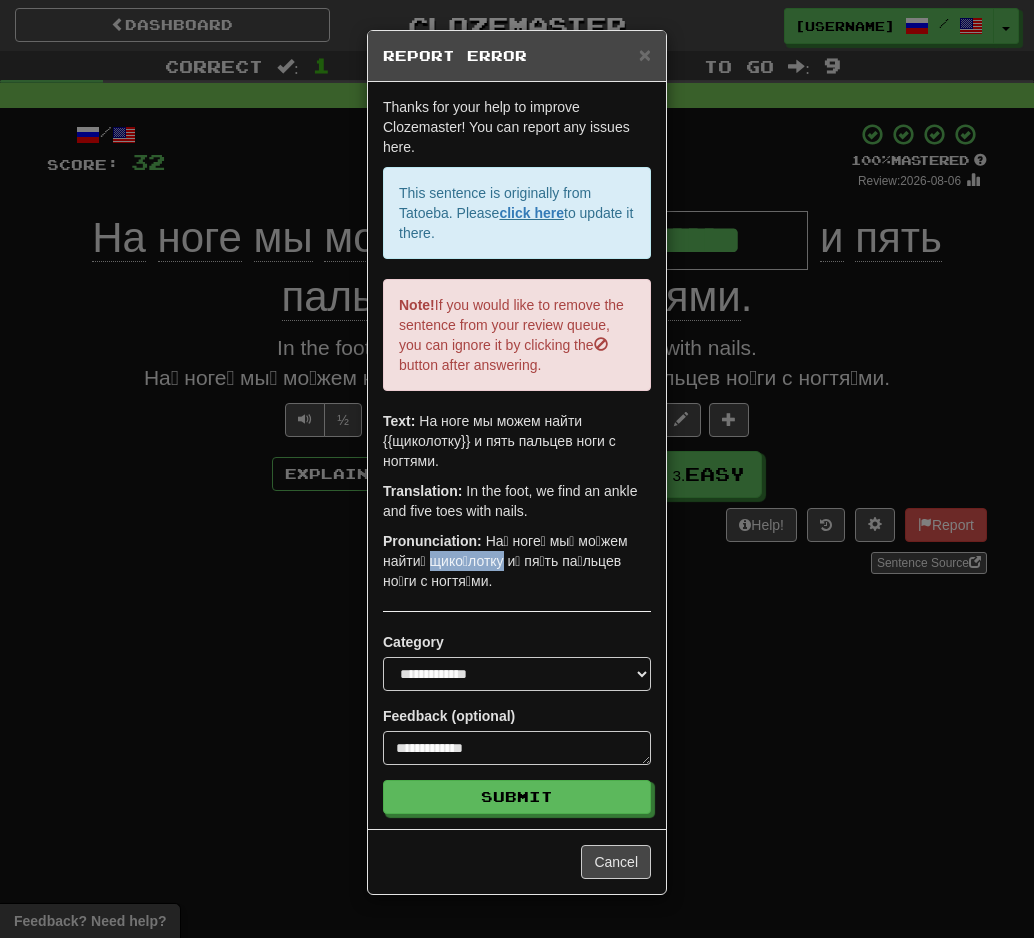copy on "щико́лотку" 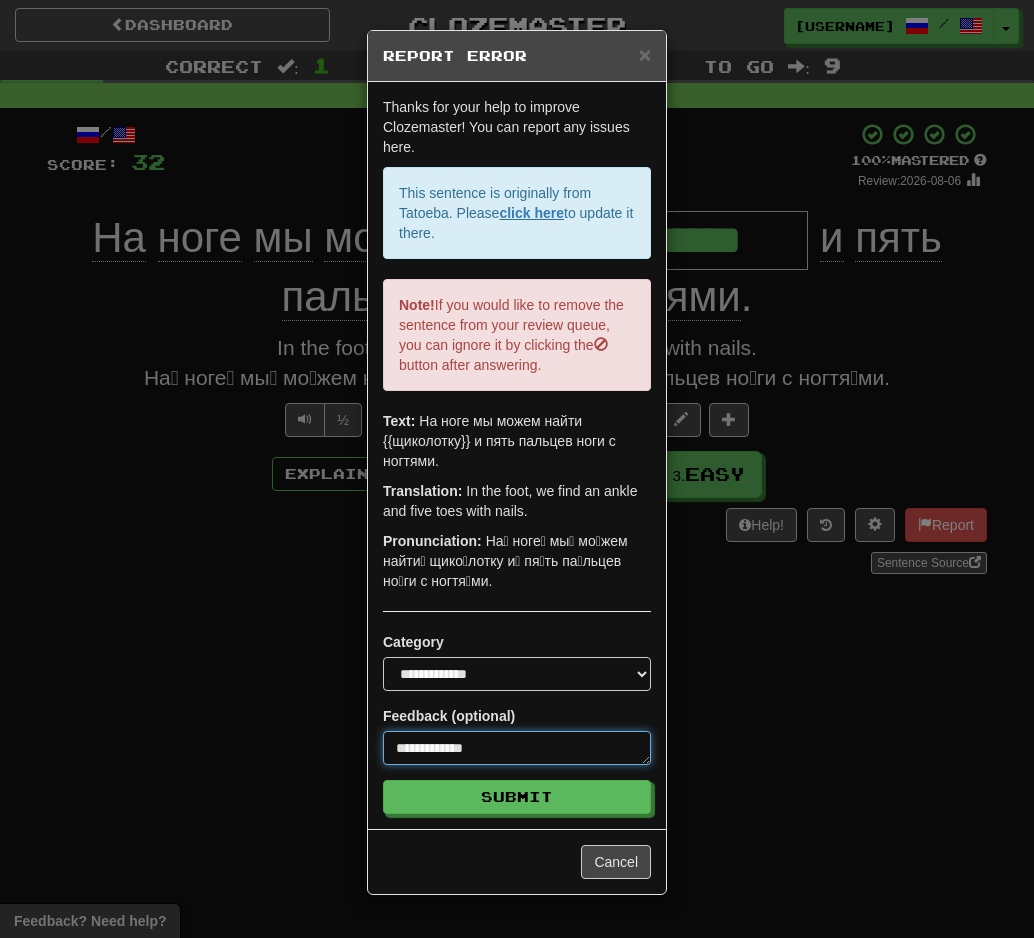 click on "**********" at bounding box center [517, 748] 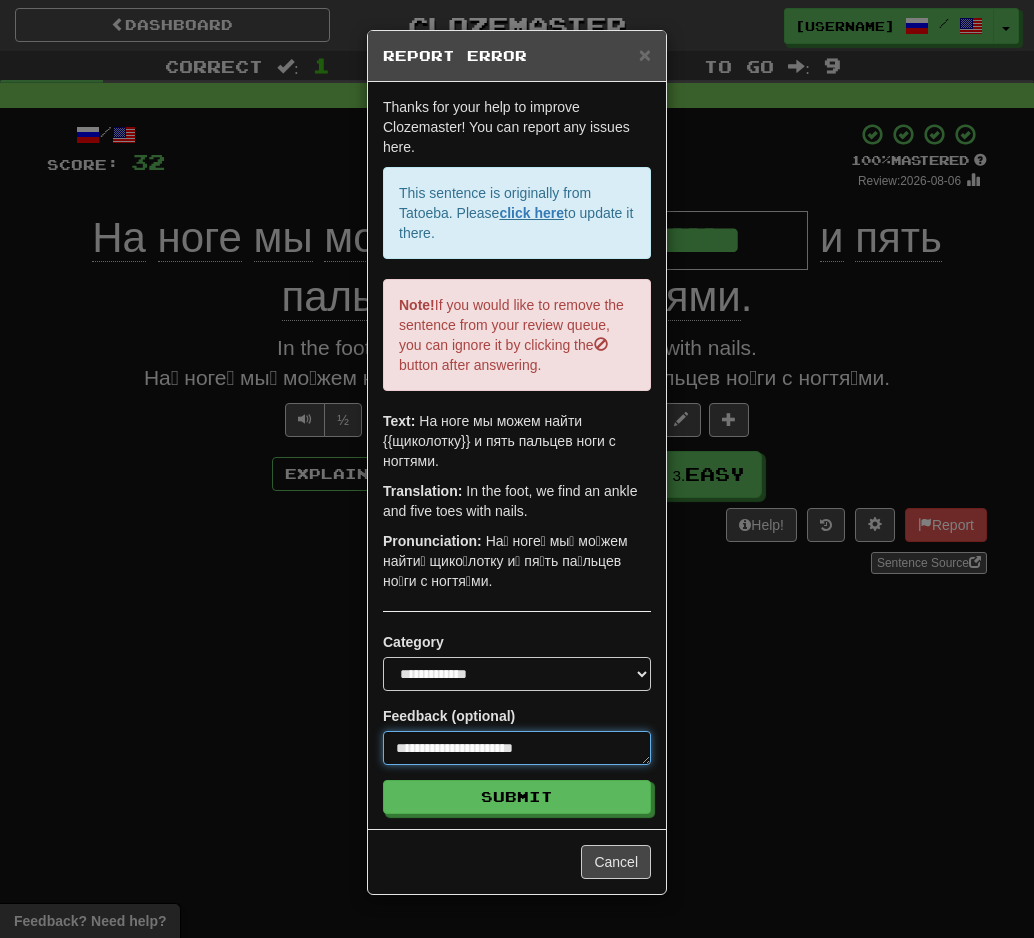 type on "**********" 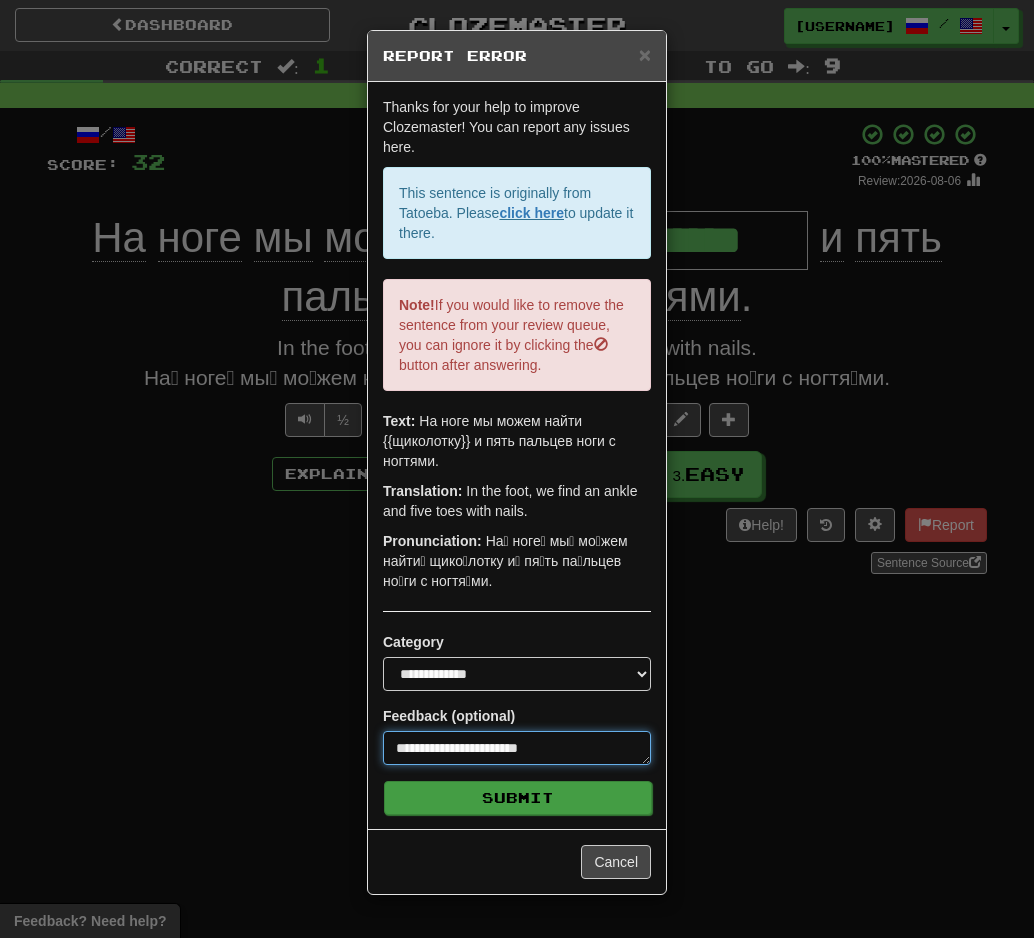 type on "**********" 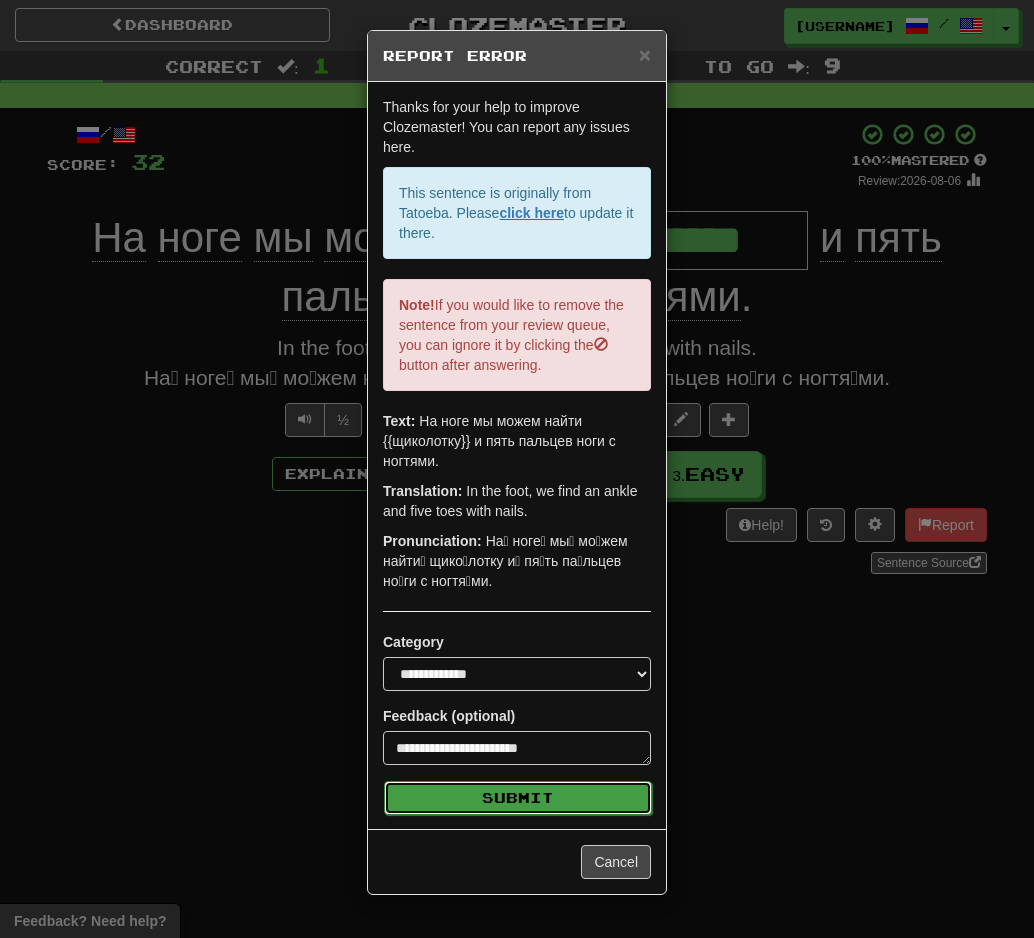 click on "Submit" at bounding box center [518, 798] 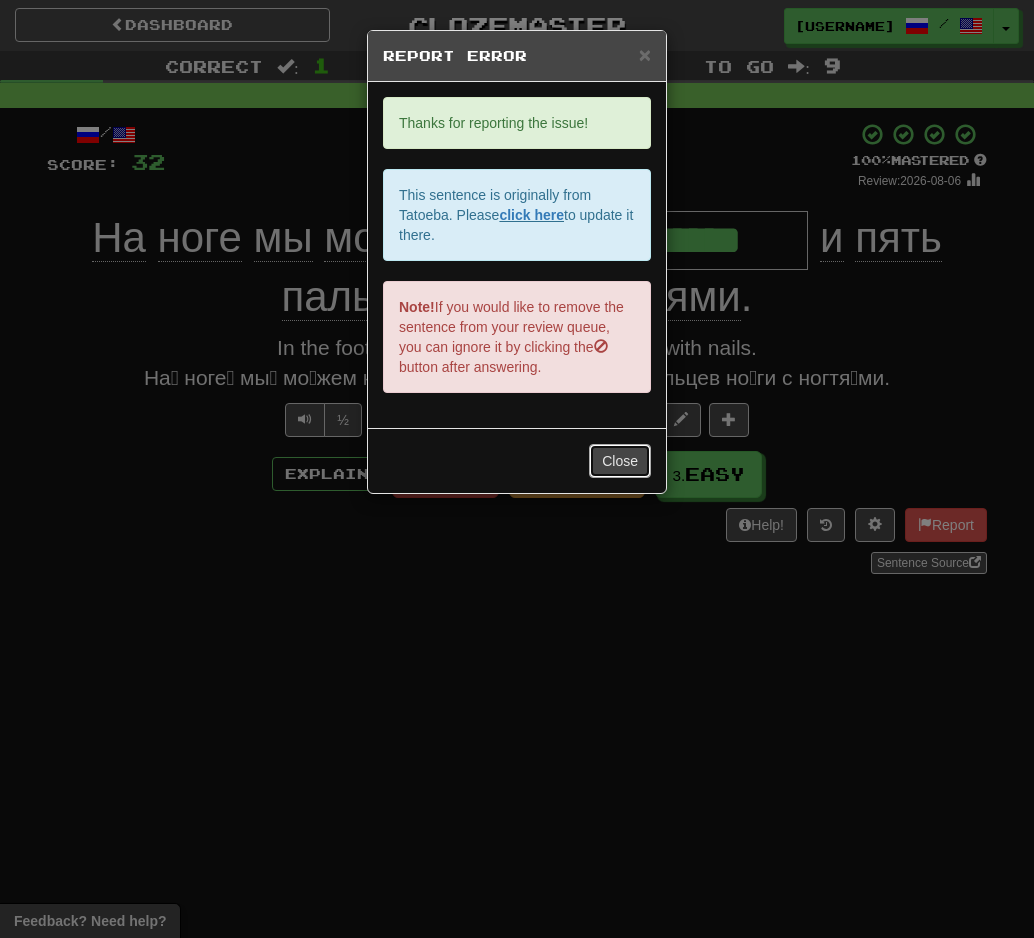 click on "Close" at bounding box center (620, 461) 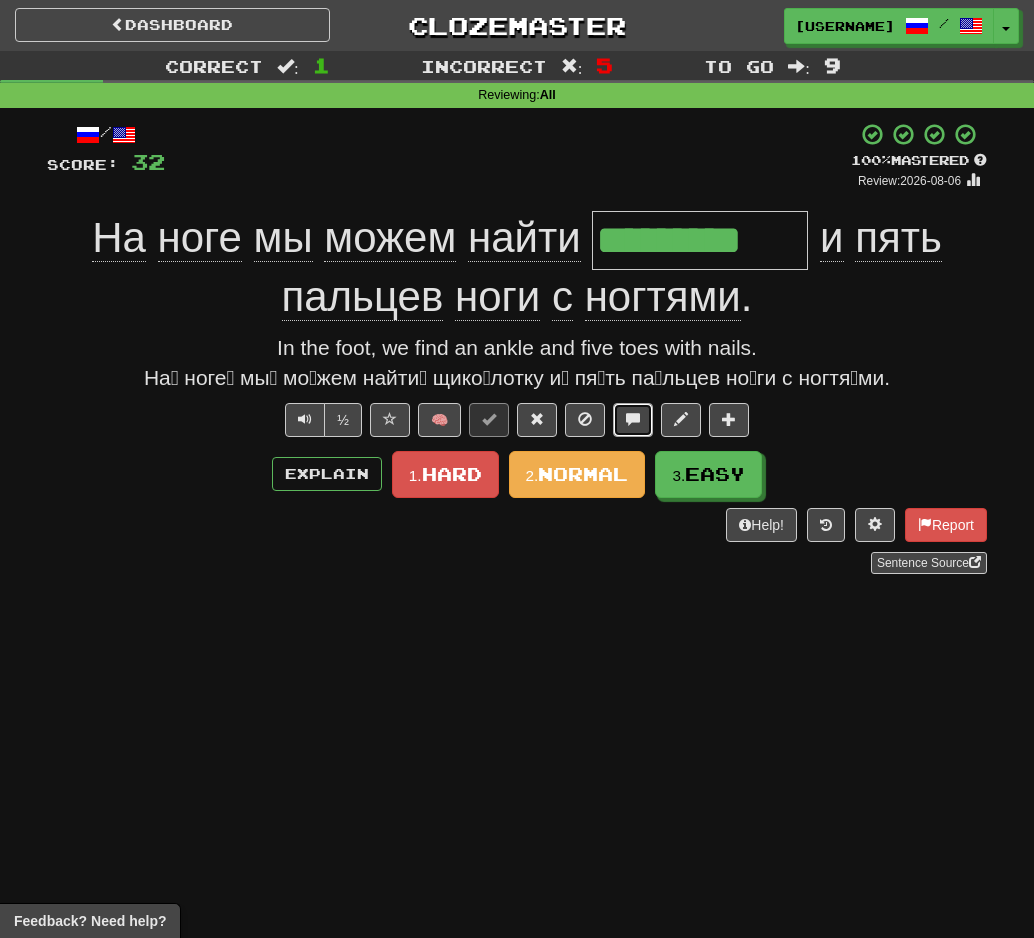 click at bounding box center [633, 419] 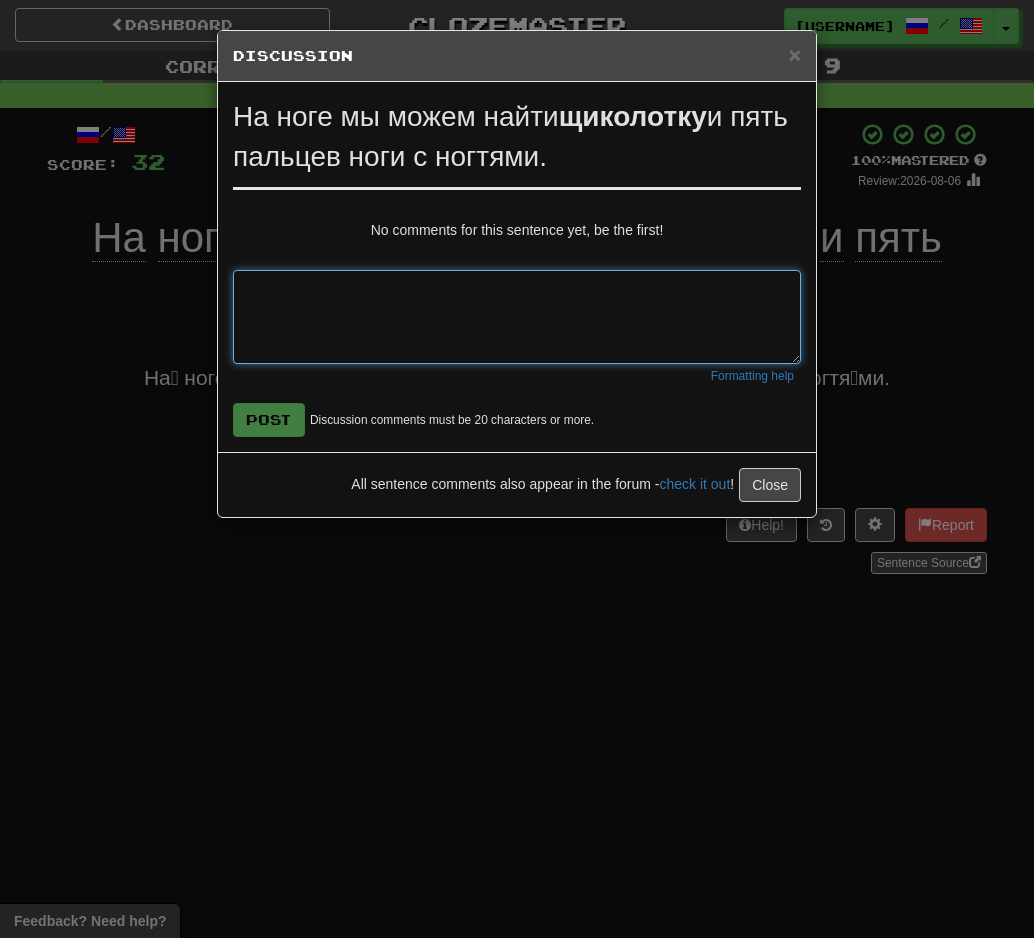 click at bounding box center [517, 317] 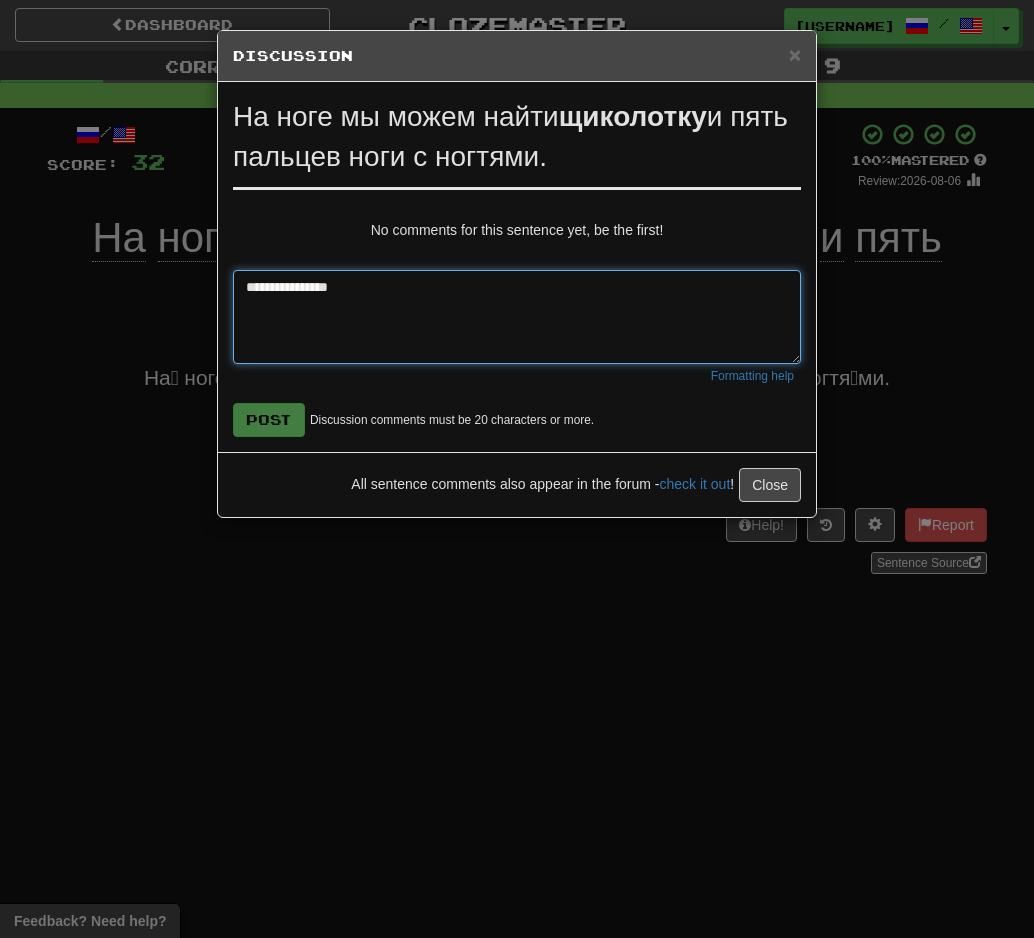paste on "**********" 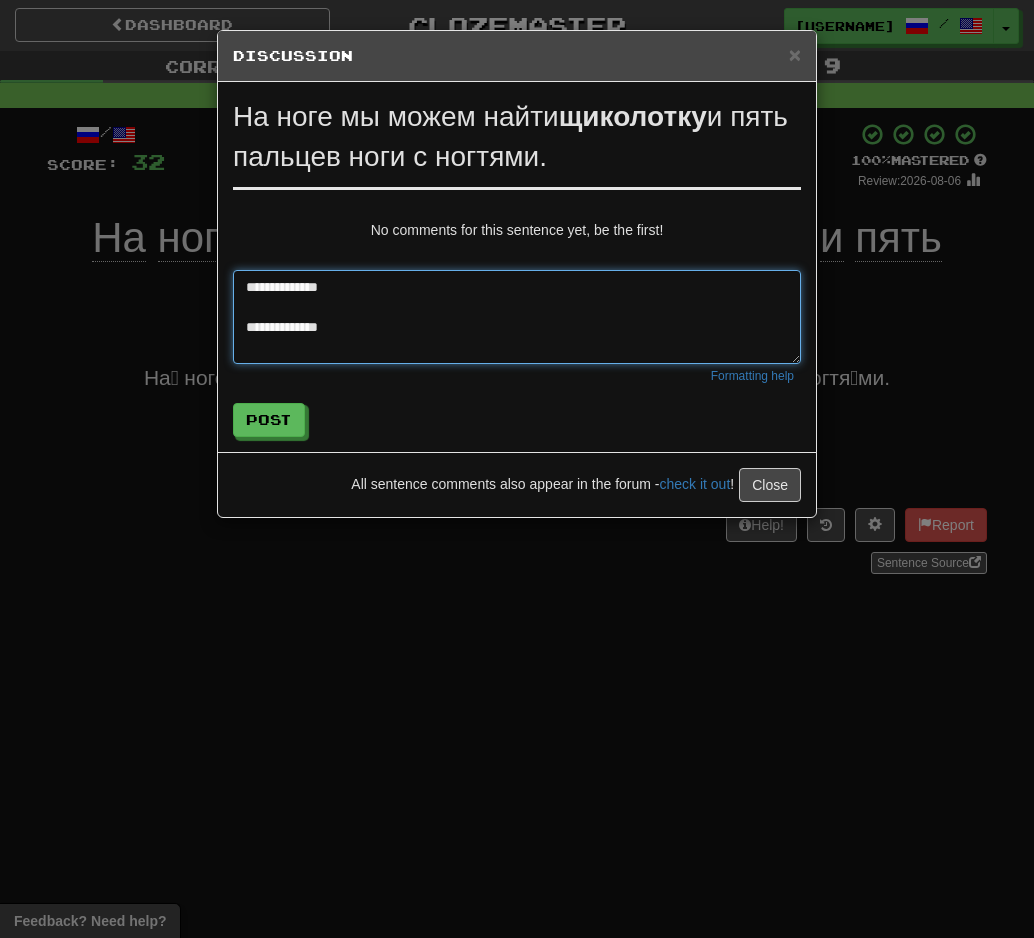 paste on "**********" 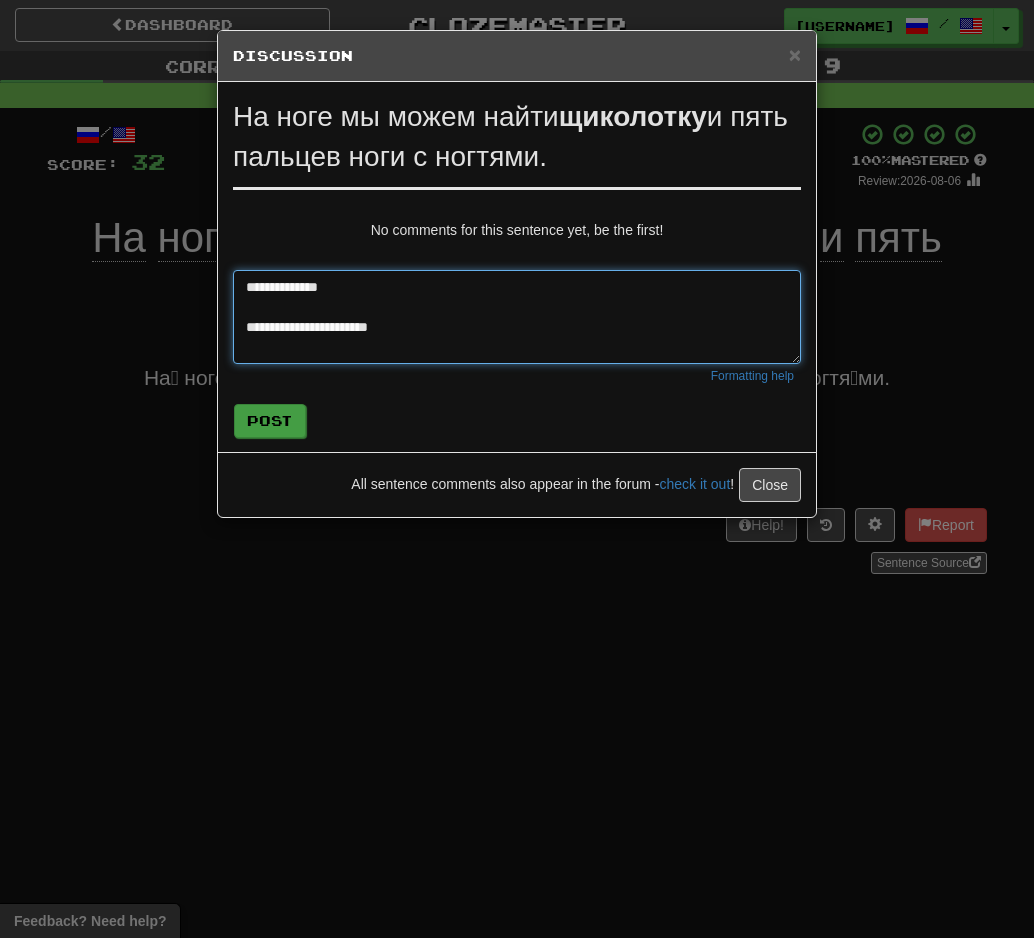 type on "**********" 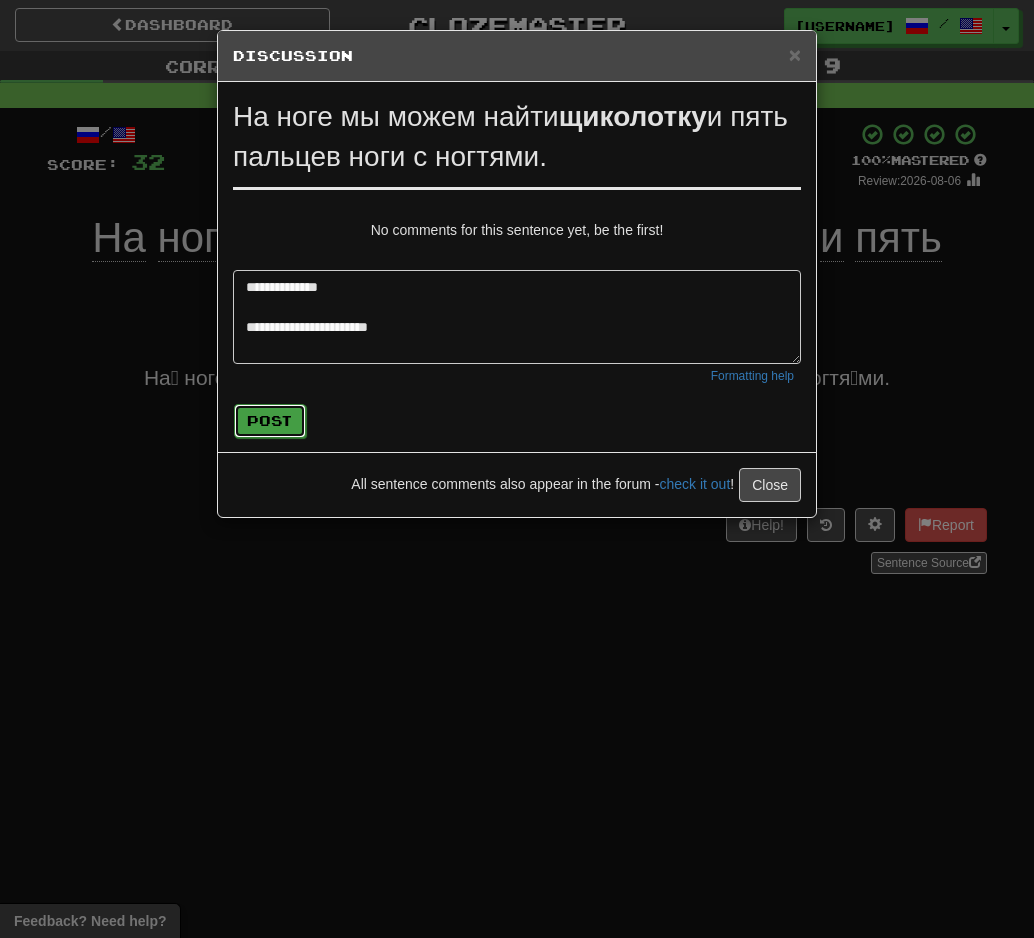 click on "Post" at bounding box center [270, 421] 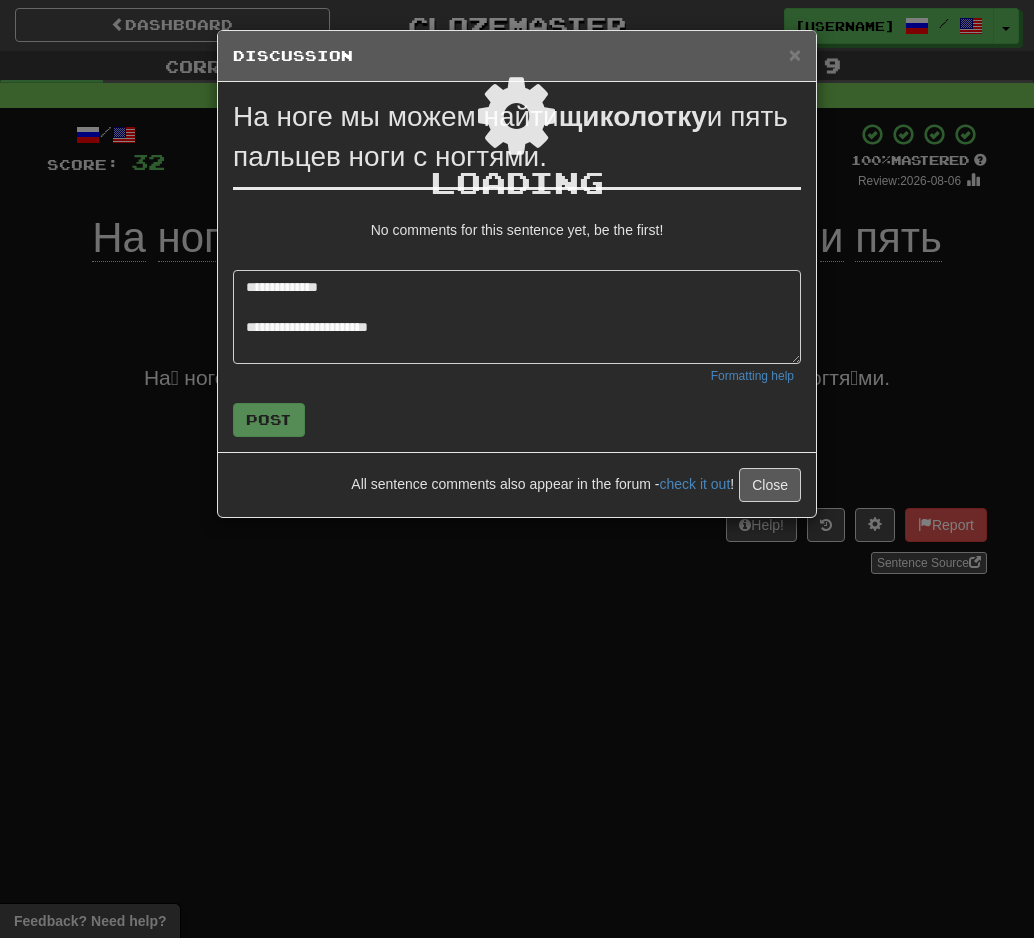 type 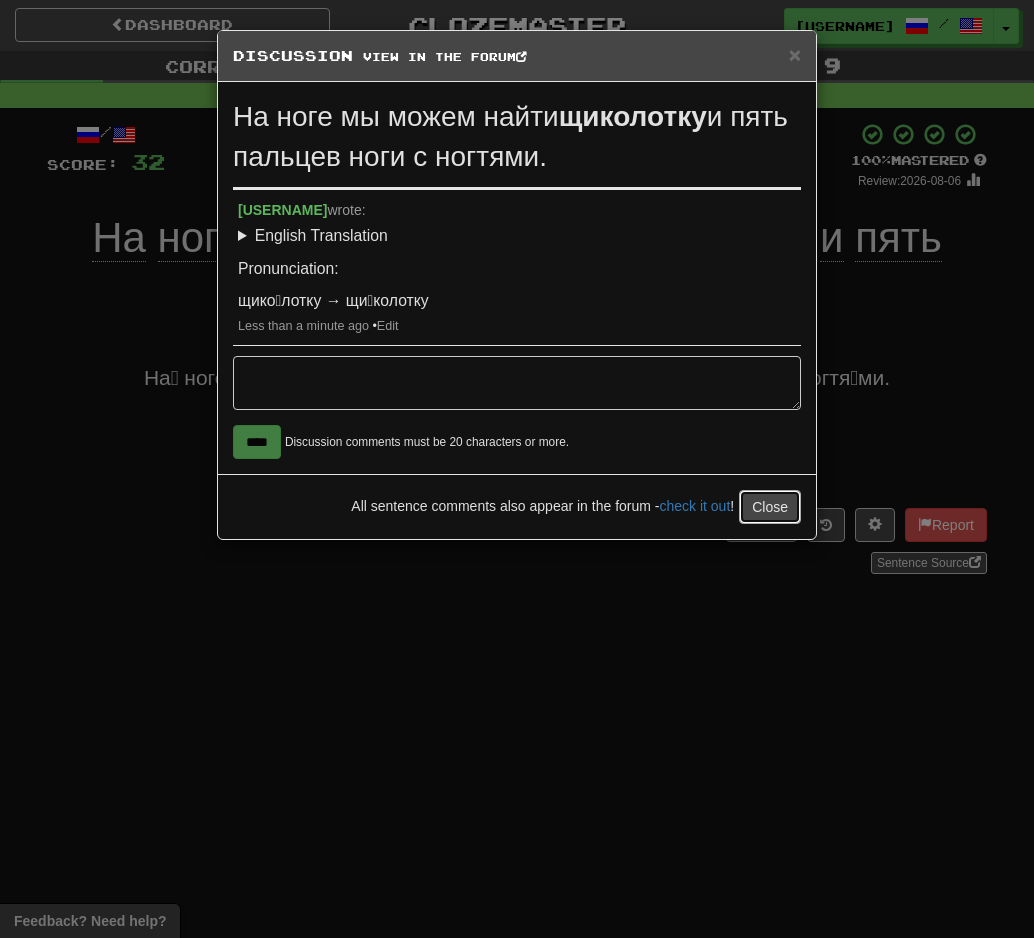 click on "Close" at bounding box center (770, 507) 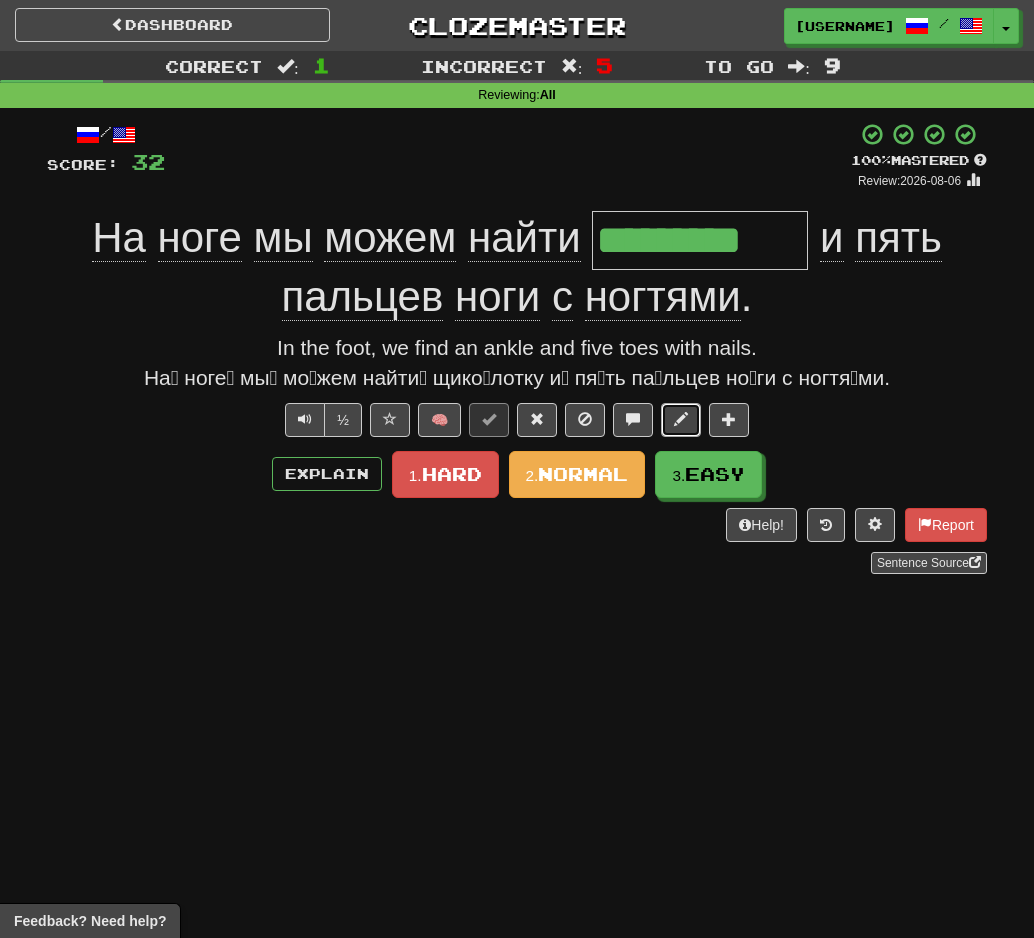 click at bounding box center [681, 419] 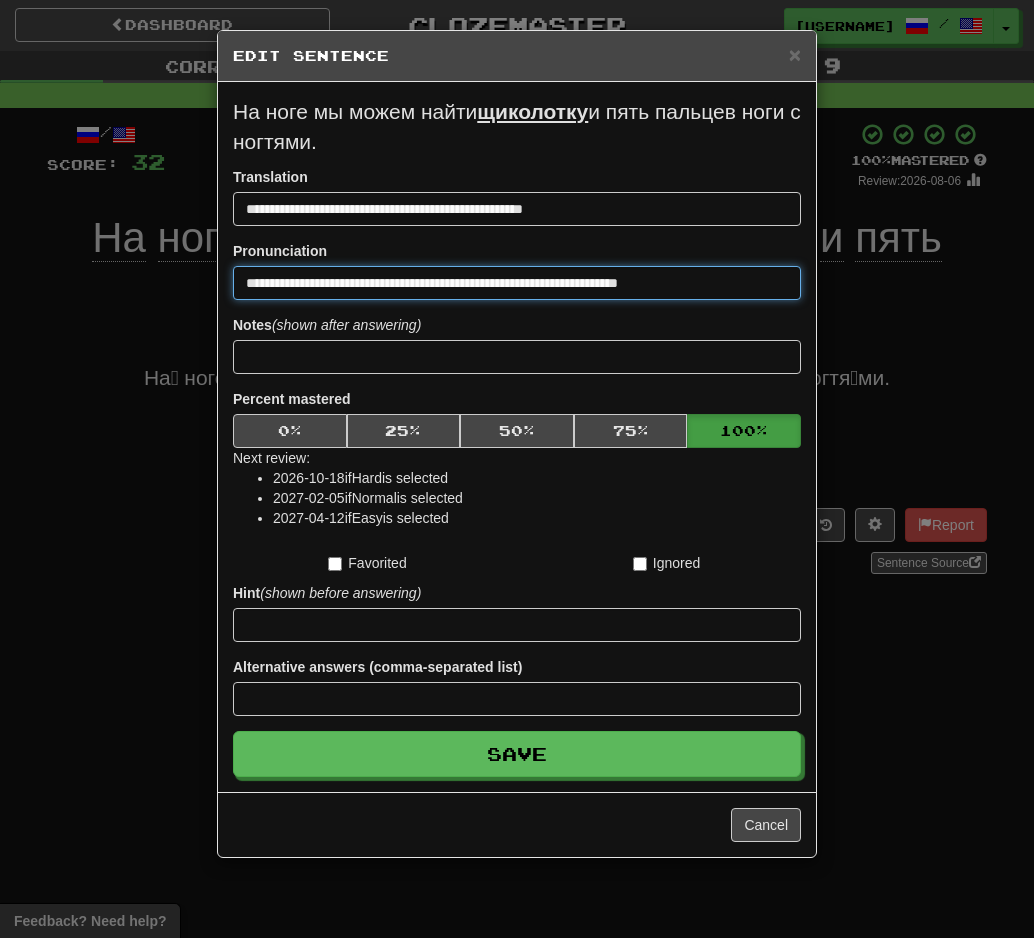 click on "**********" at bounding box center (517, 283) 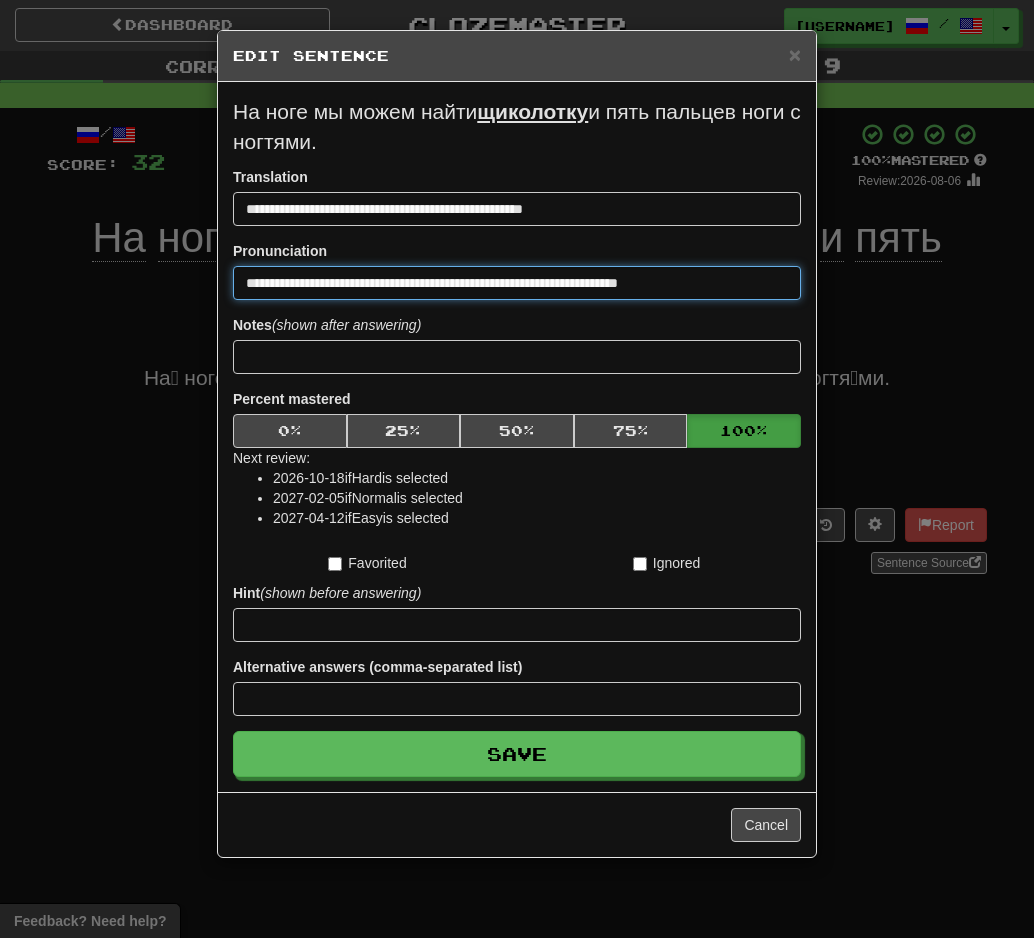type on "**********" 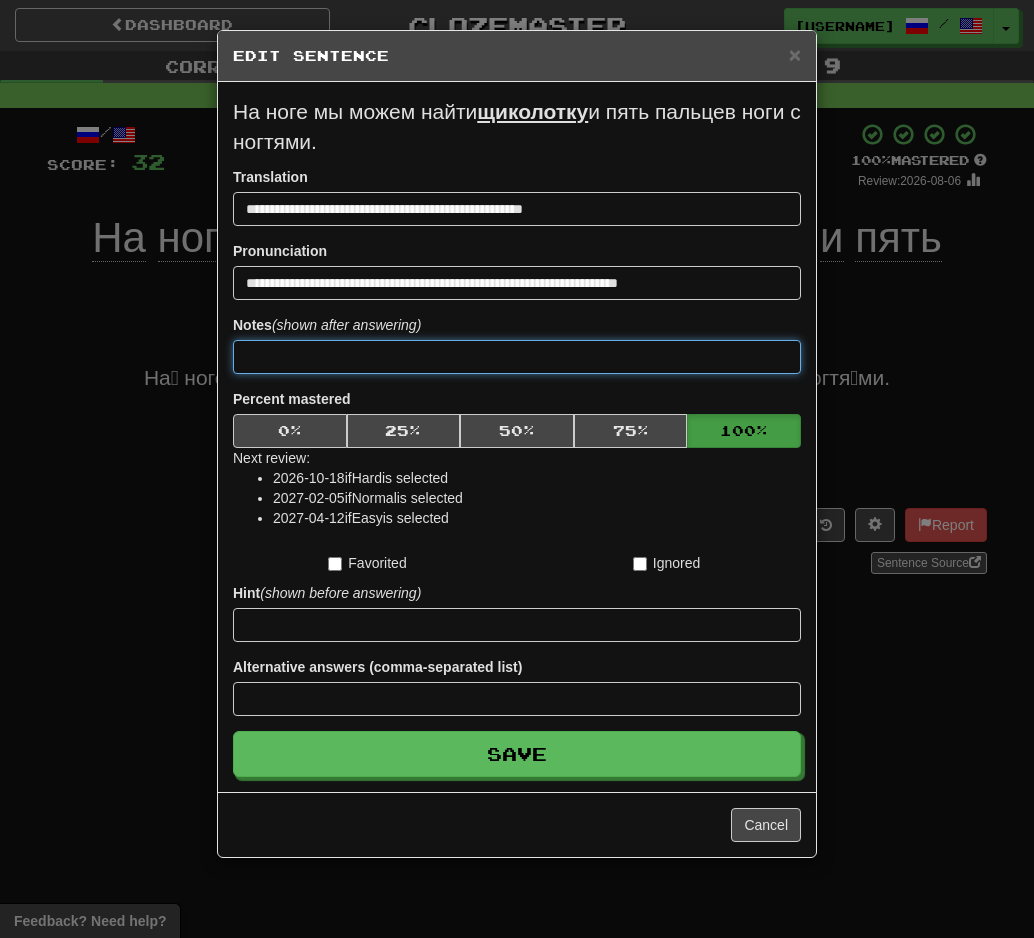 click at bounding box center (517, 357) 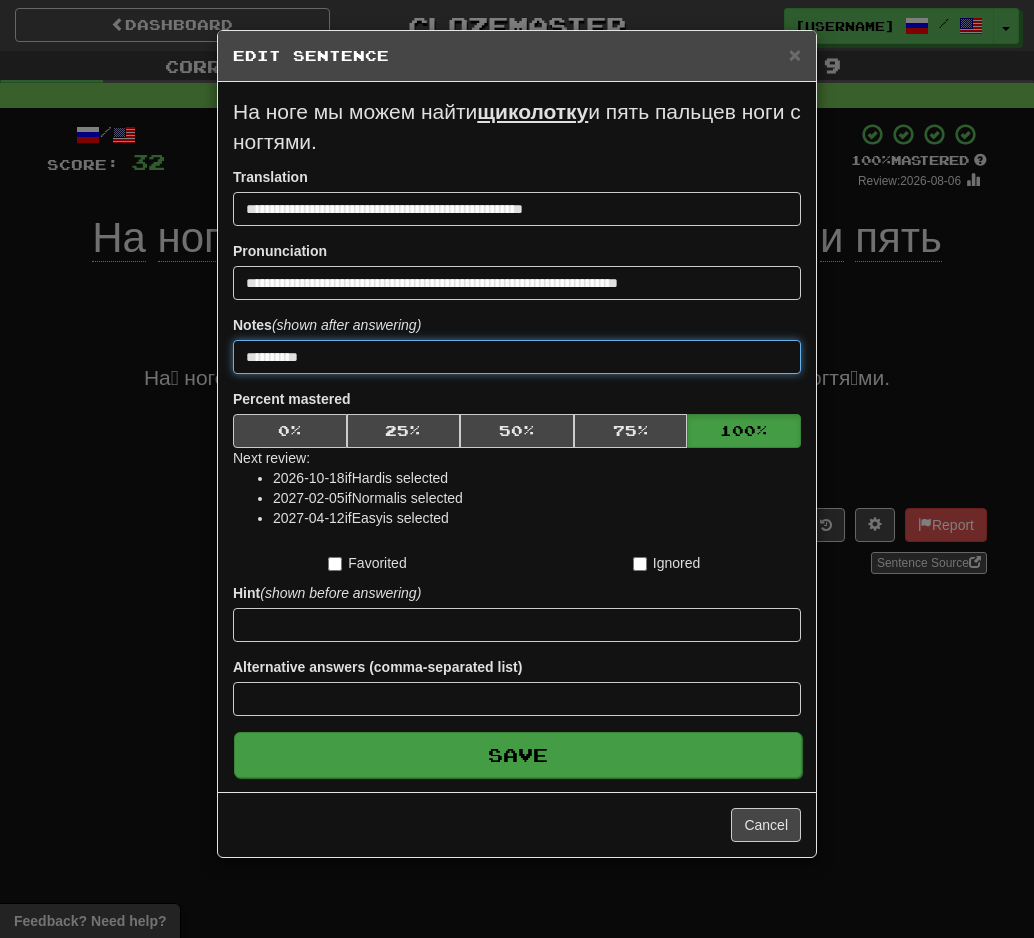 type on "**********" 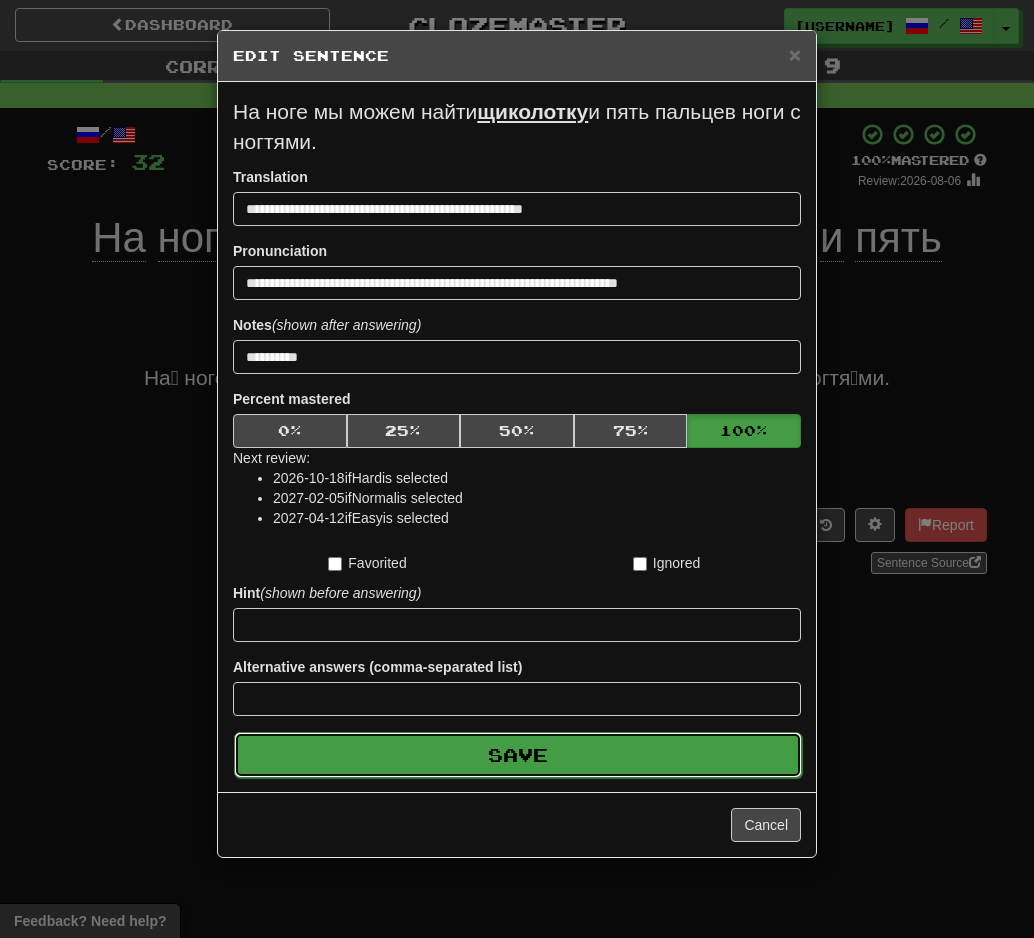 click on "Save" at bounding box center [518, 755] 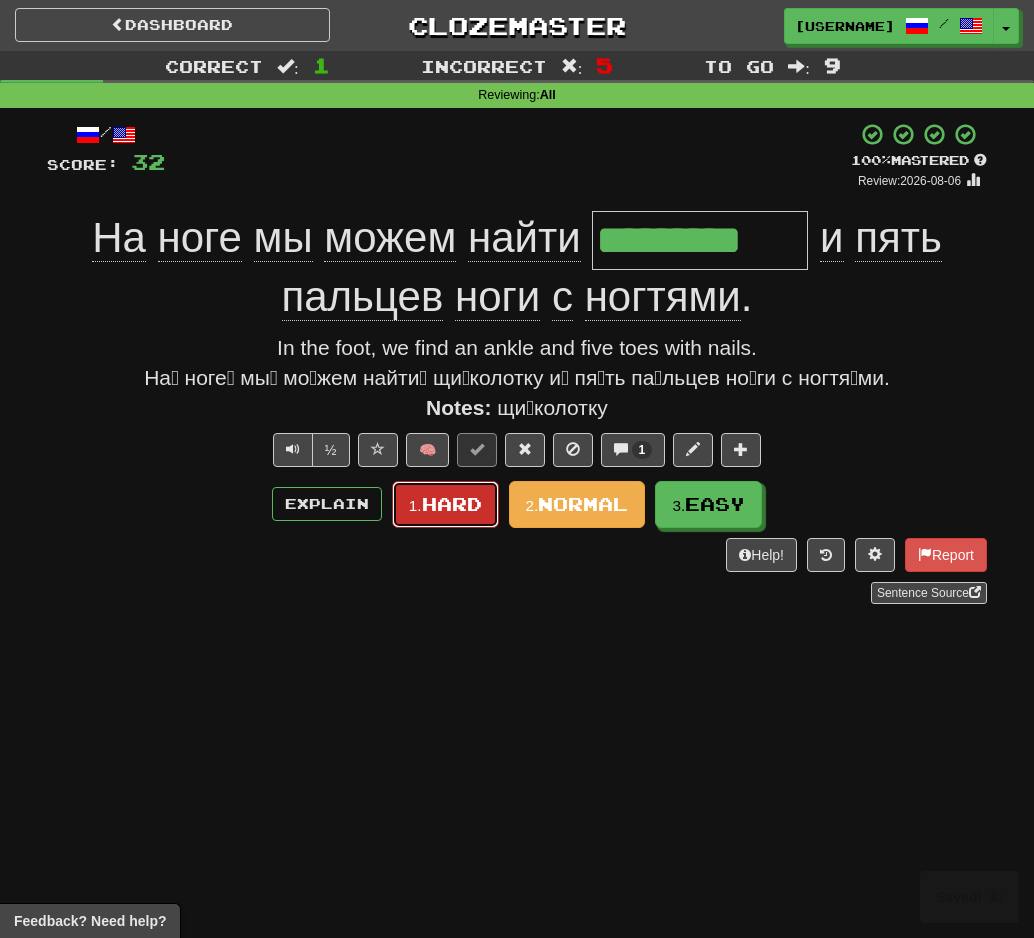 click on "Hard" at bounding box center (452, 504) 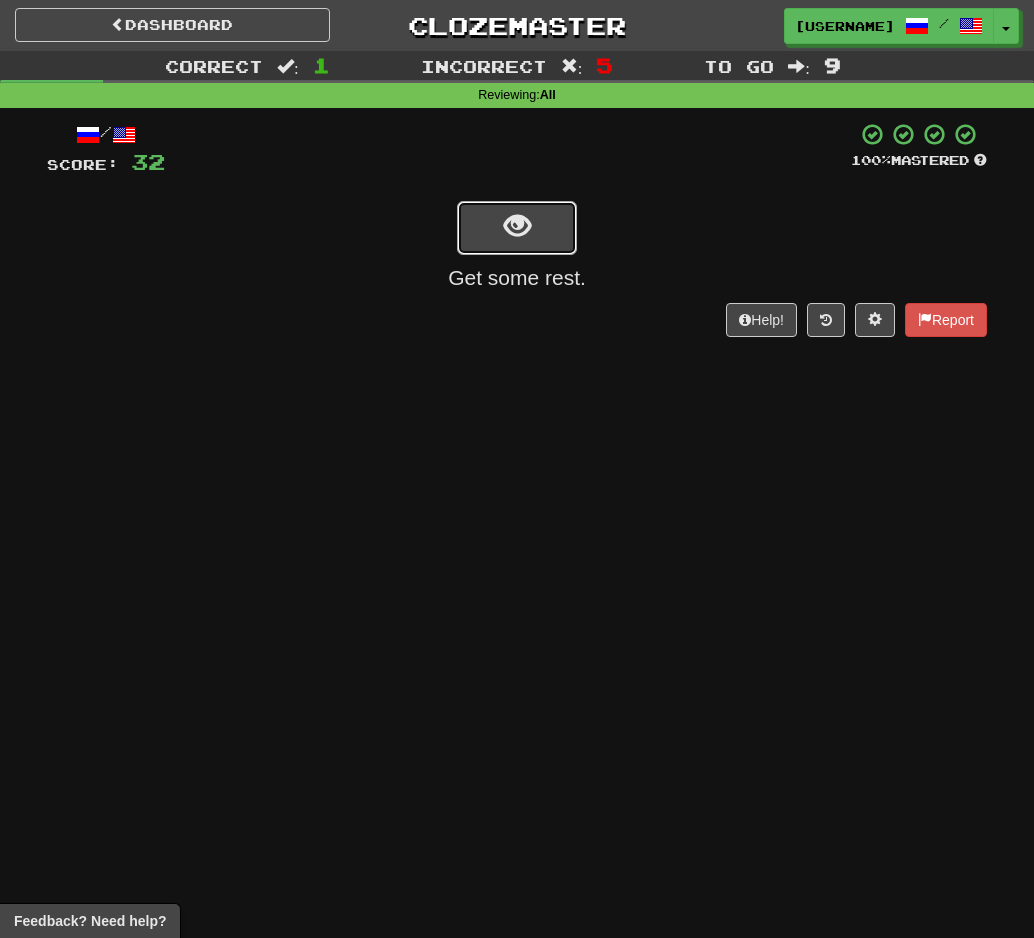 click at bounding box center (517, 226) 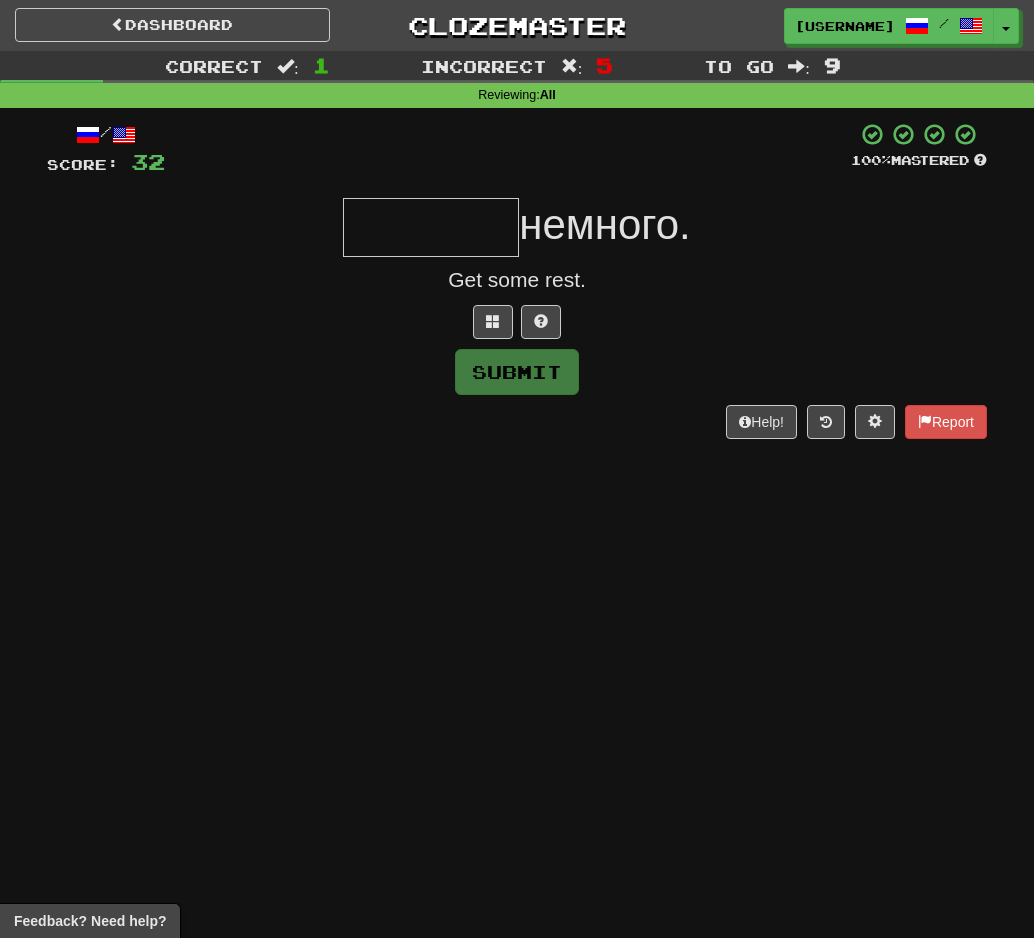 type on "*" 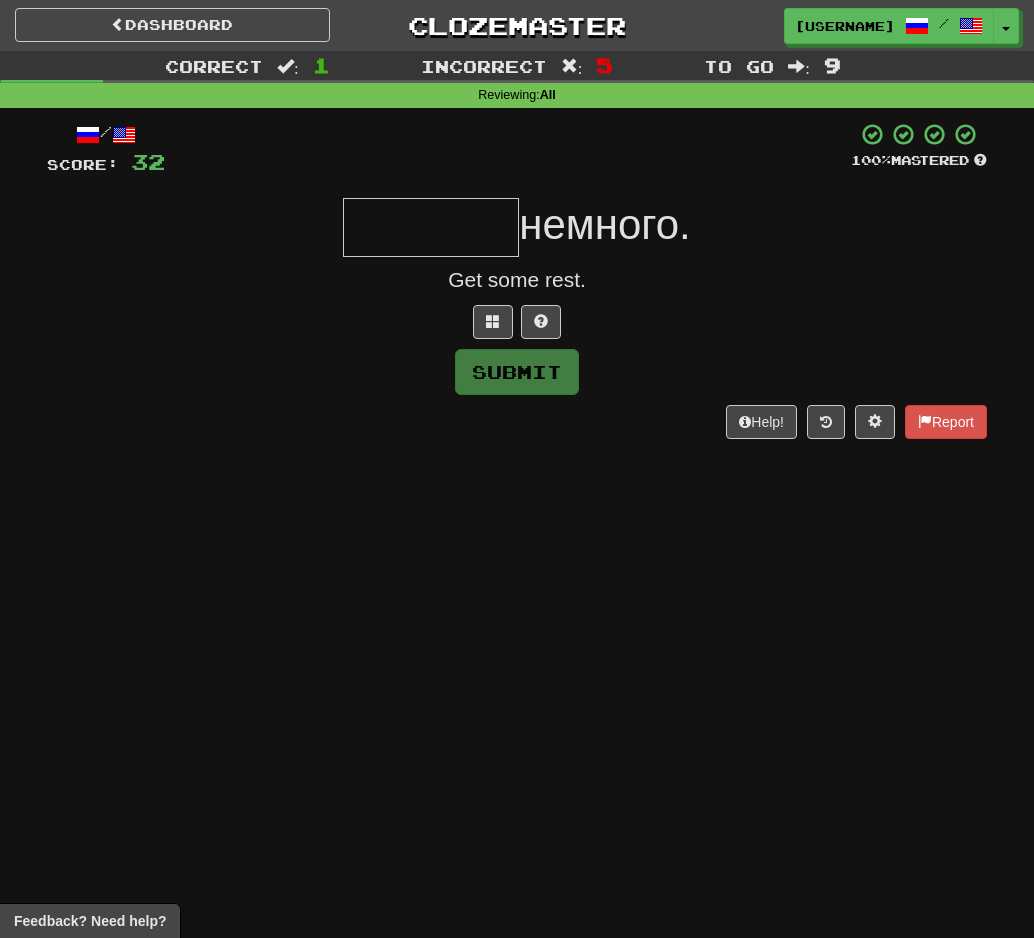type on "*" 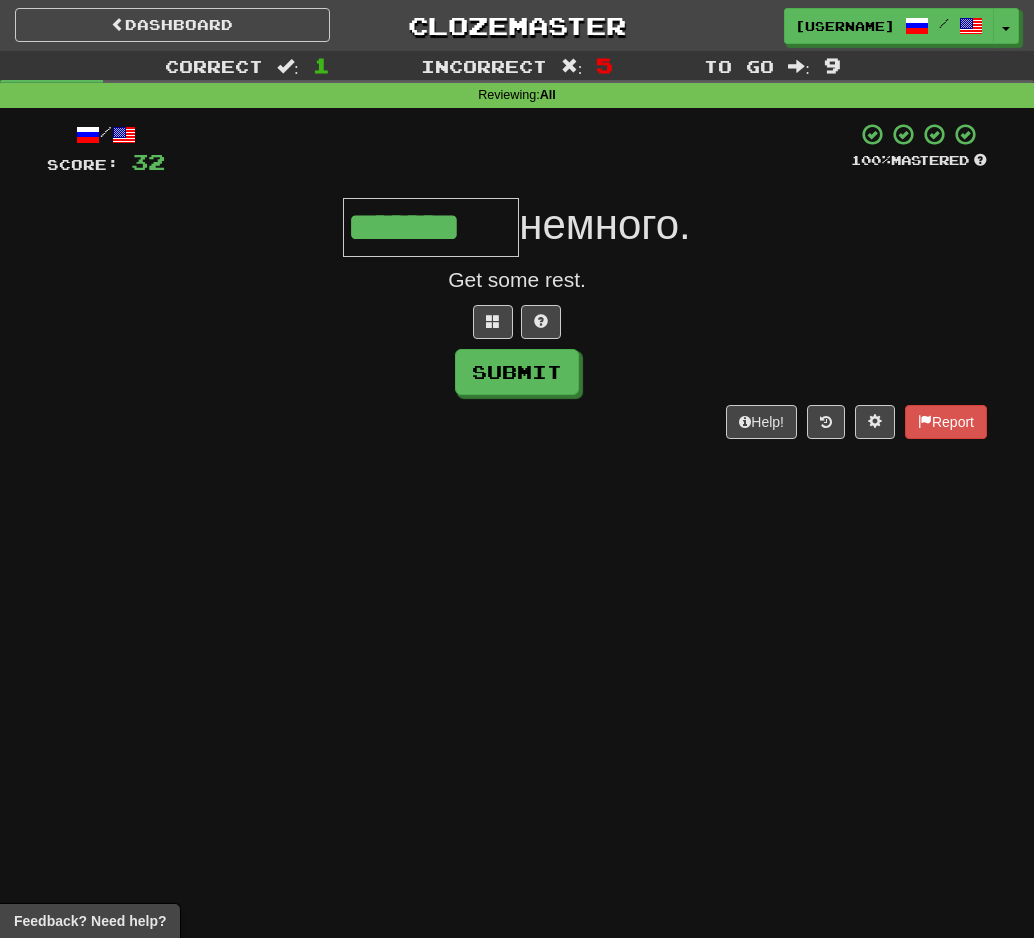 type on "*******" 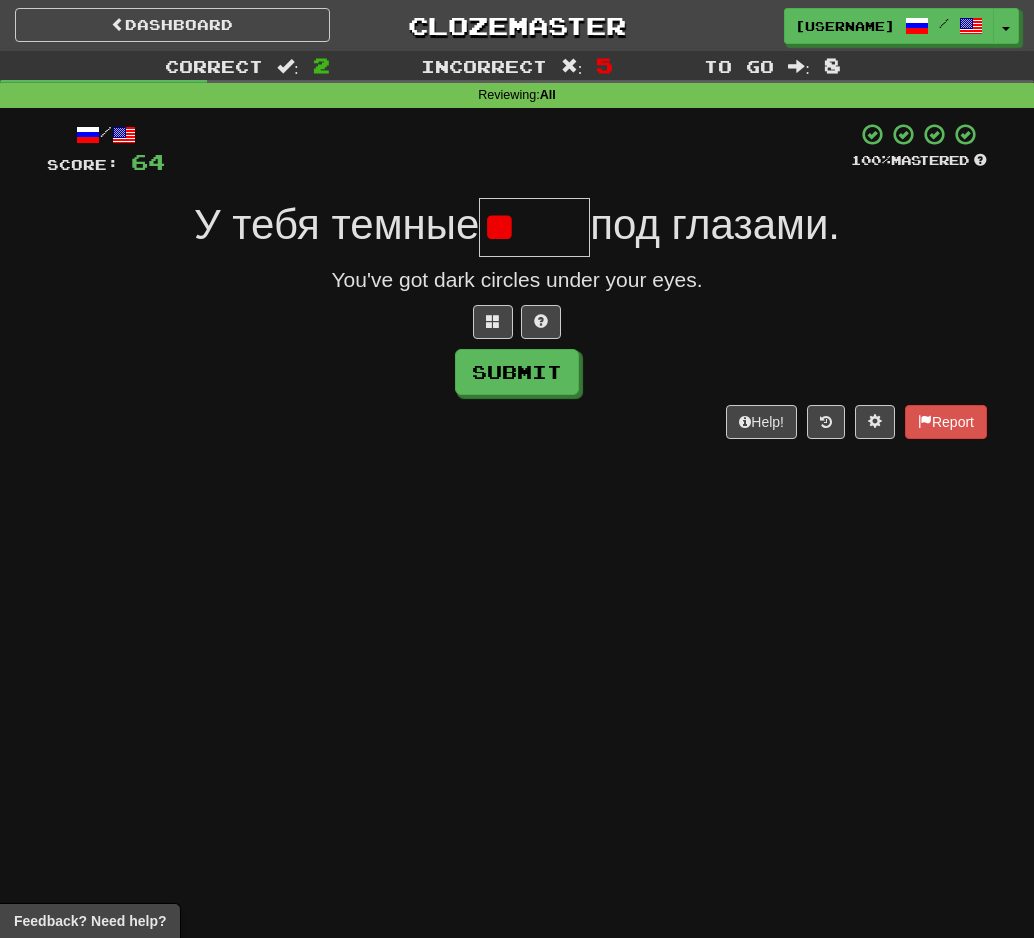 type on "*" 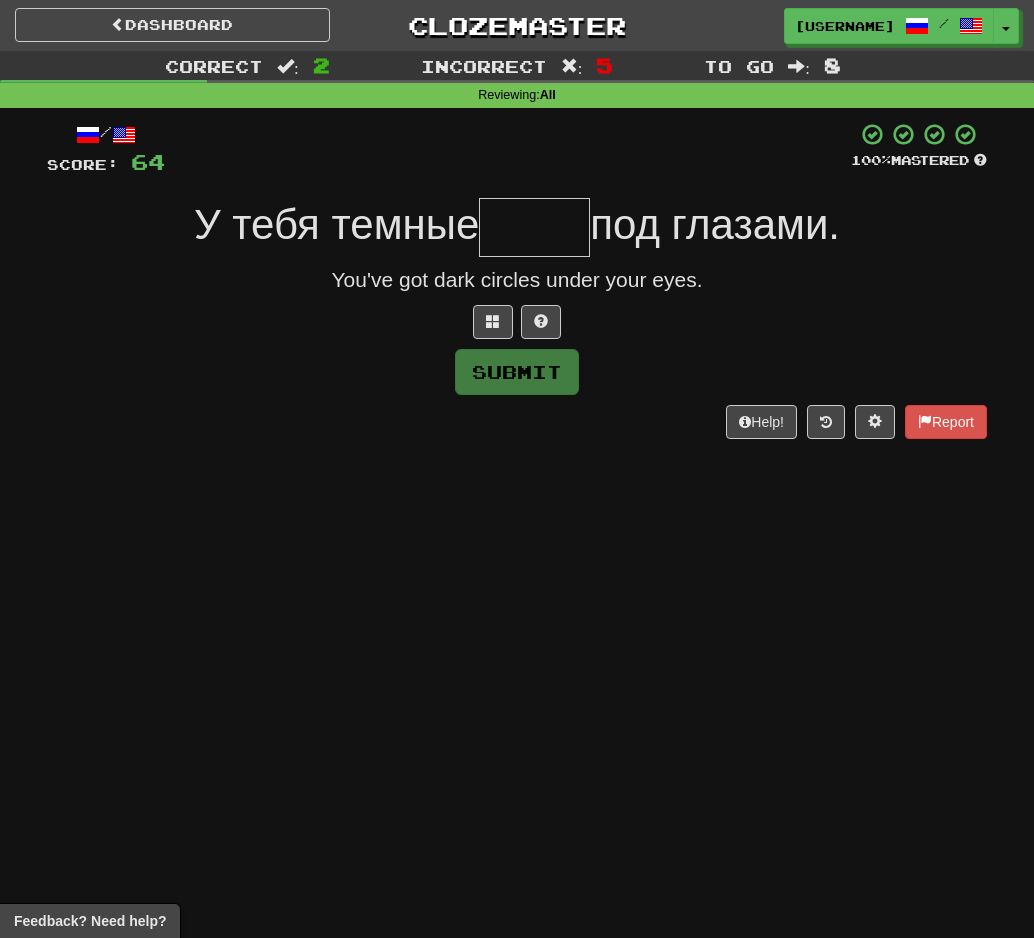 type on "*" 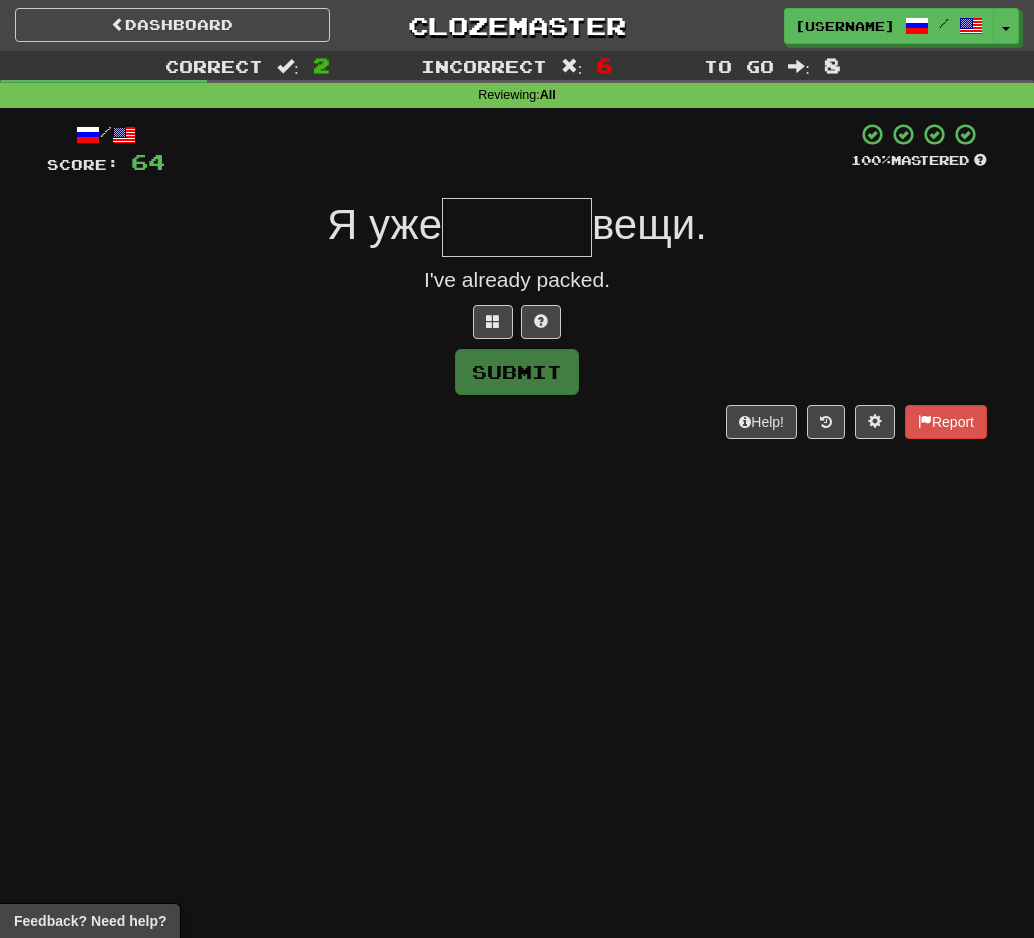 type on "*" 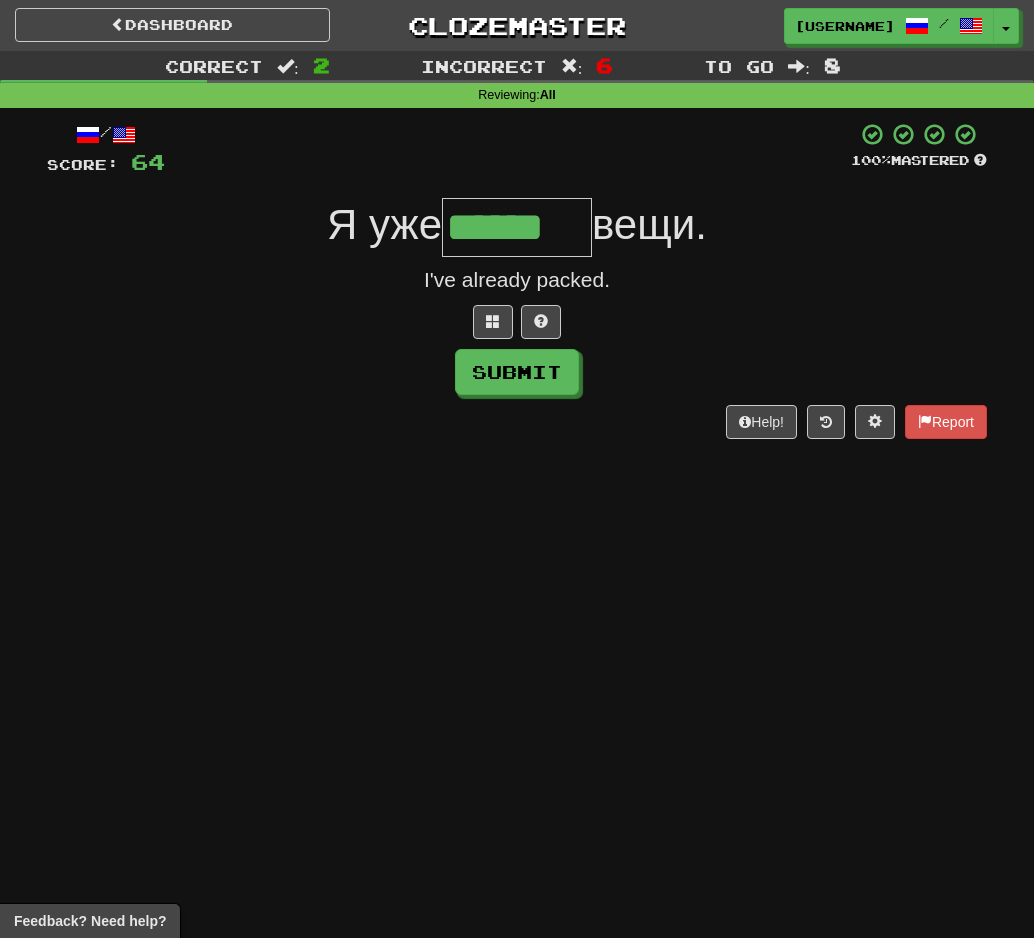 type on "******" 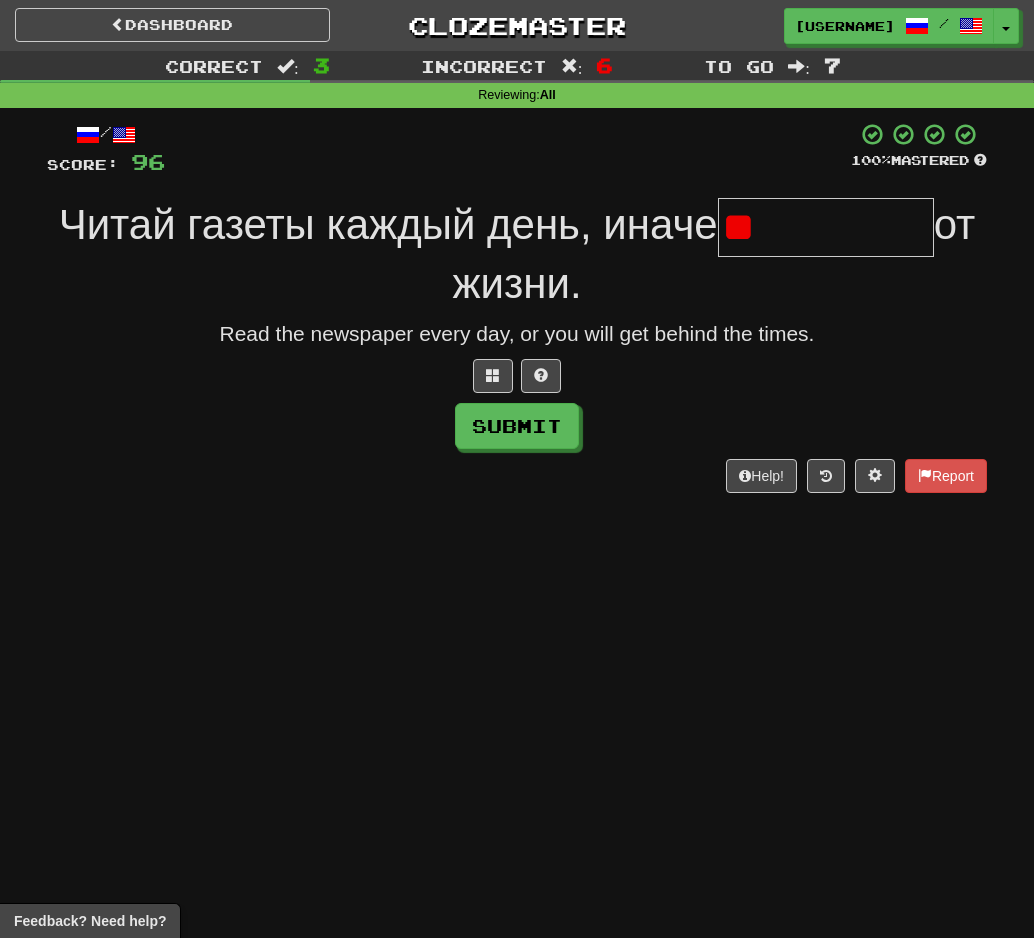 type on "*" 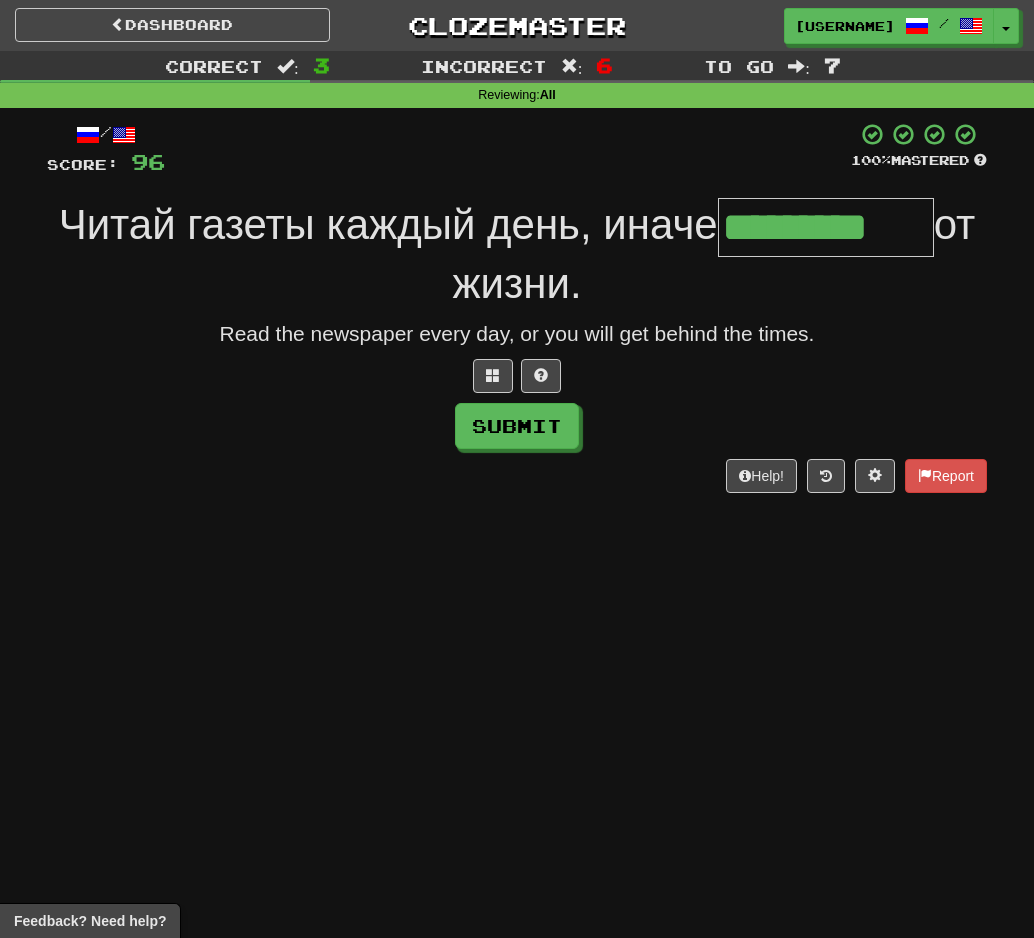 type on "*********" 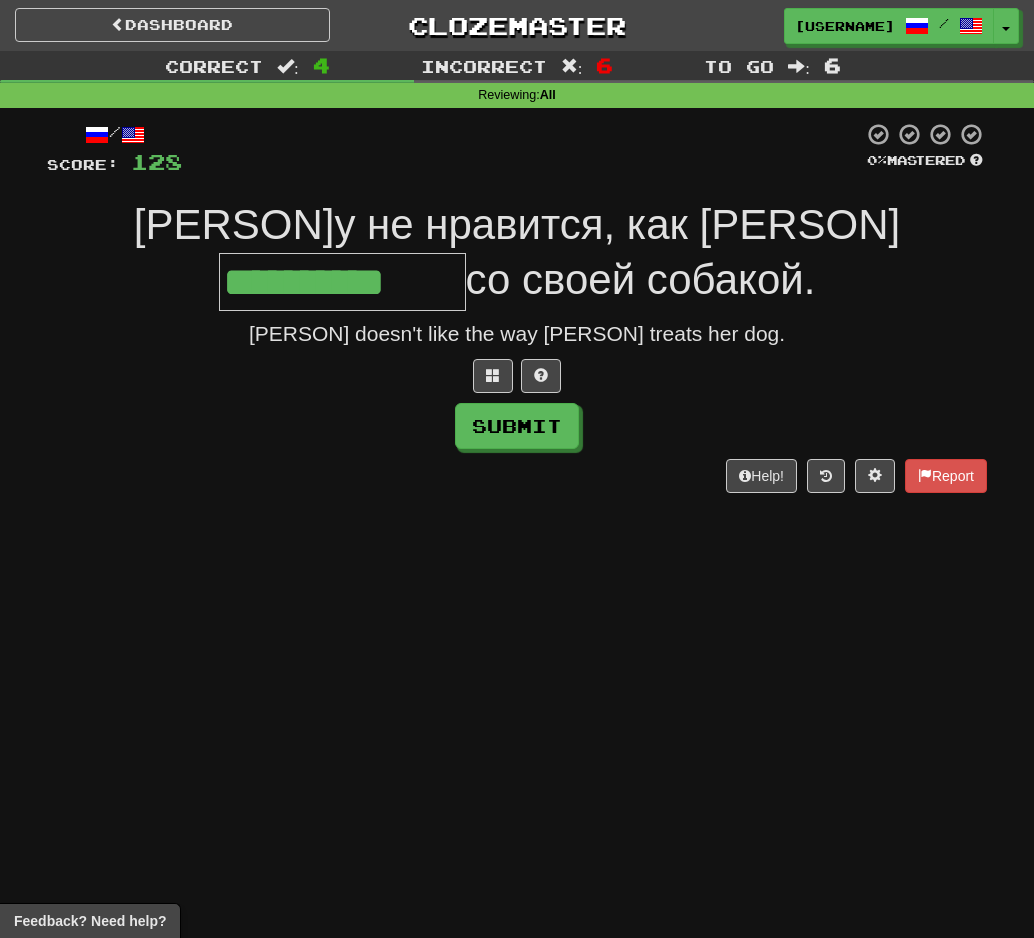 type on "**********" 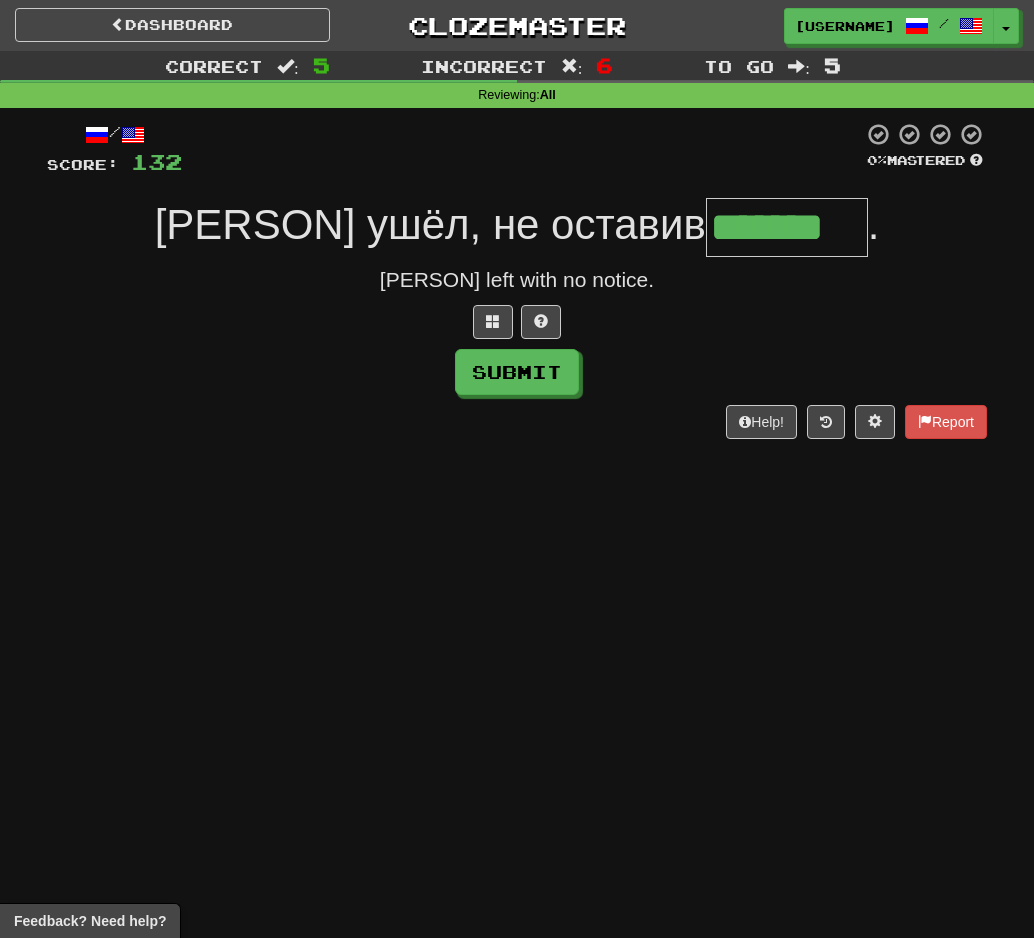 type on "*******" 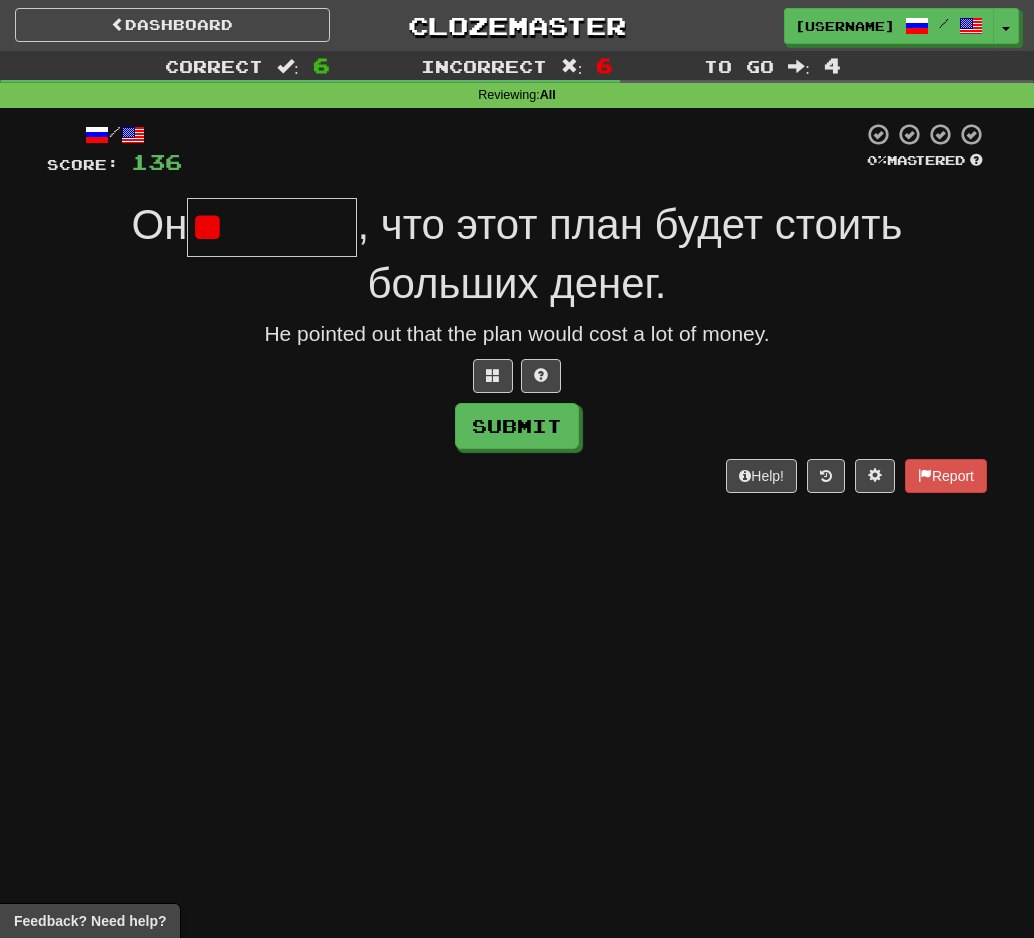 type on "*" 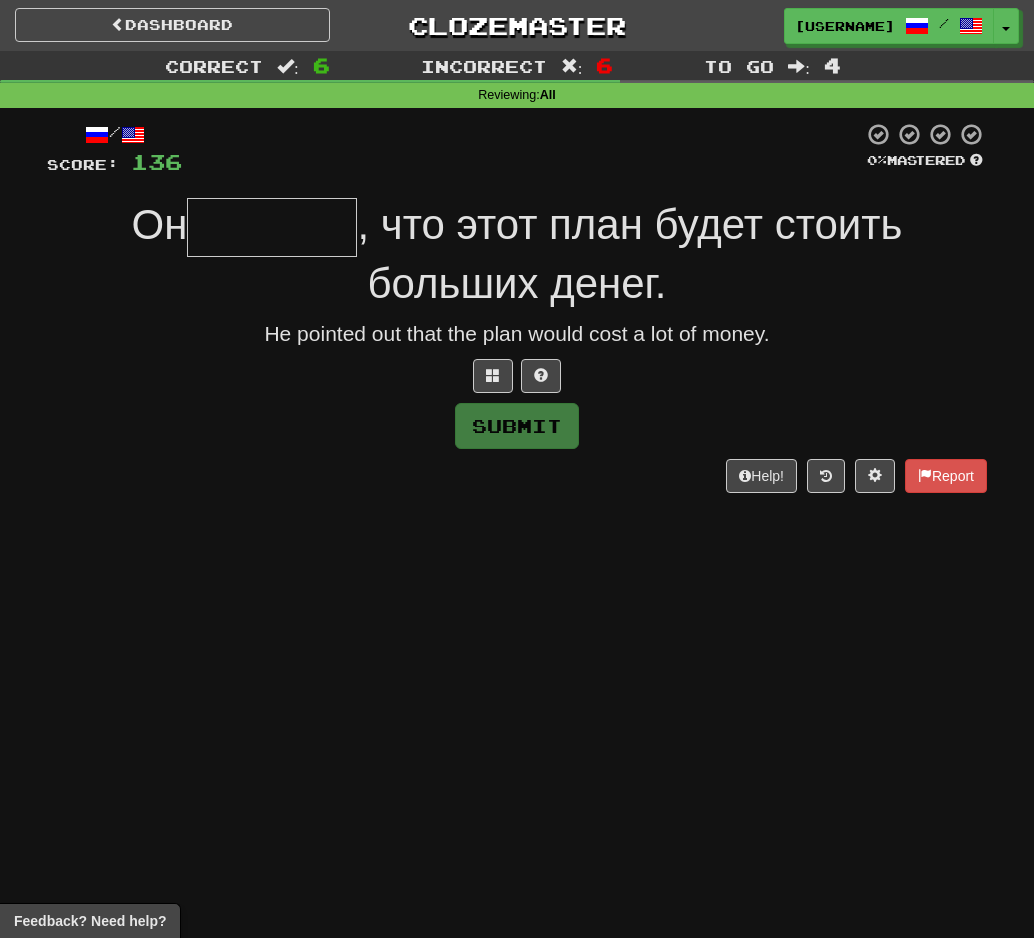 type on "*" 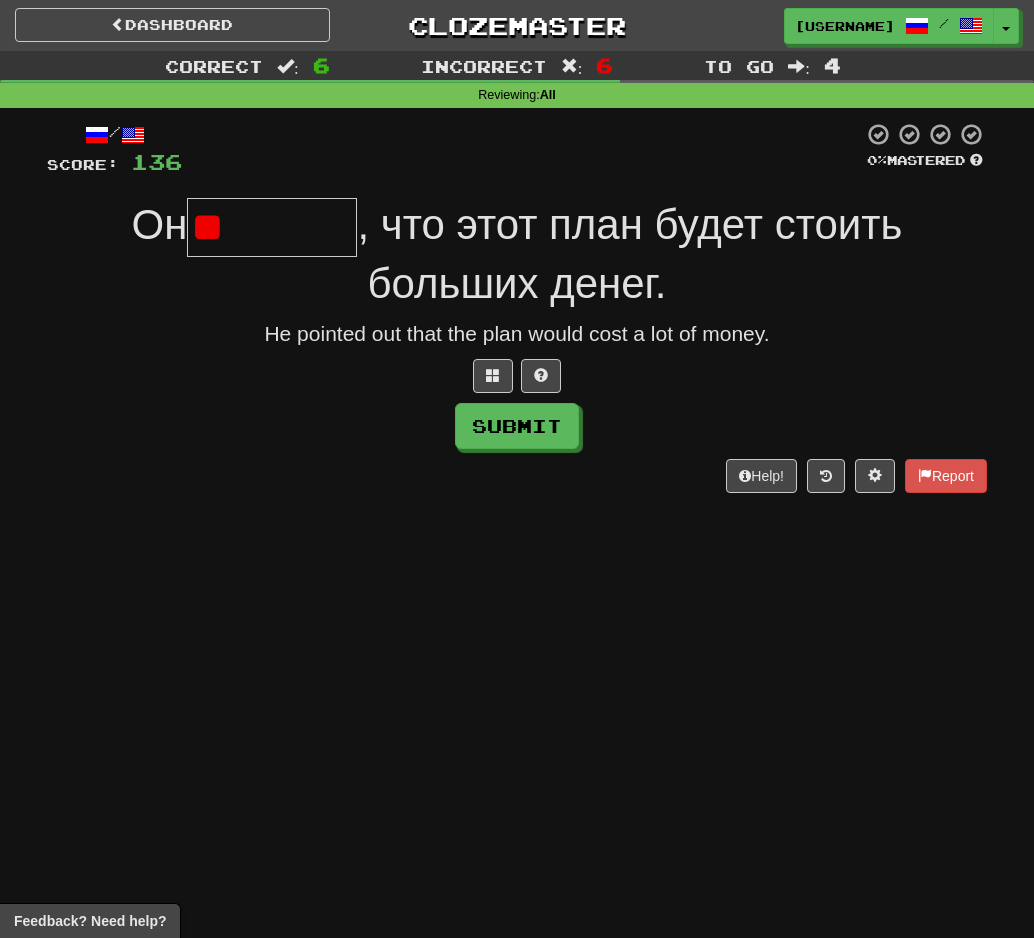 type on "*" 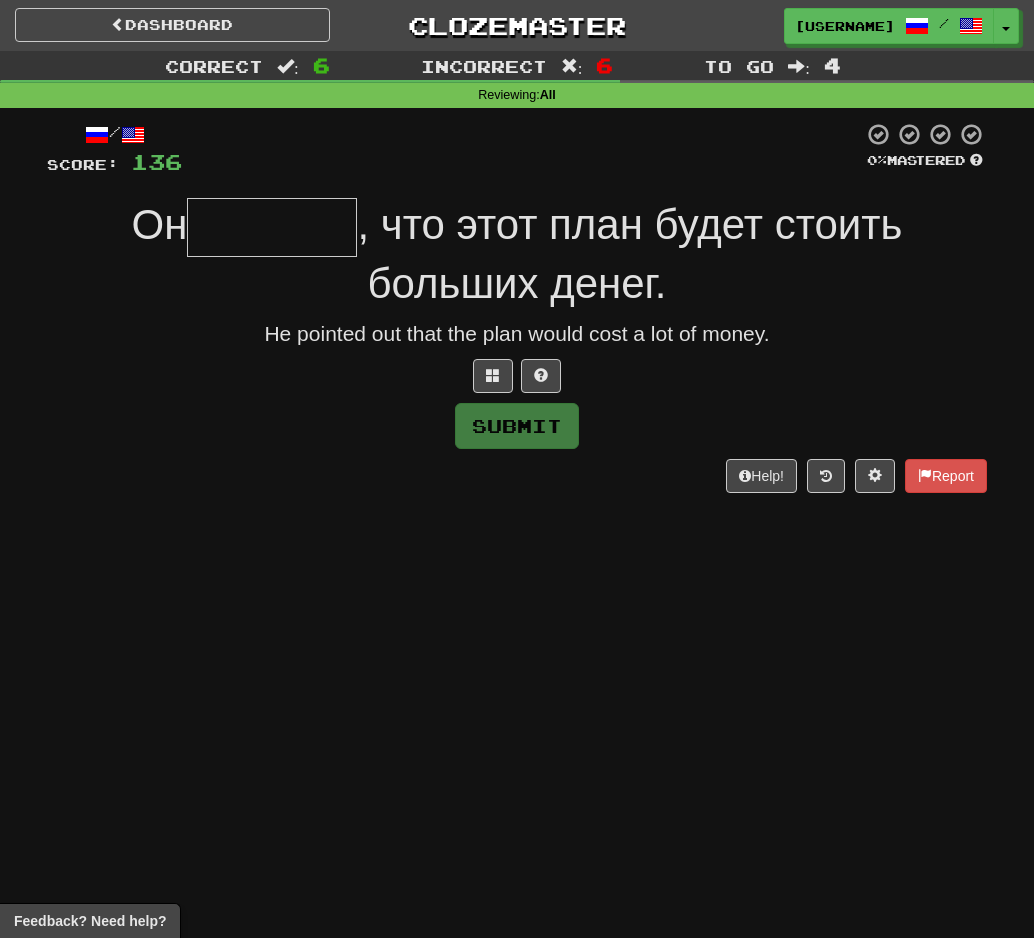 type on "*" 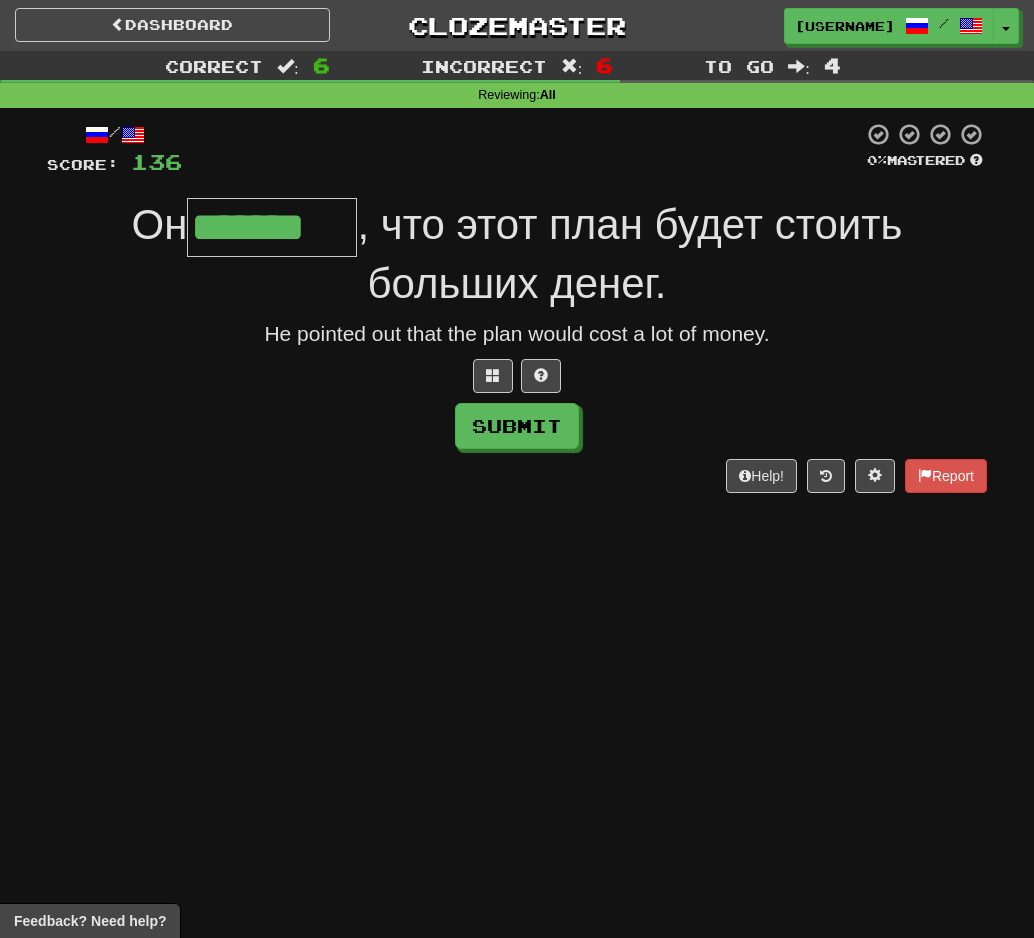 type on "*******" 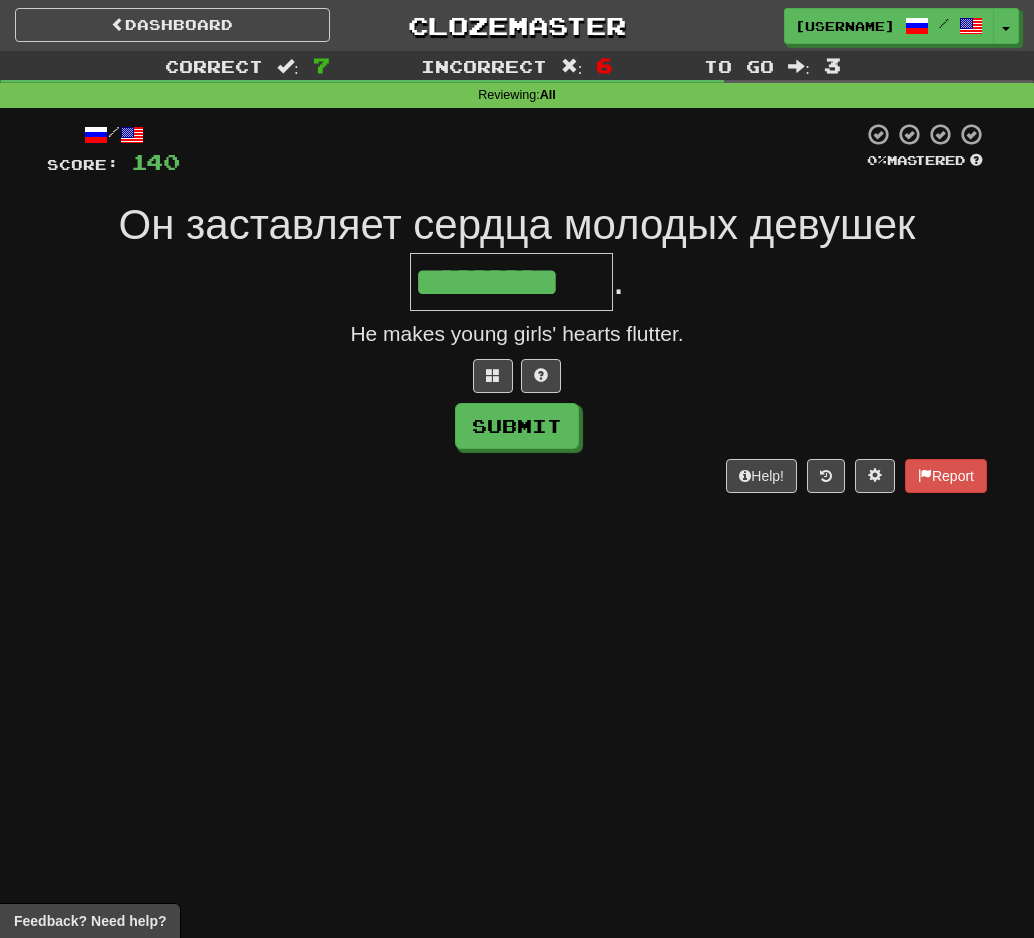 type on "*********" 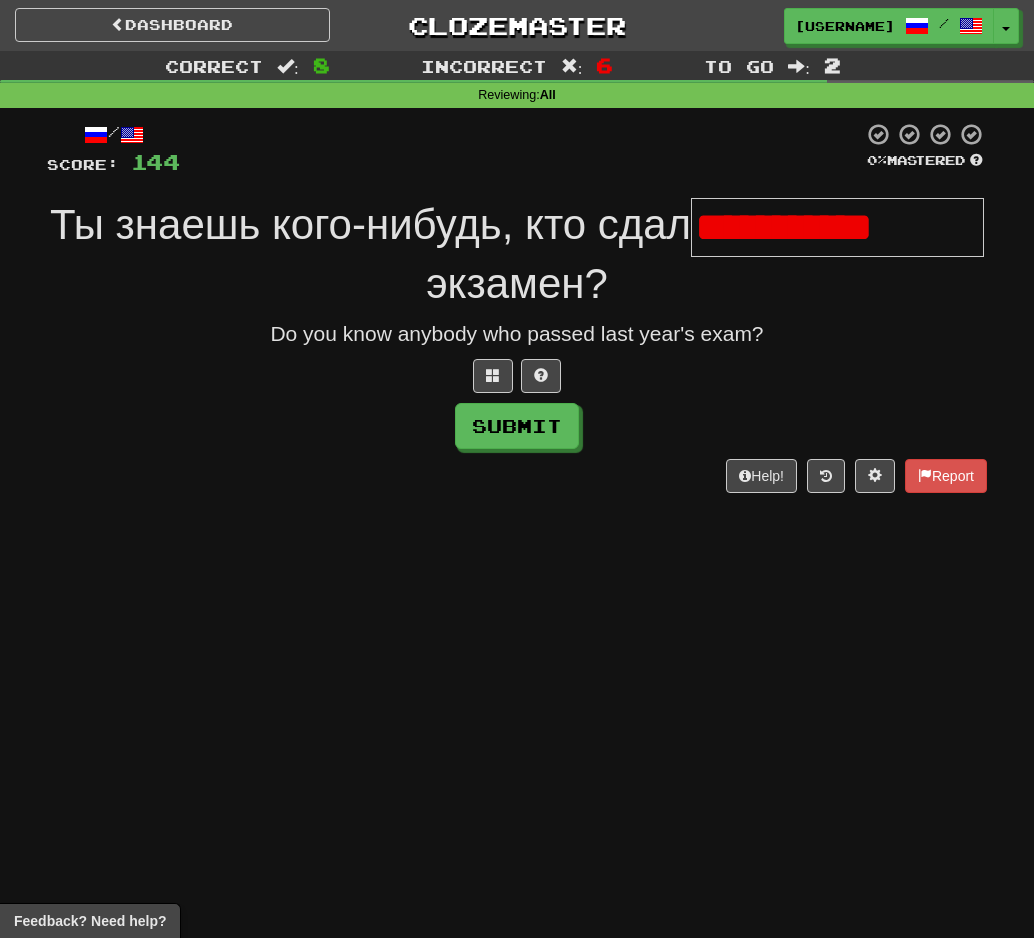 scroll, scrollTop: 0, scrollLeft: 0, axis: both 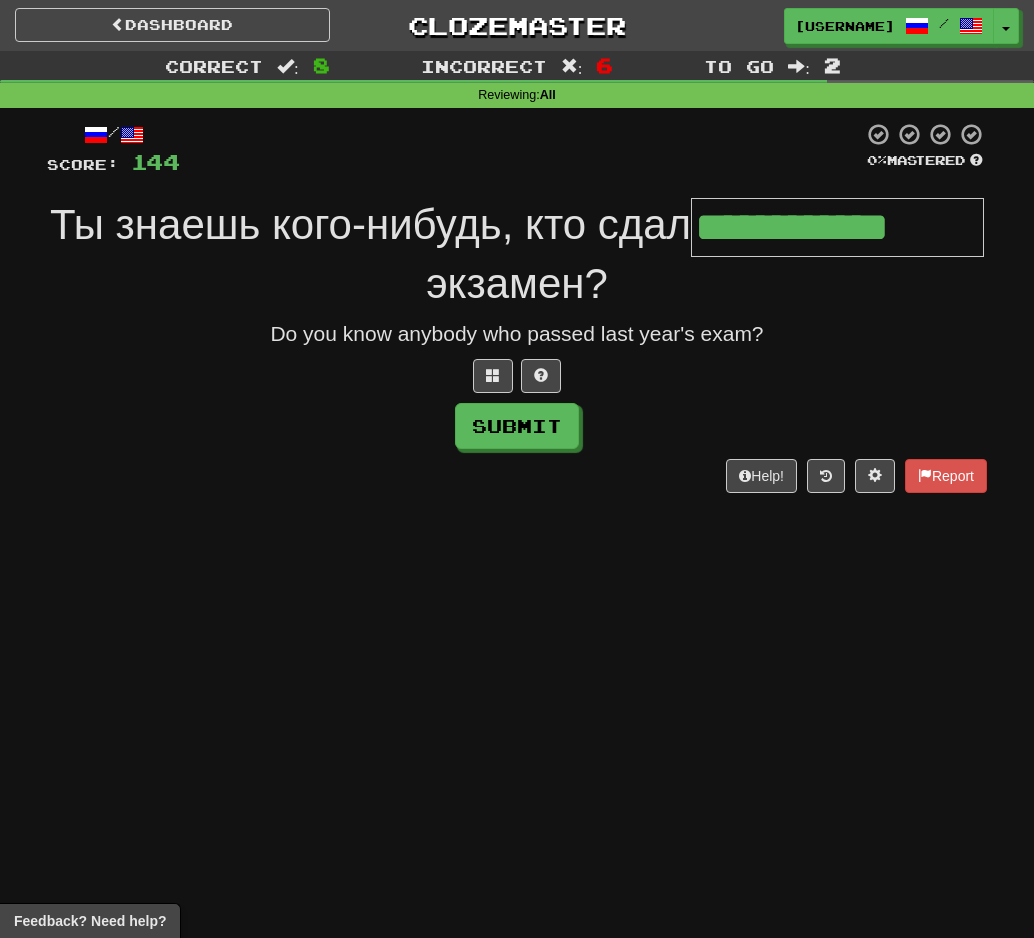 type on "**********" 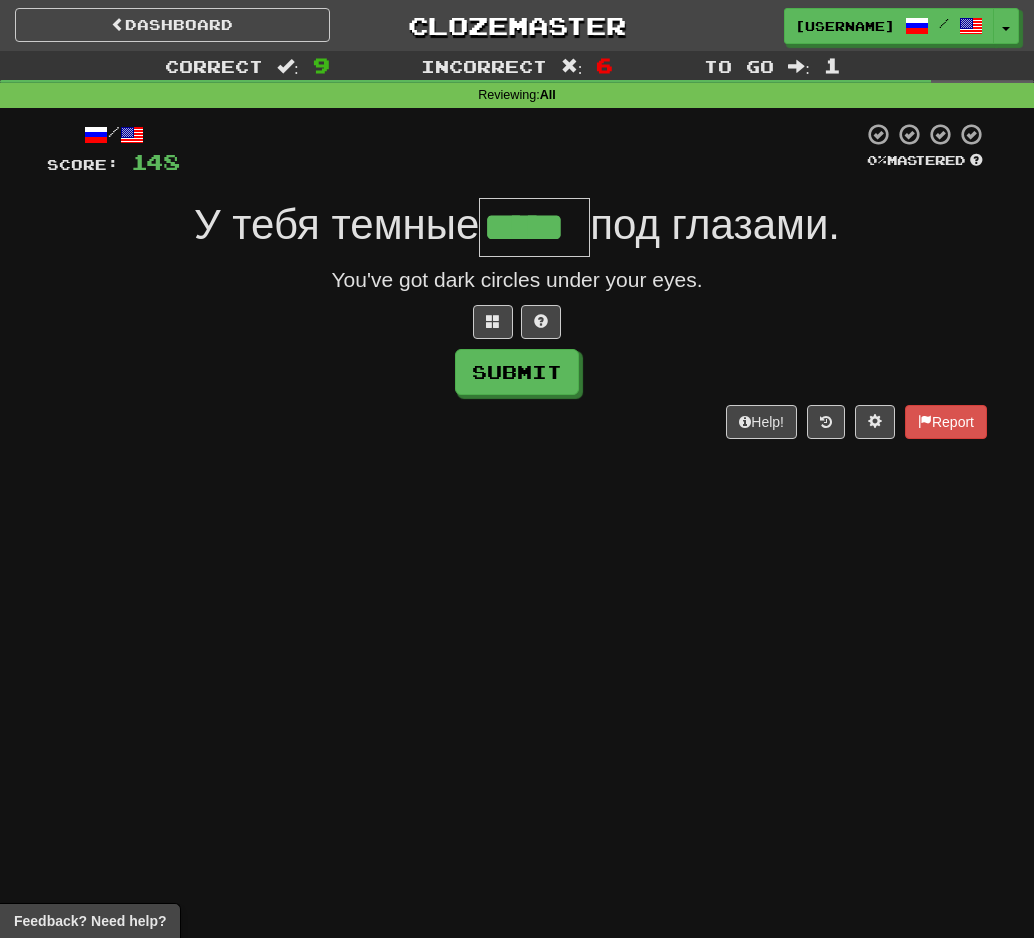 type on "*****" 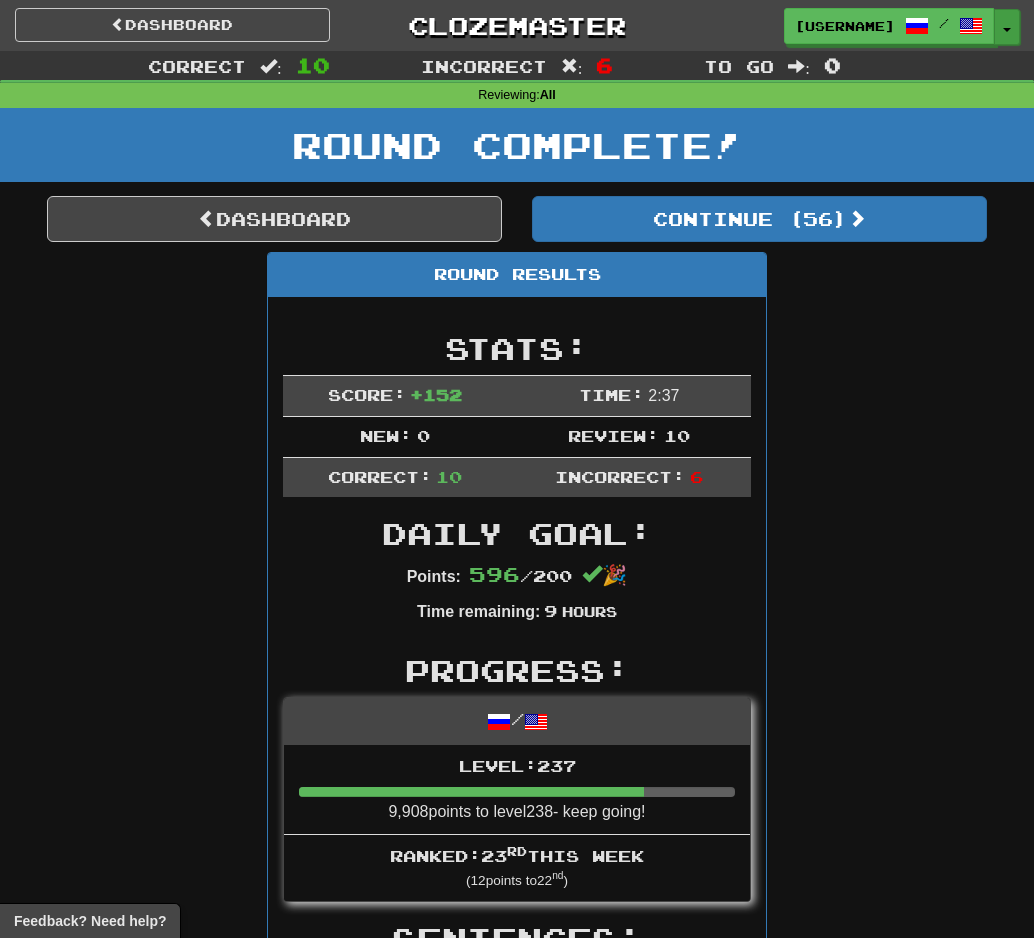 click on "Toggle Dropdown" at bounding box center (1007, 27) 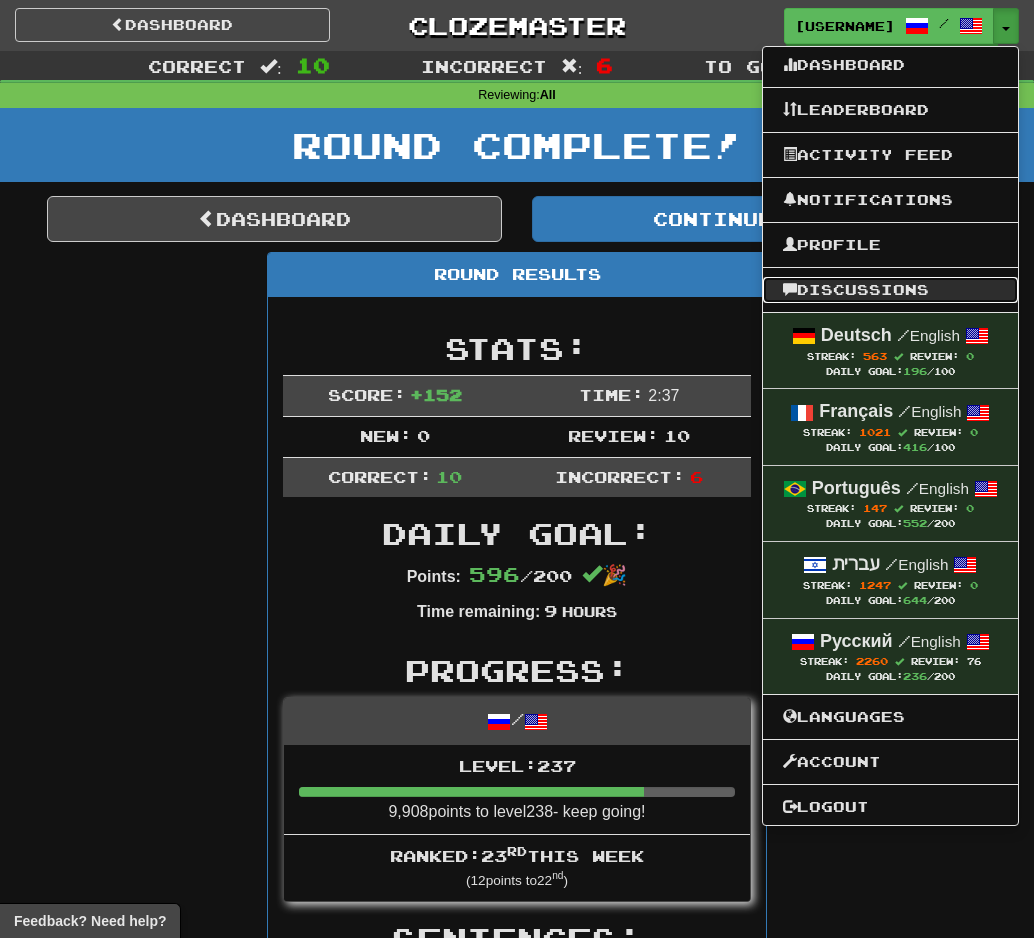 click on "Discussions" at bounding box center (890, 290) 